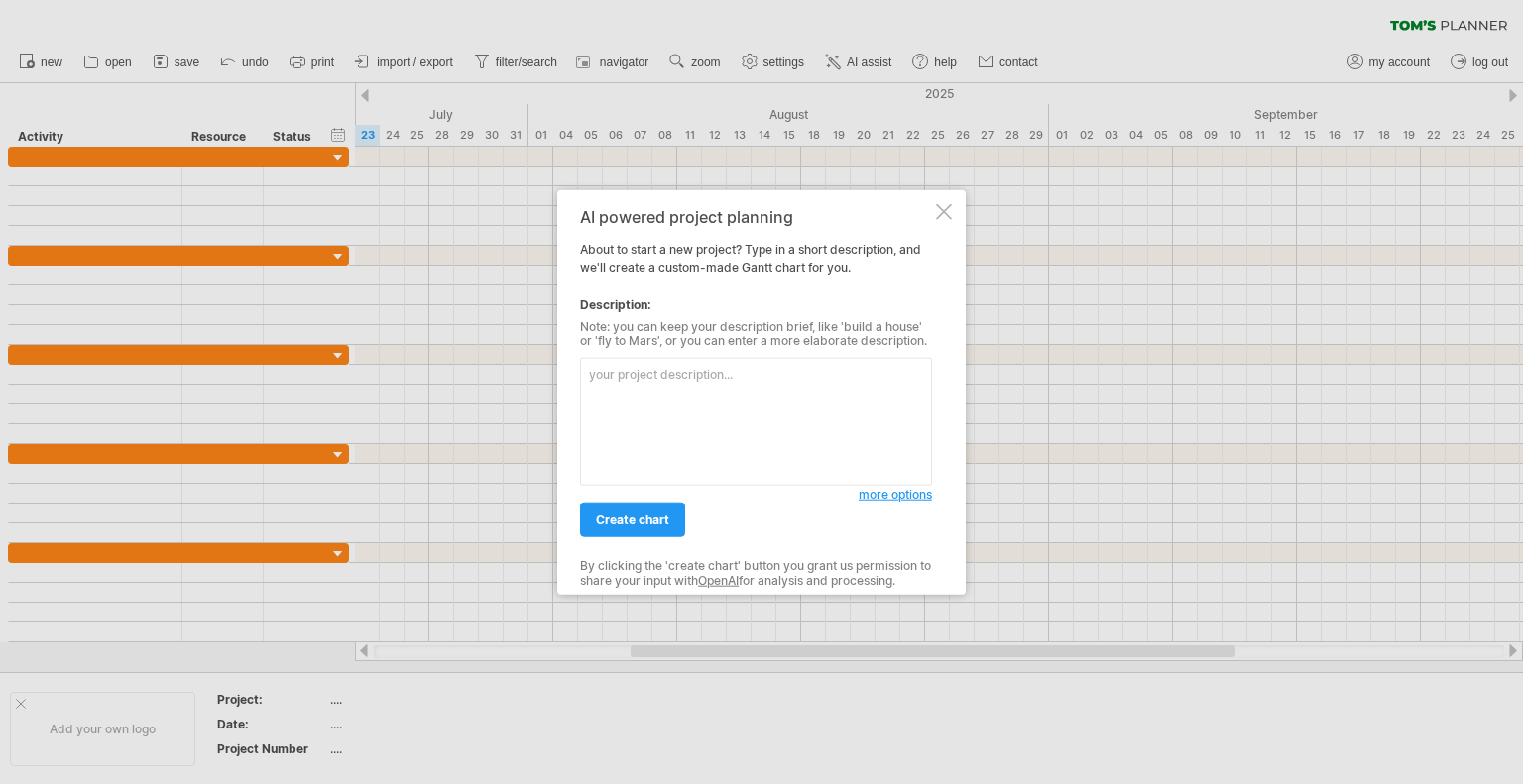 scroll, scrollTop: 0, scrollLeft: 0, axis: both 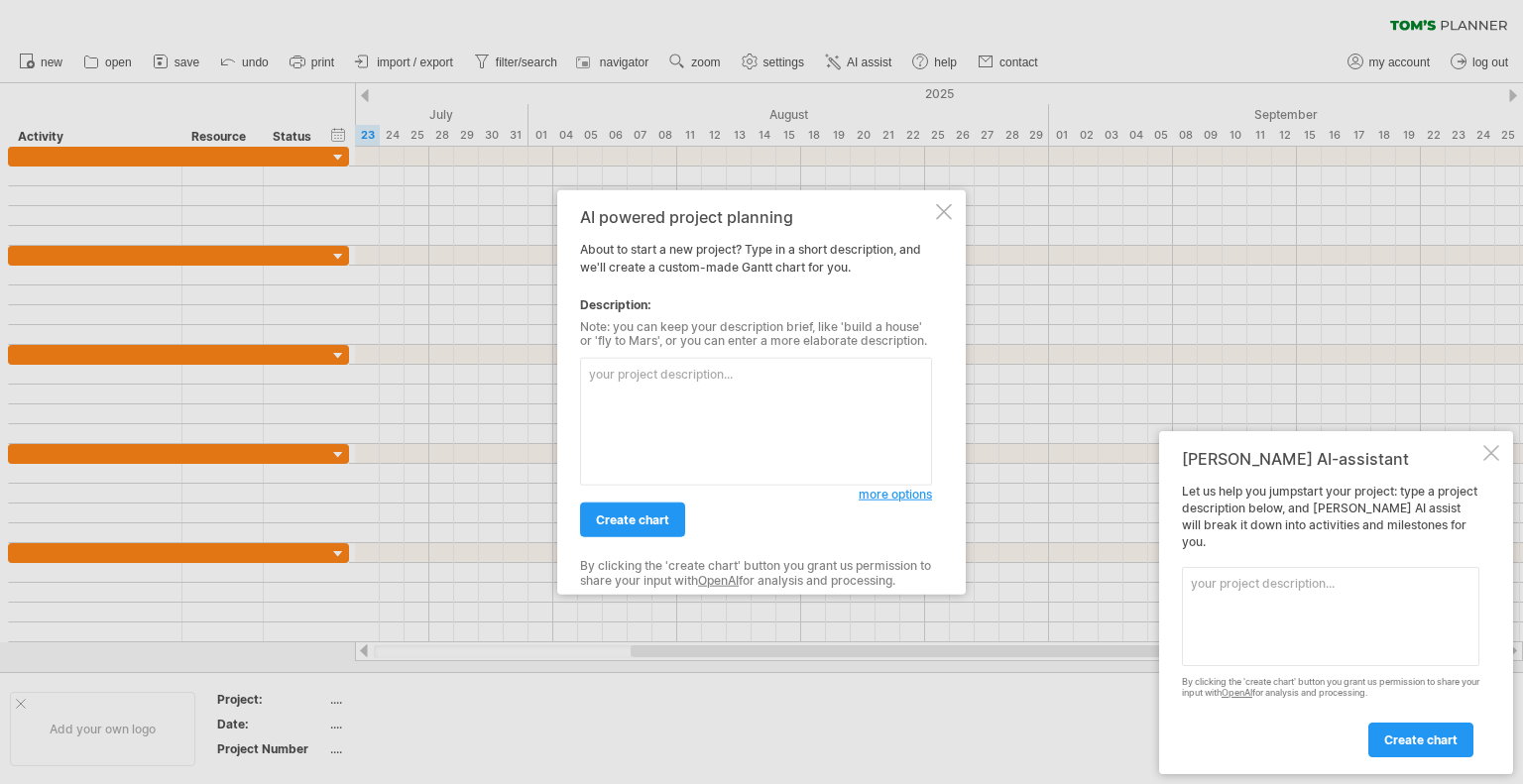 drag, startPoint x: 838, startPoint y: 646, endPoint x: 702, endPoint y: 641, distance: 136.09188 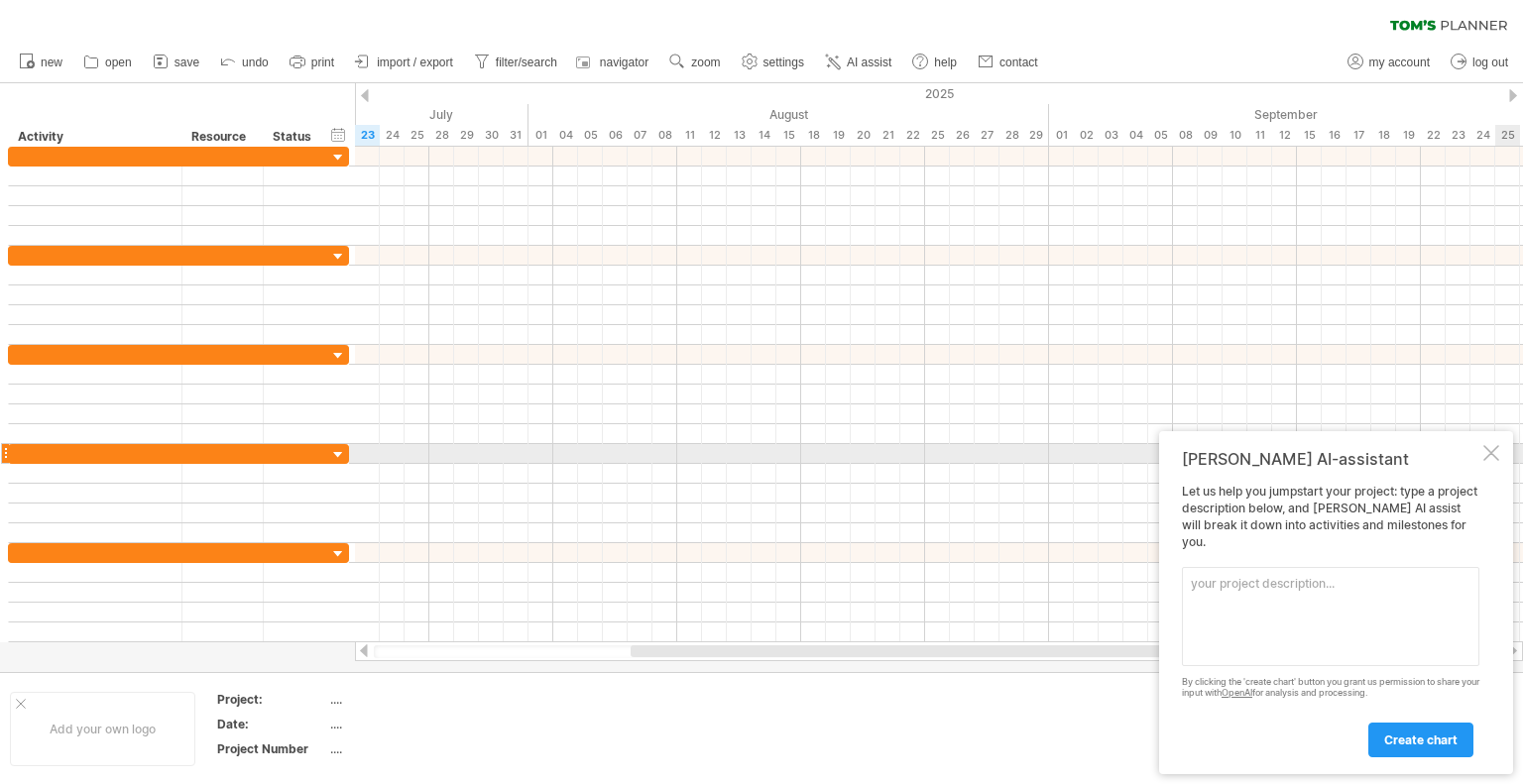 click on "[PERSON_NAME] AI-assistant Let us help you jumpstart your project: type a project description below, and [PERSON_NAME] AI assist will break it down into activities and milestones for you. Please provide a description here below of the project you would like to plan. By clicking the 'create chart' button you grant us permission to share your input with  OpenAI  for analysis and processing. create chart" at bounding box center [1336, 603] 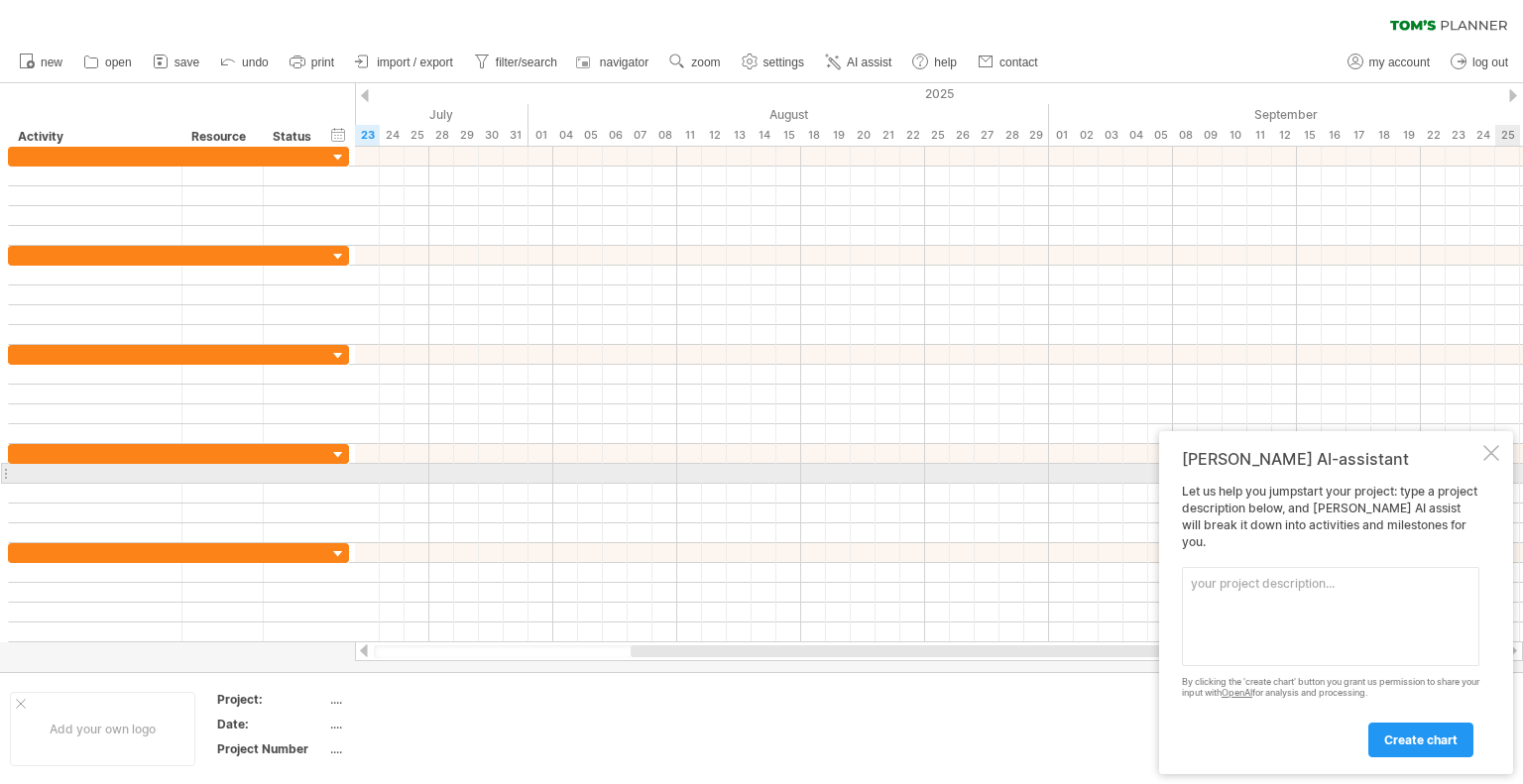 click at bounding box center [1491, 453] 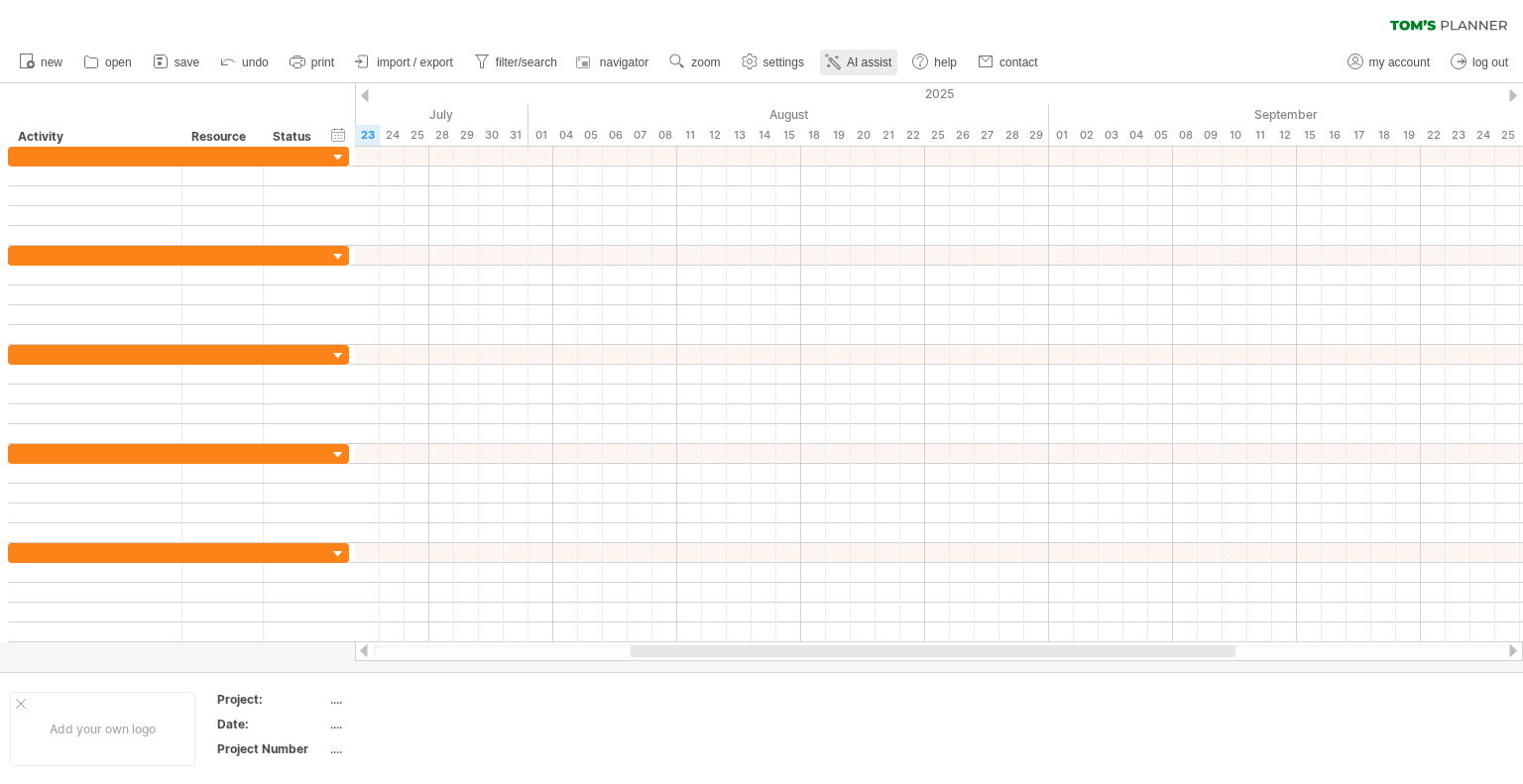 click on "AI assist" at bounding box center [869, 62] 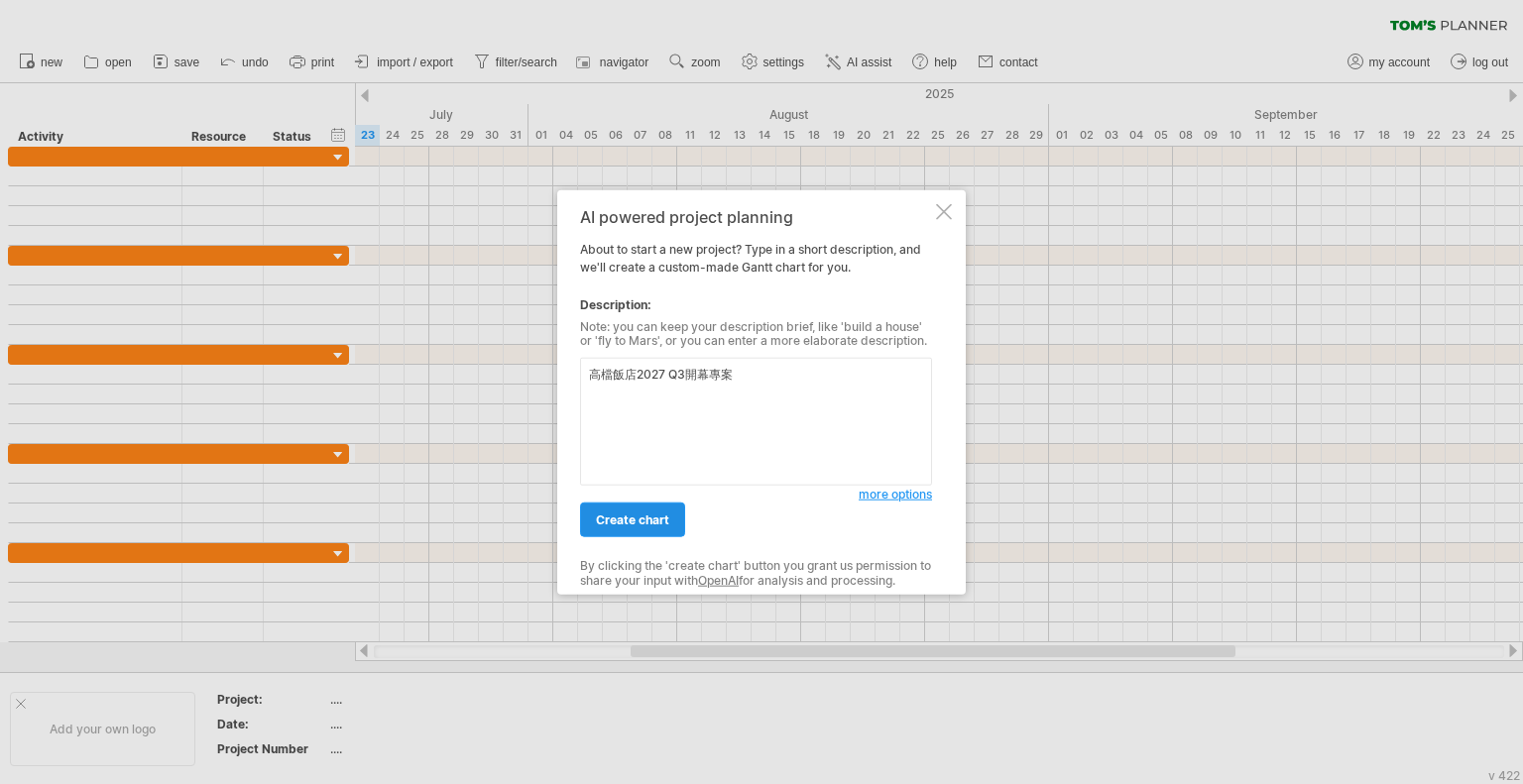 type on "高檔飯店2027 Q3開幕專案" 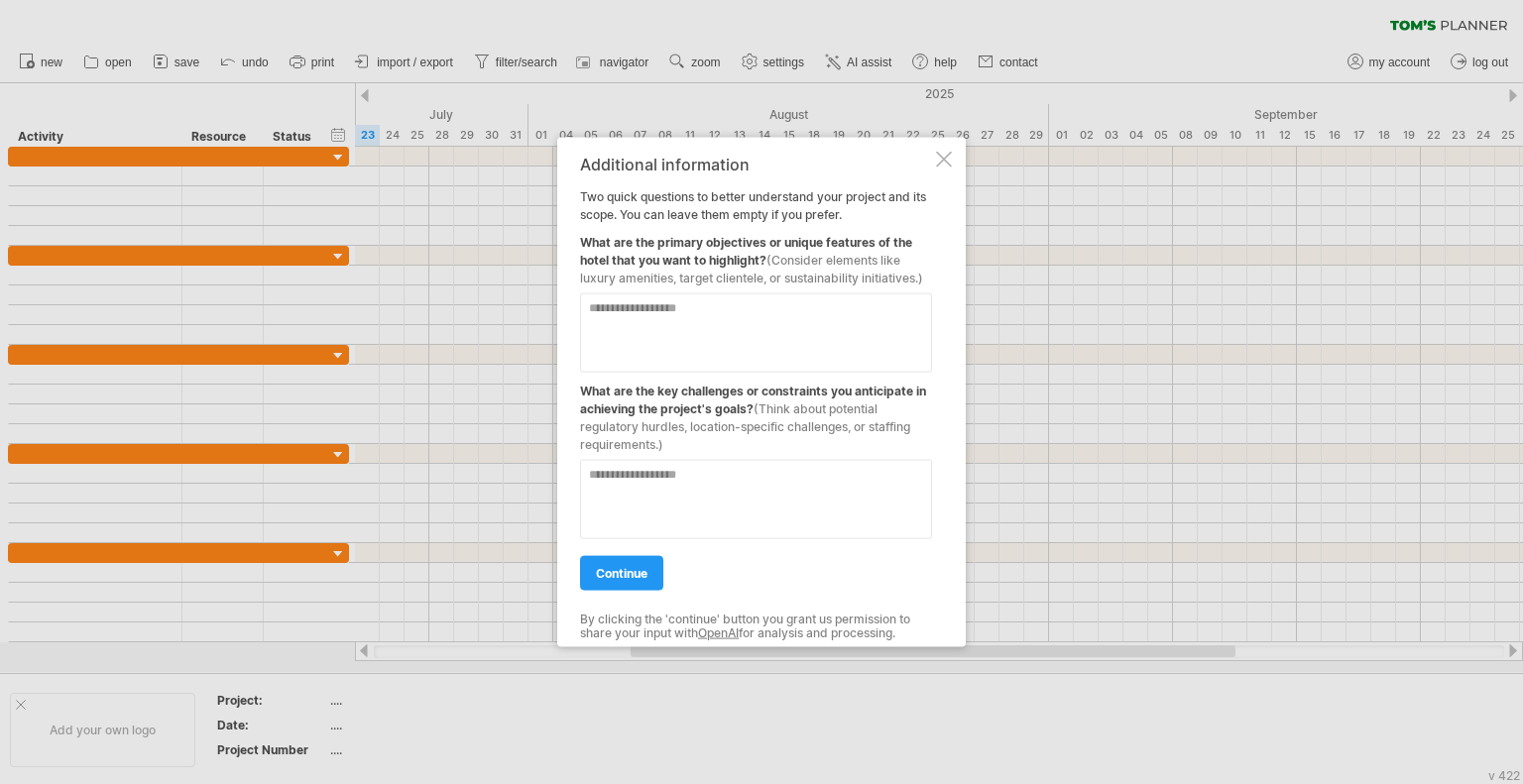 click at bounding box center (756, 332) 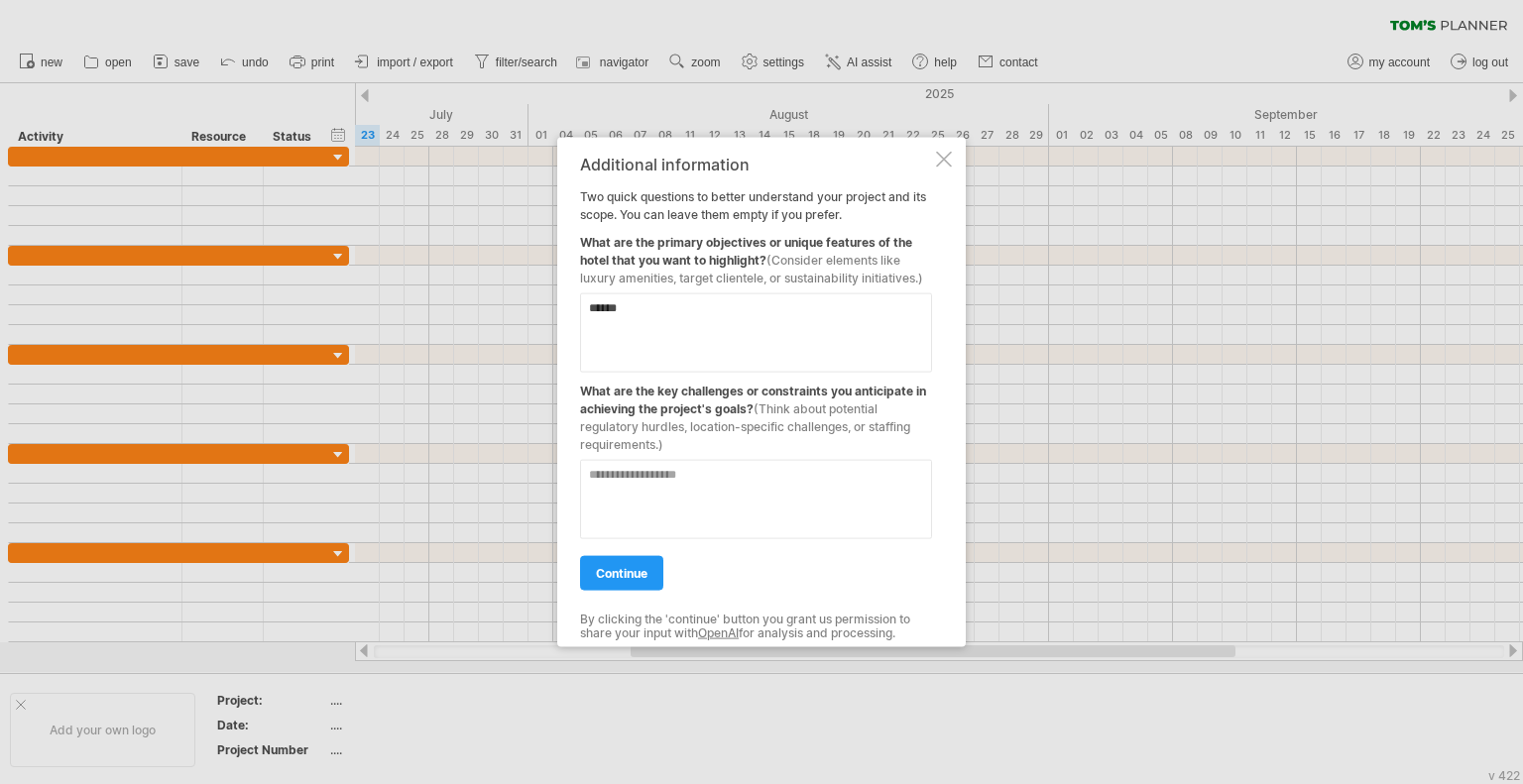 drag, startPoint x: 615, startPoint y: 311, endPoint x: 557, endPoint y: 308, distance: 58.077534 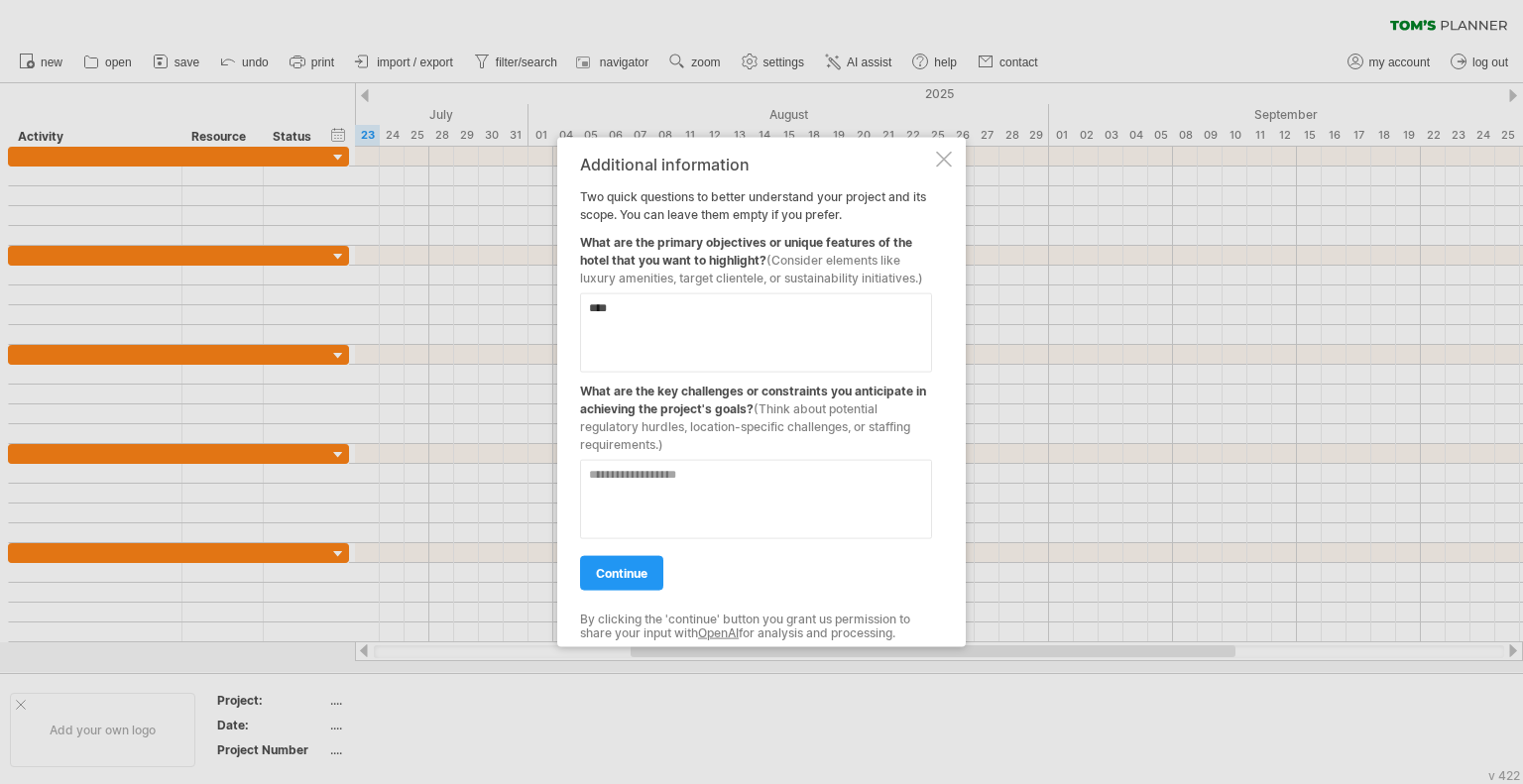 click on "****" at bounding box center [756, 332] 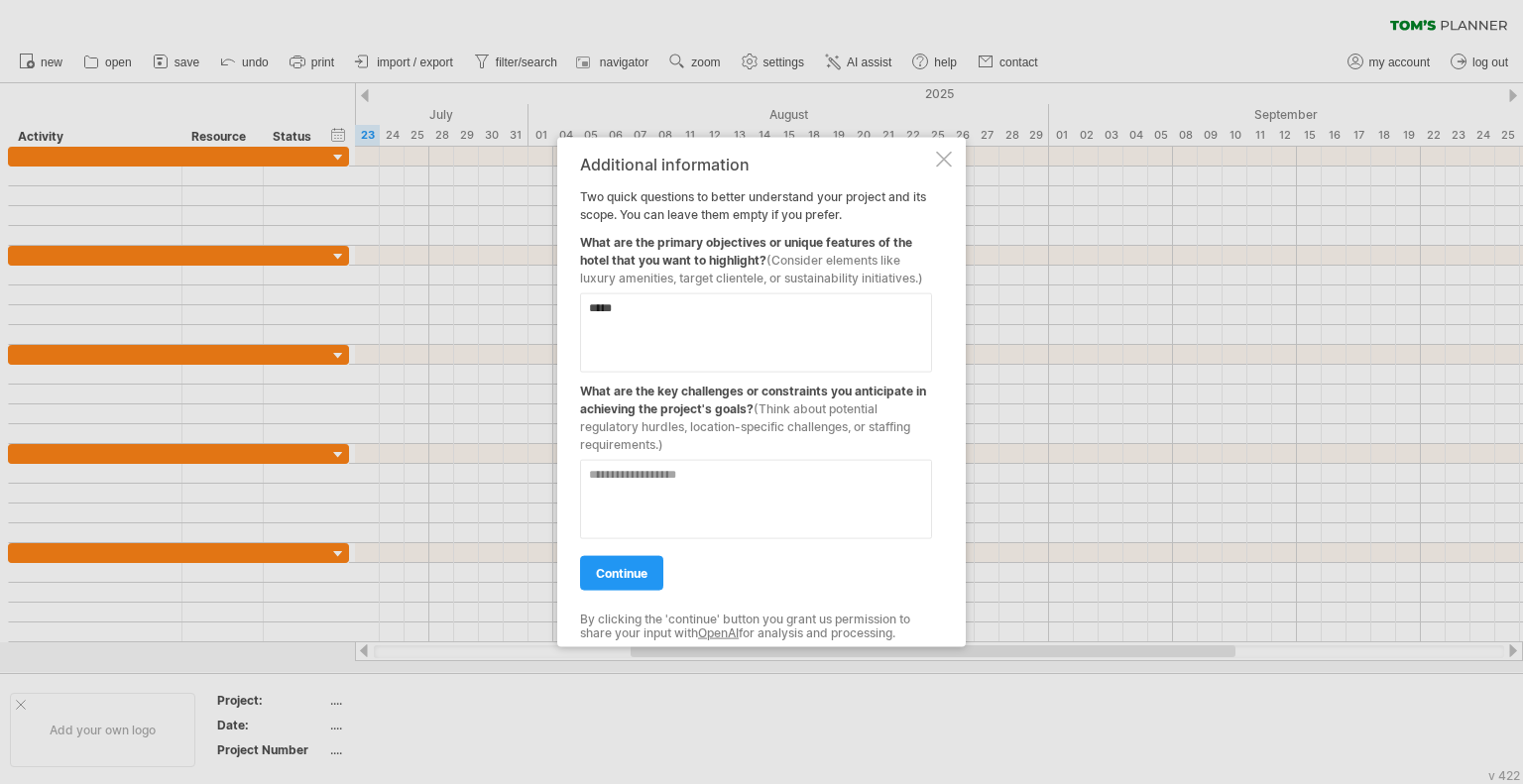 paste on "****" 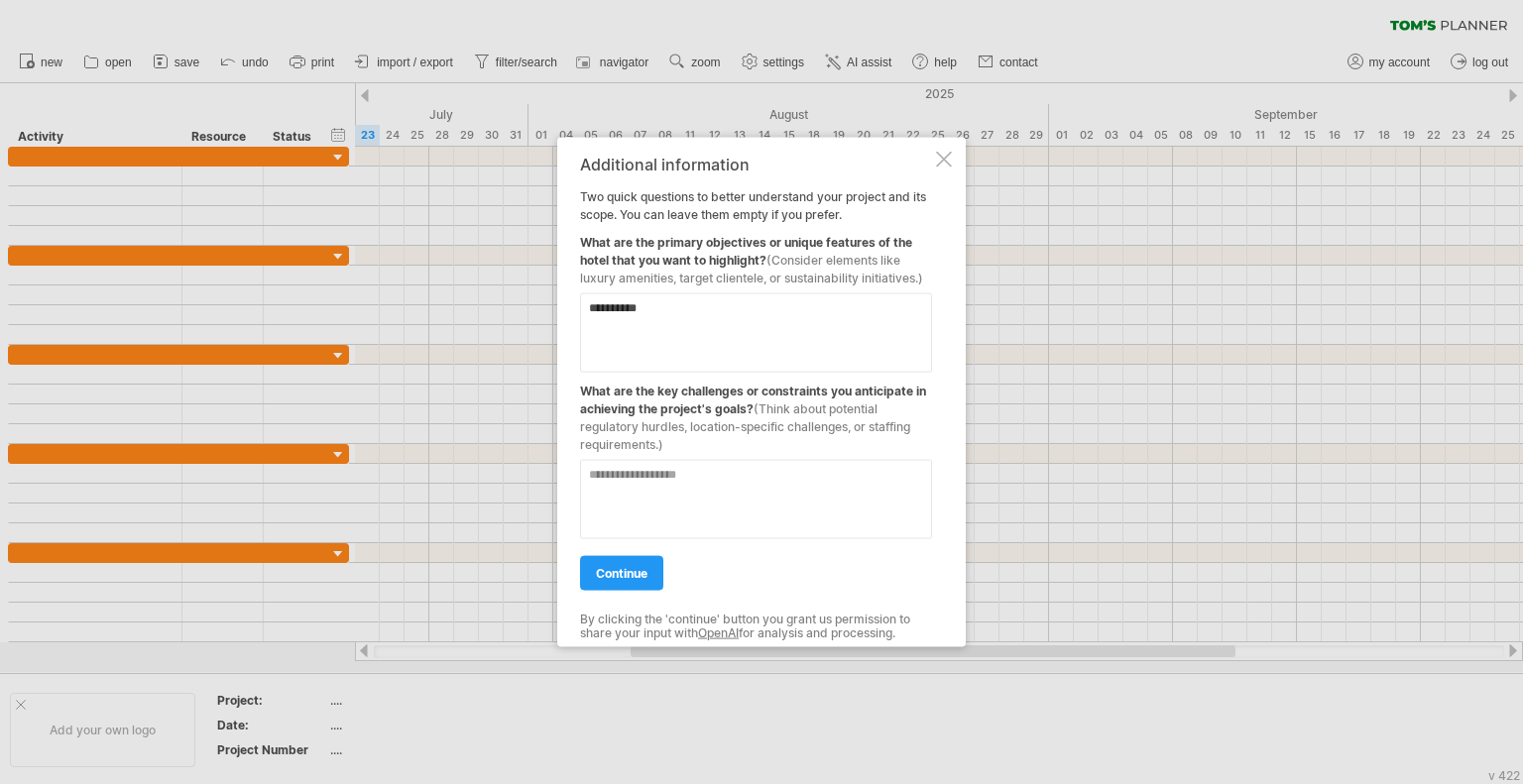 paste on "****" 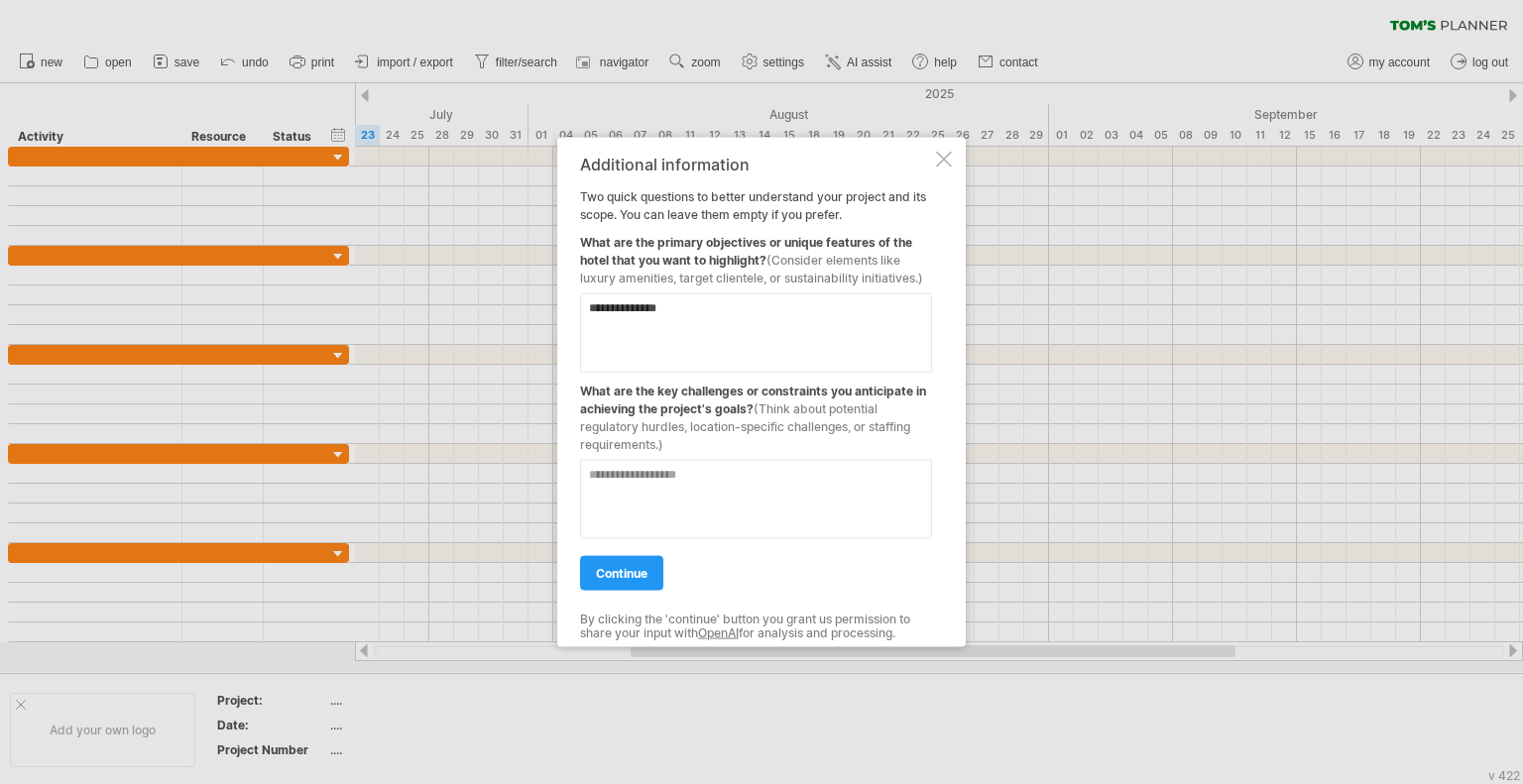 drag, startPoint x: 727, startPoint y: 314, endPoint x: 740, endPoint y: 340, distance: 29.068884 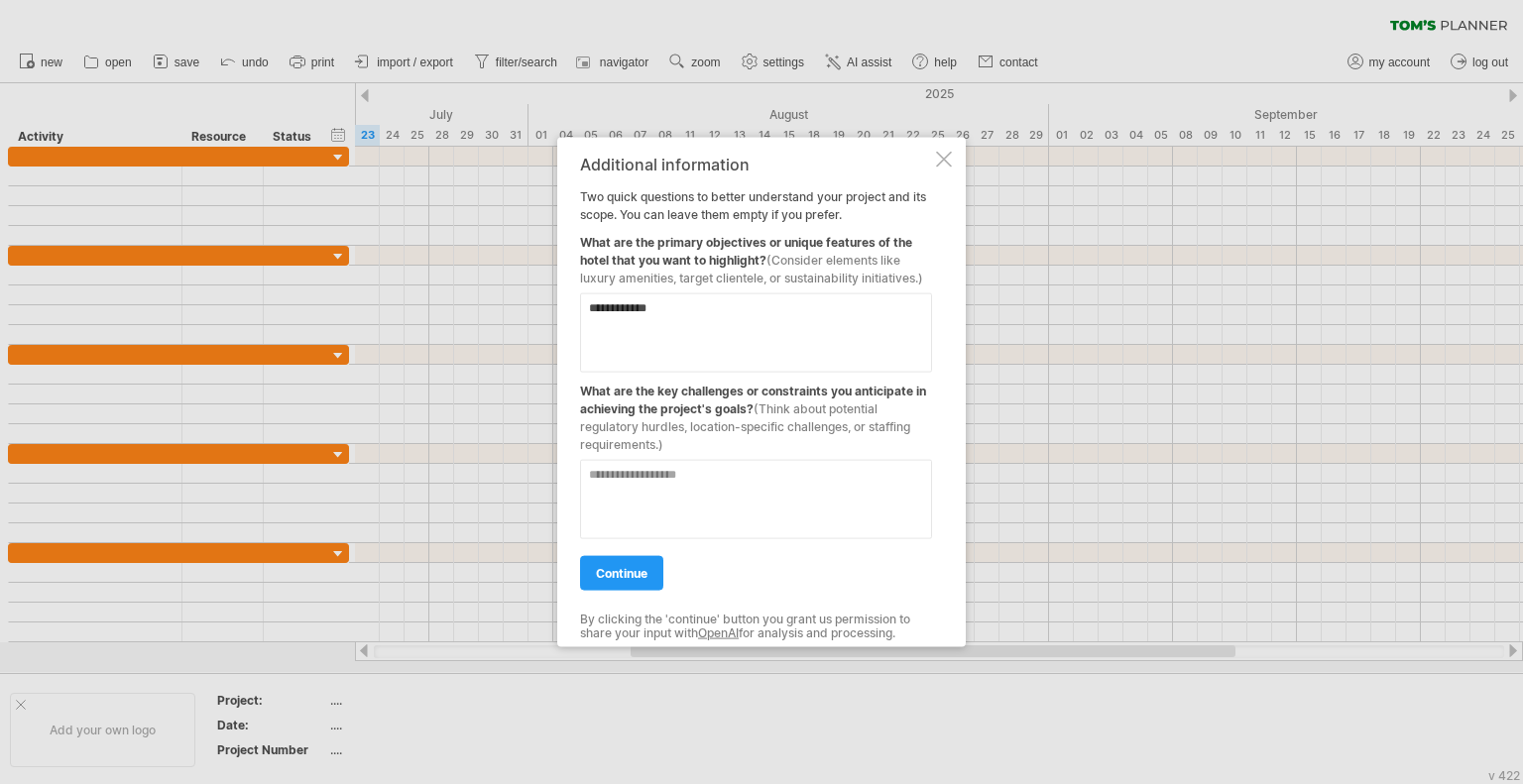 click on "**********" at bounding box center (756, 332) 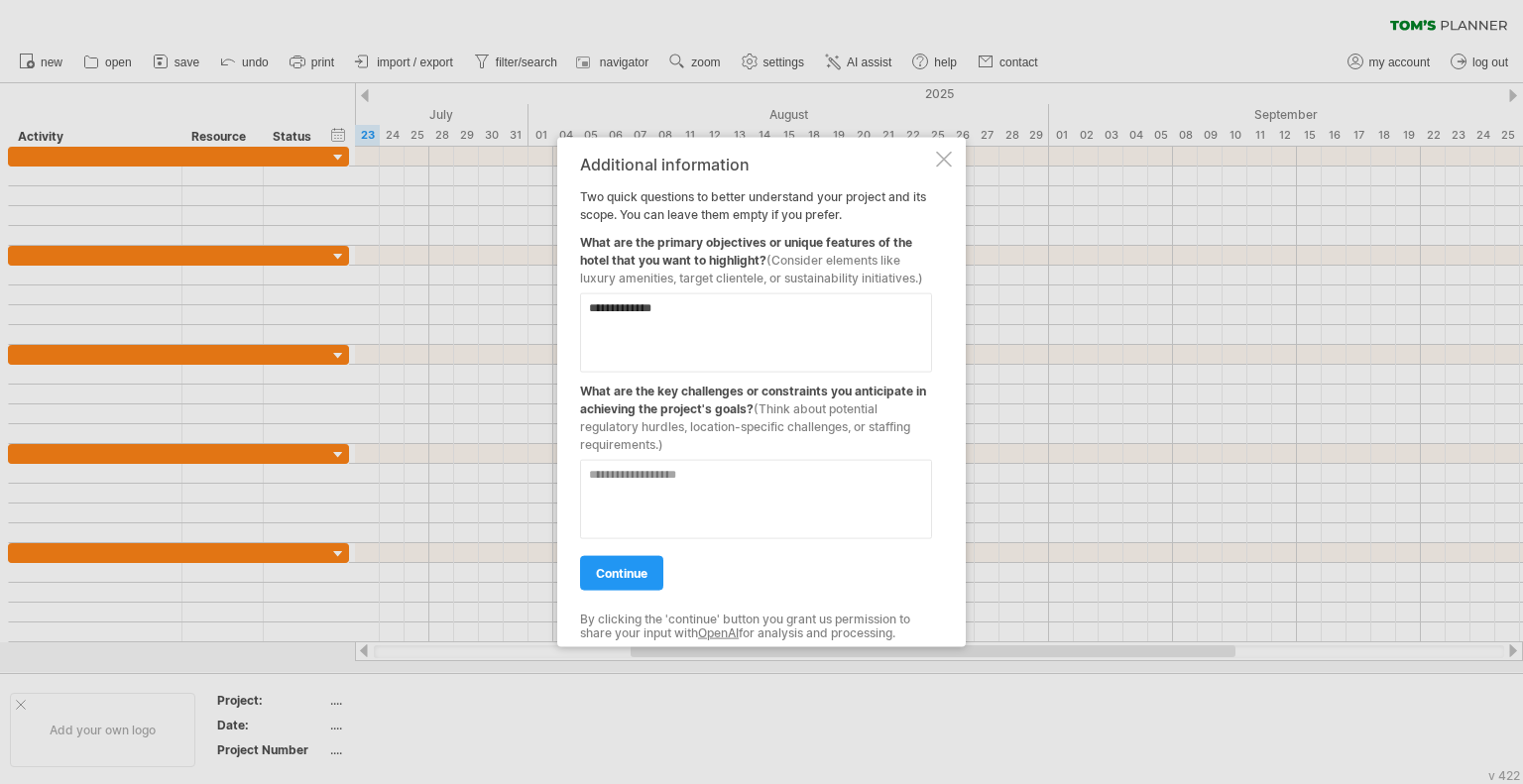 click on "**********" at bounding box center [756, 332] 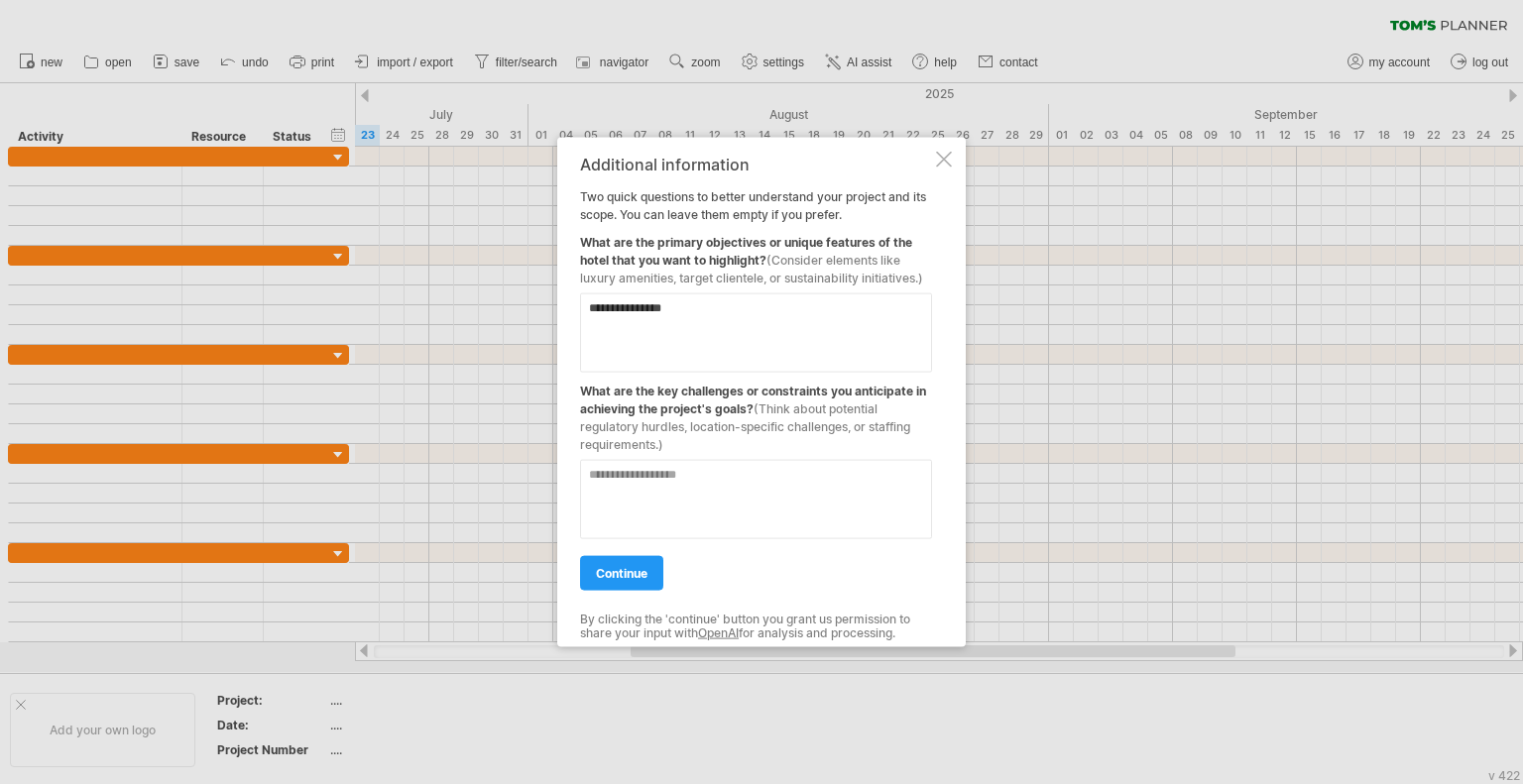 click on "**********" at bounding box center [756, 332] 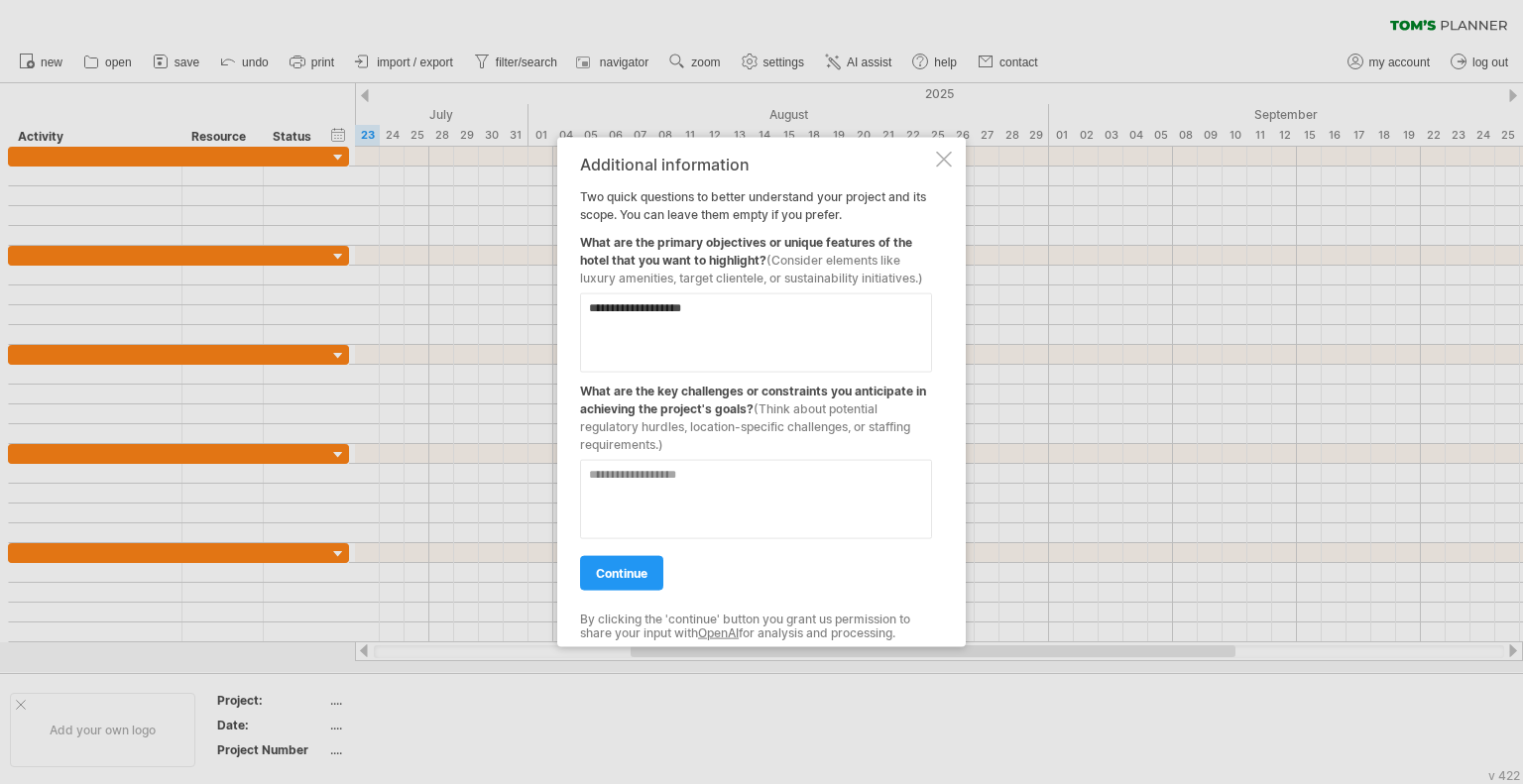 click on "**********" at bounding box center [756, 332] 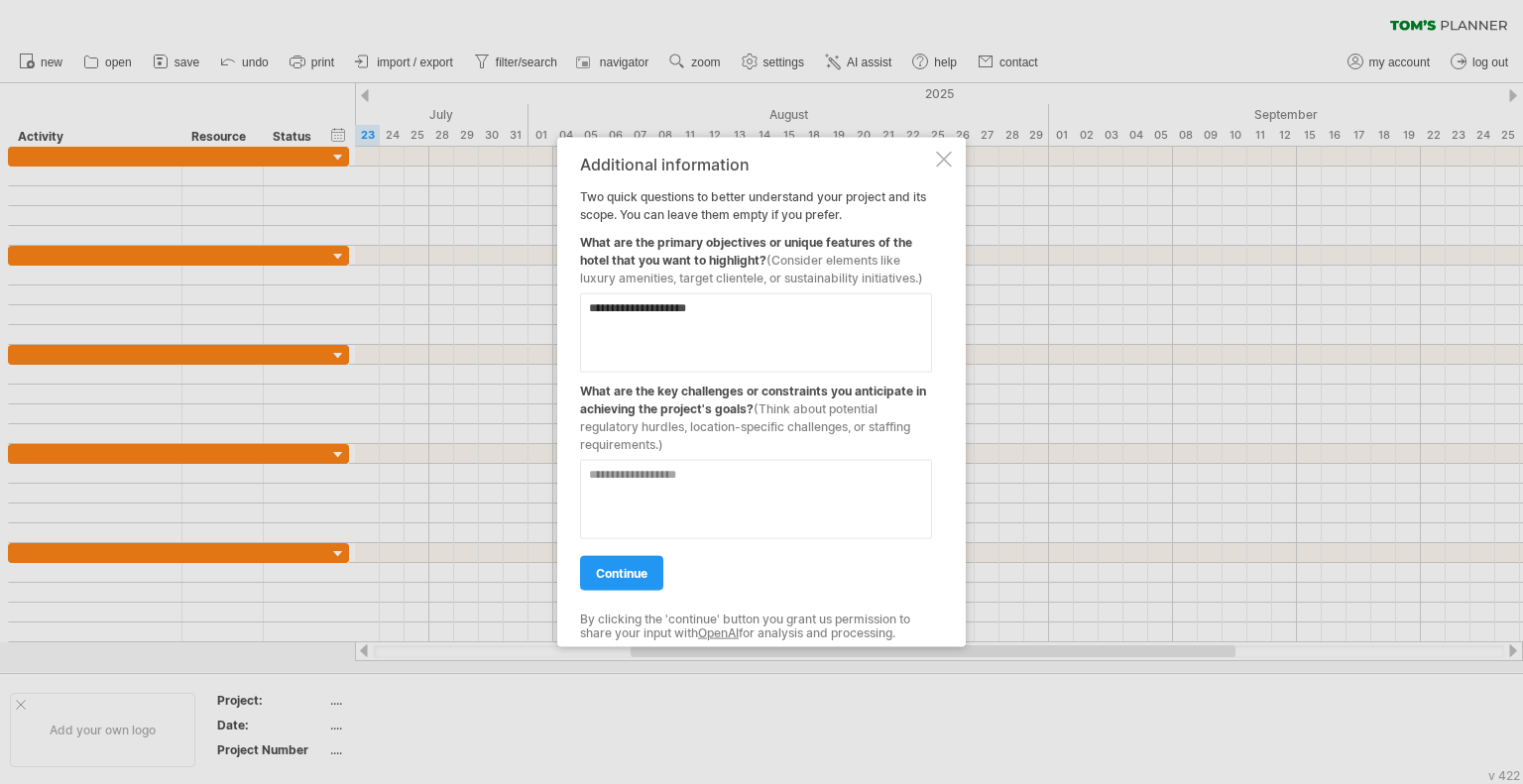paste on "****" 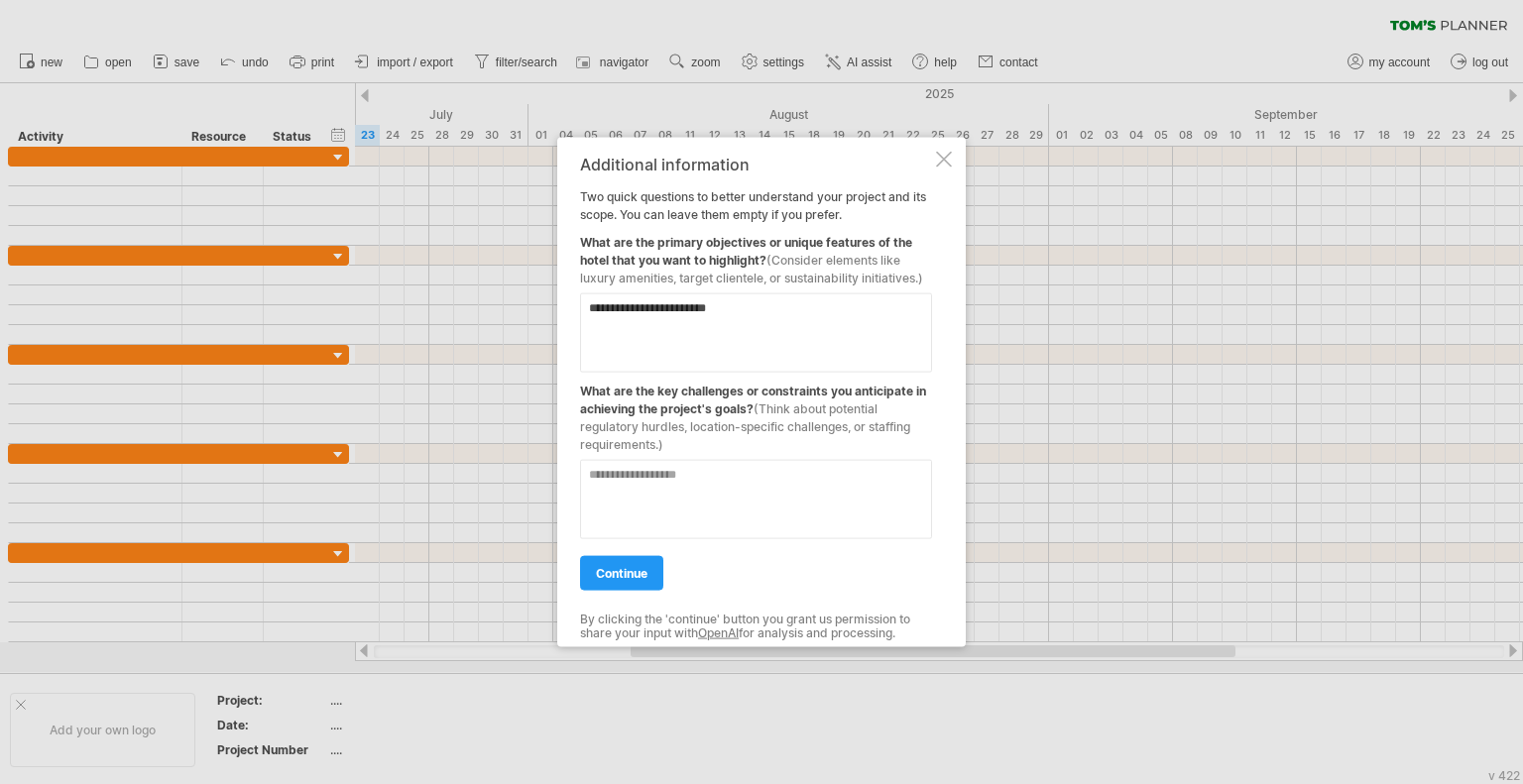 drag, startPoint x: 813, startPoint y: 313, endPoint x: 829, endPoint y: 313, distance: 16 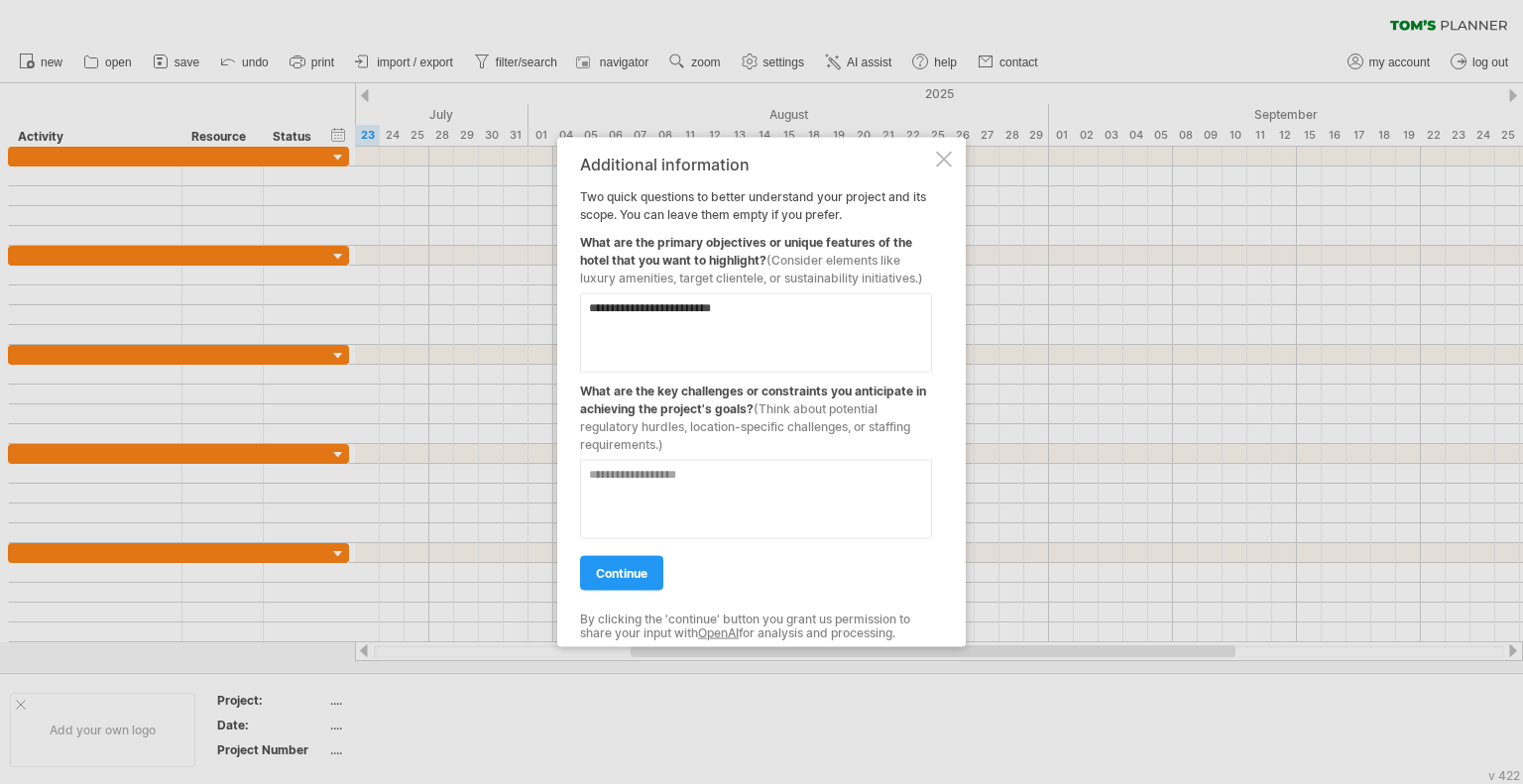 paste on "****" 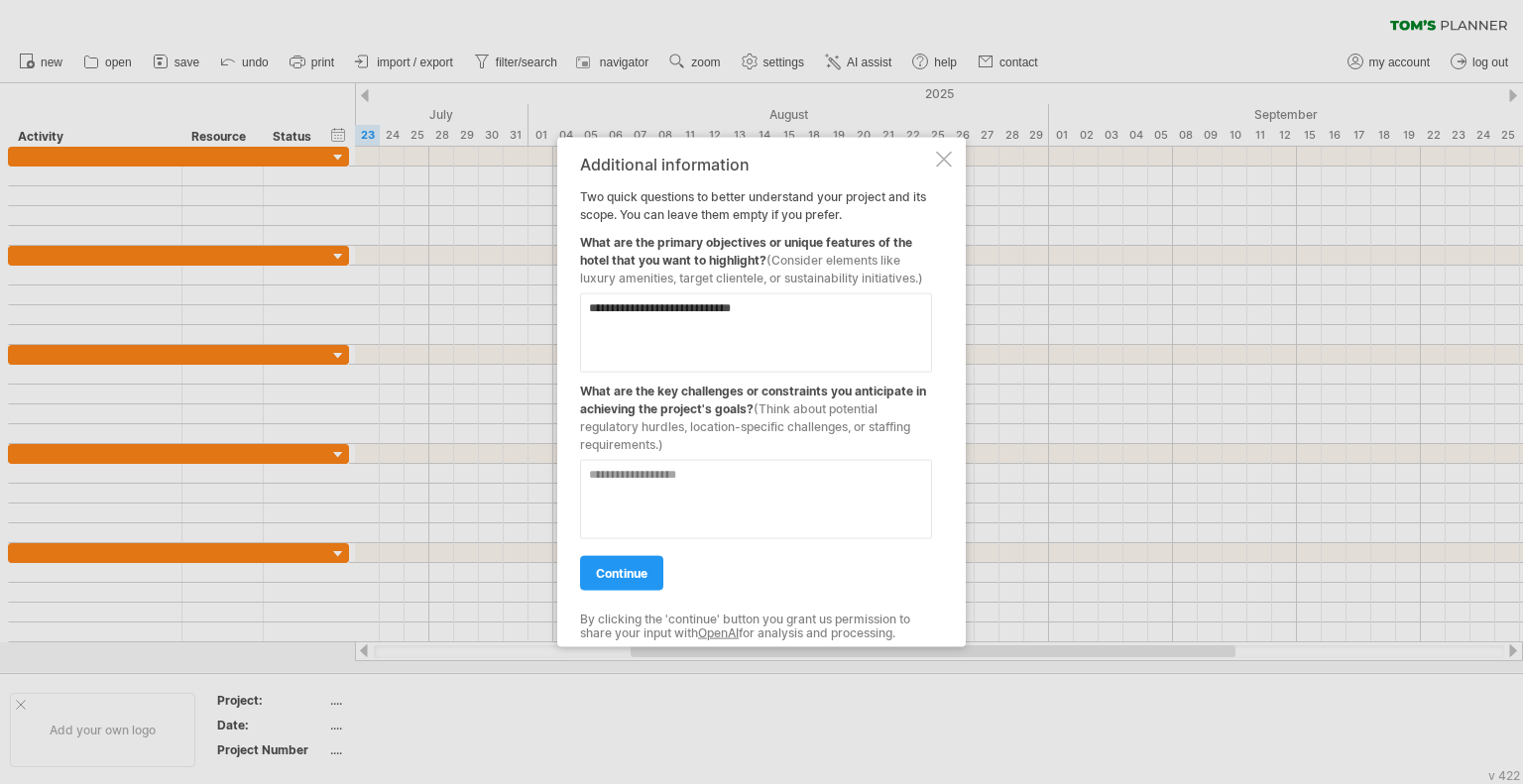 type on "**********" 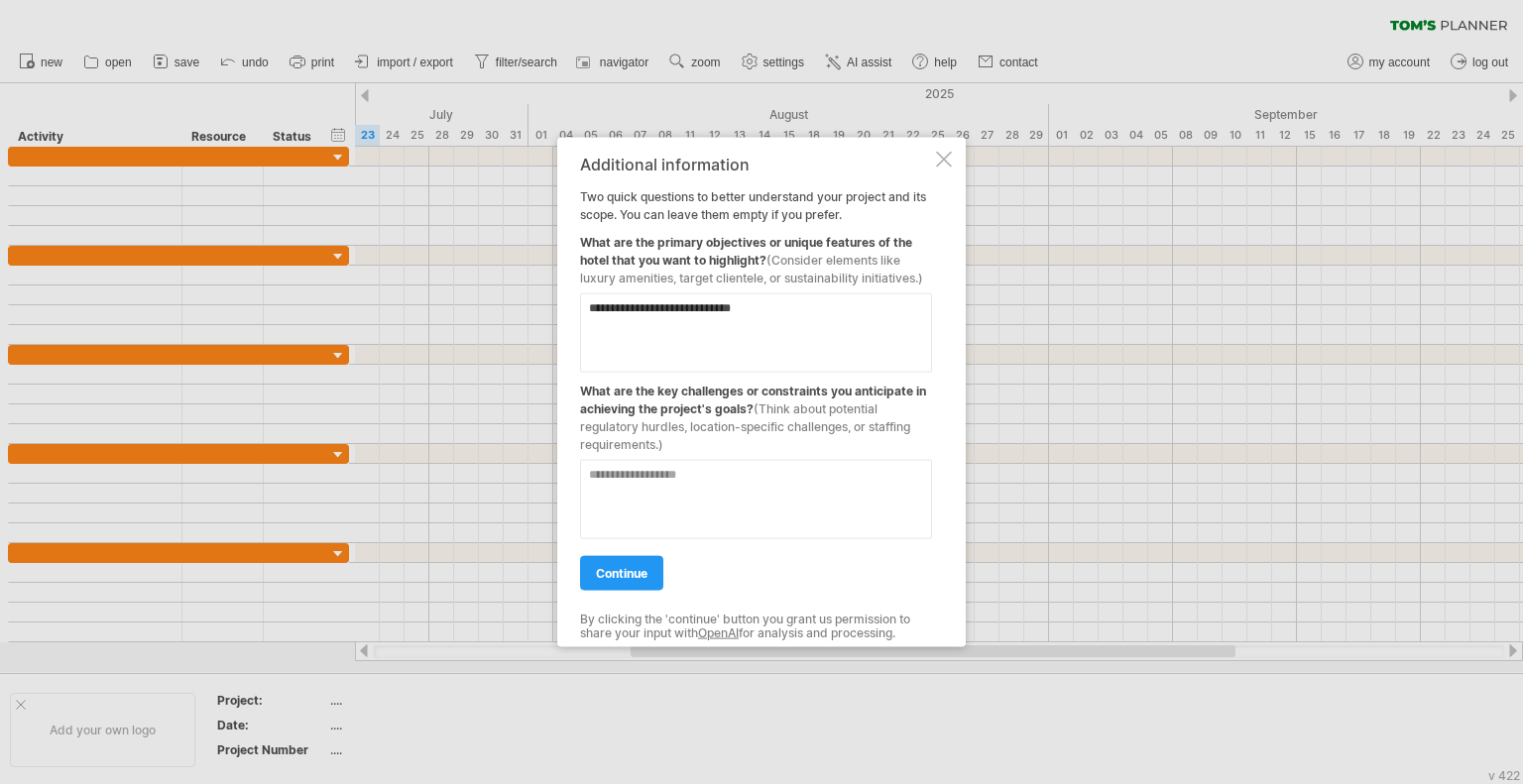 drag, startPoint x: 576, startPoint y: 388, endPoint x: 675, endPoint y: 402, distance: 99.984999 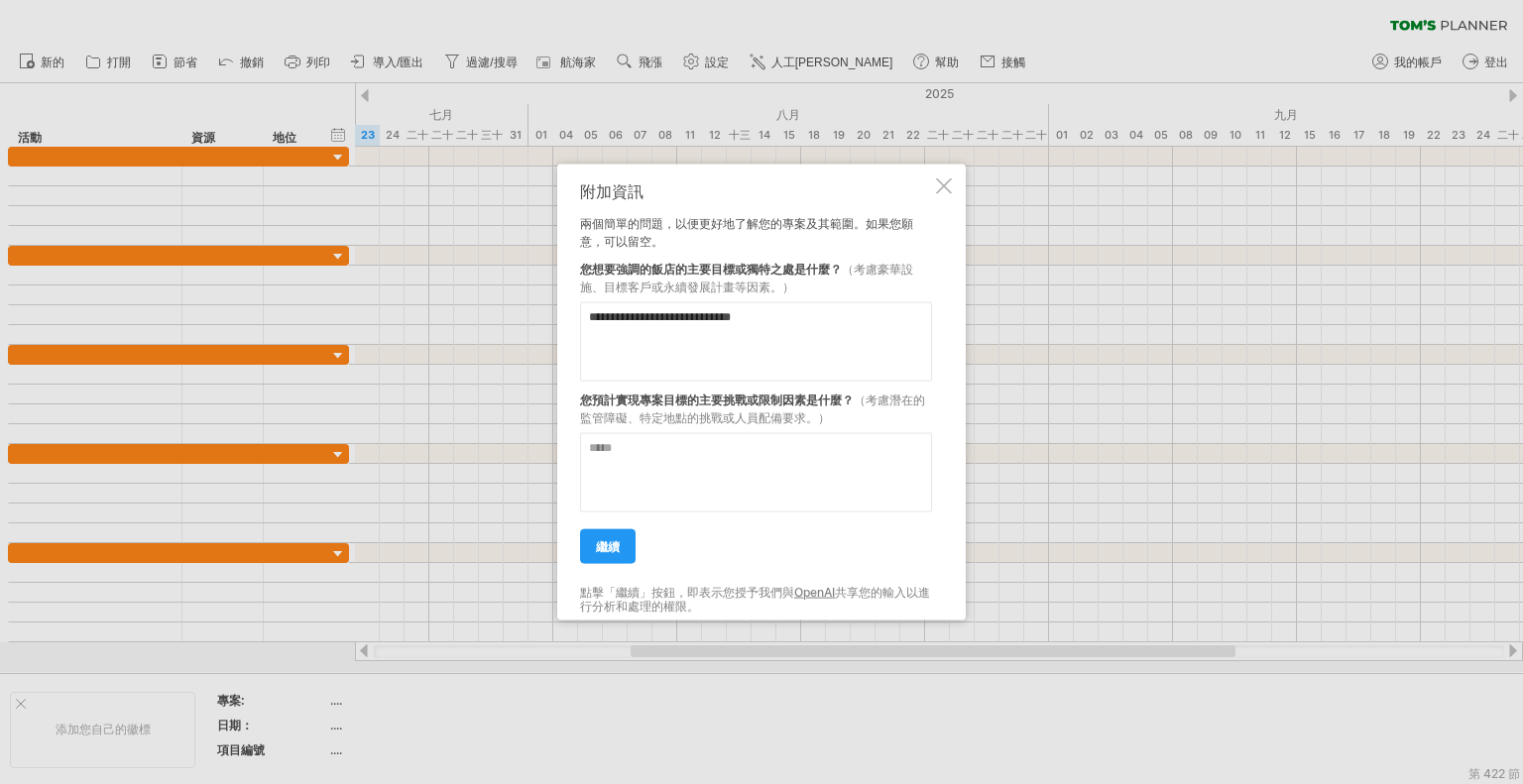 drag, startPoint x: 590, startPoint y: 315, endPoint x: 619, endPoint y: 347, distance: 43.185646 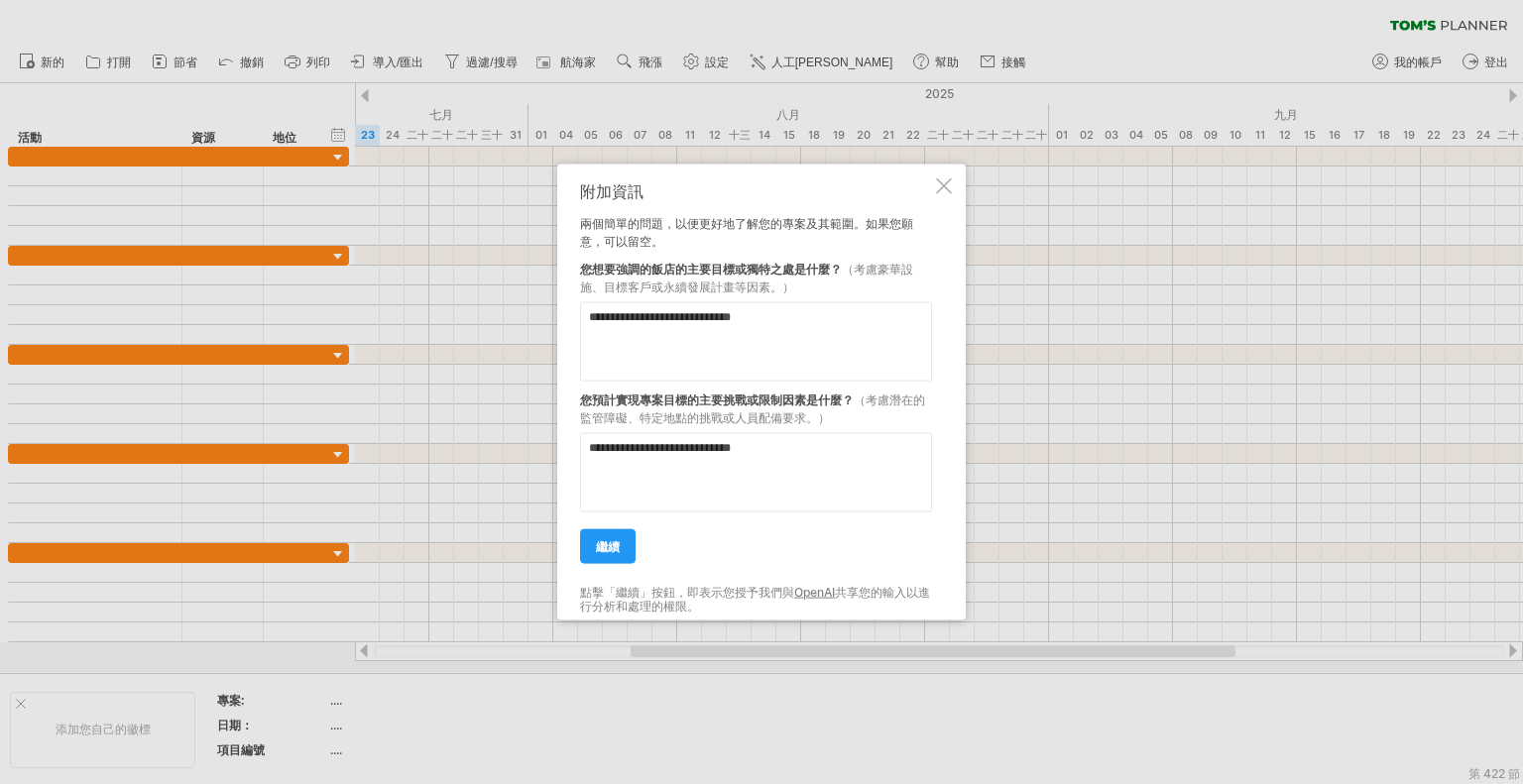 type on "**********" 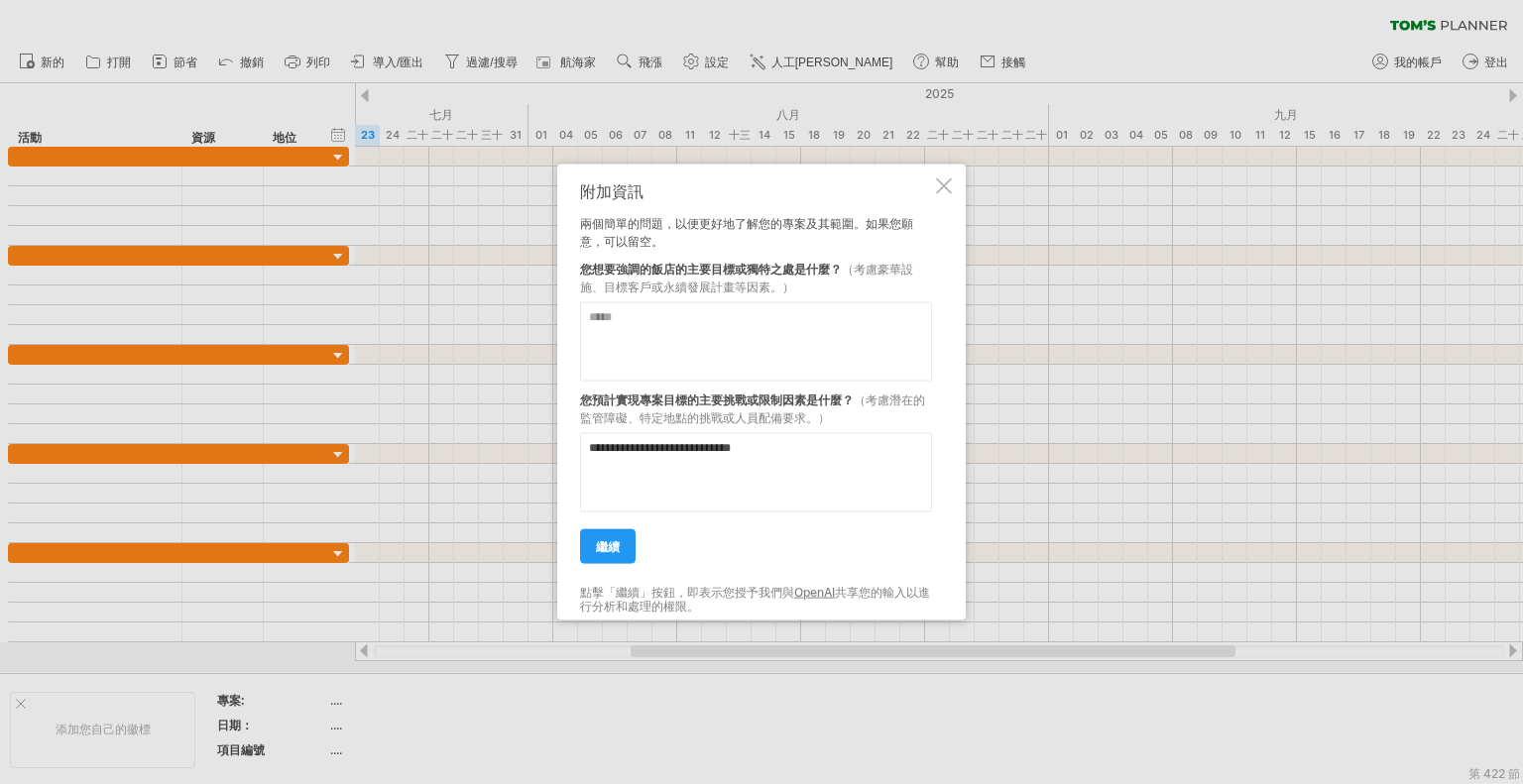 paste on "**********" 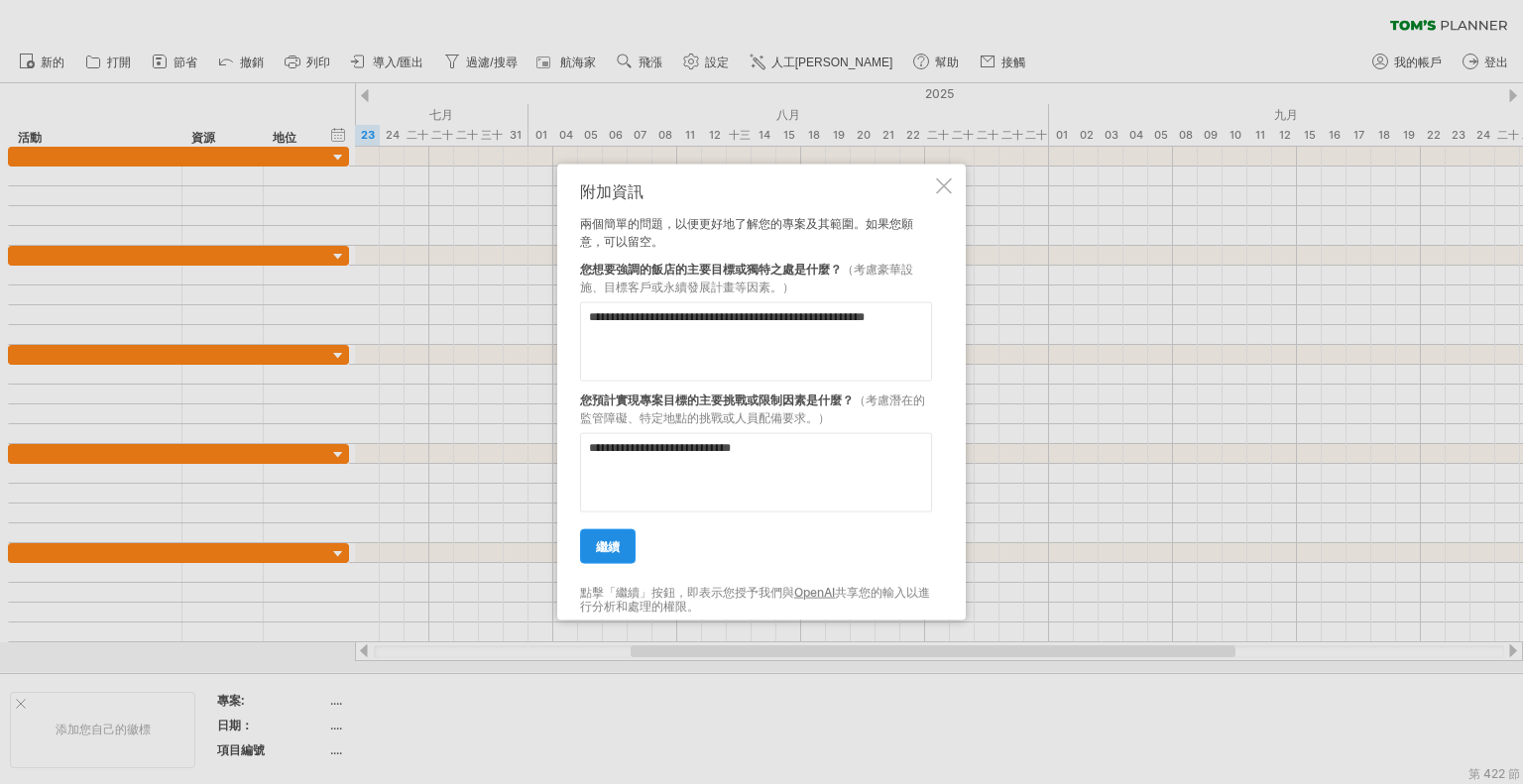 type on "**********" 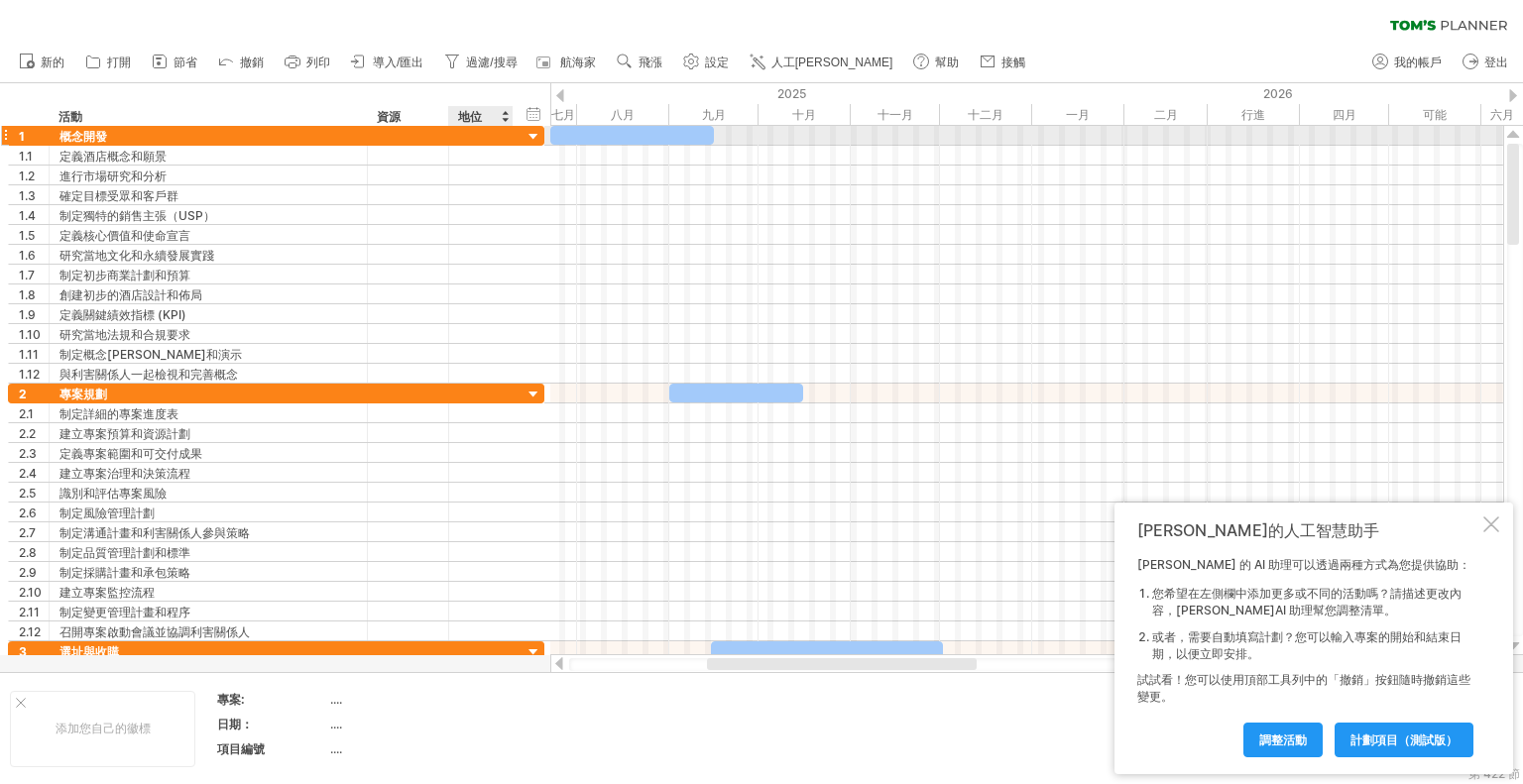 click at bounding box center (533, 137) 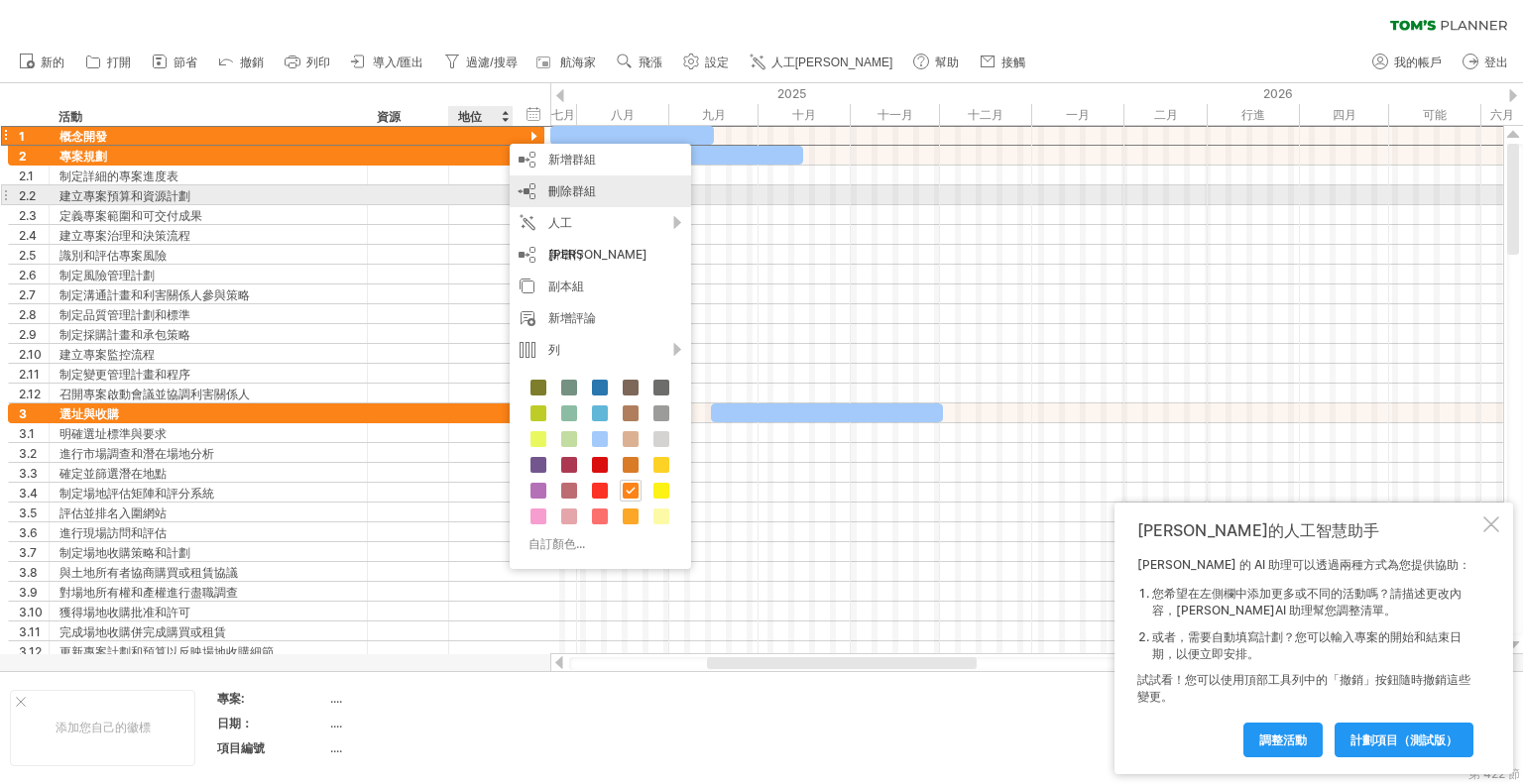 click on "刪除群組" at bounding box center (572, 190) 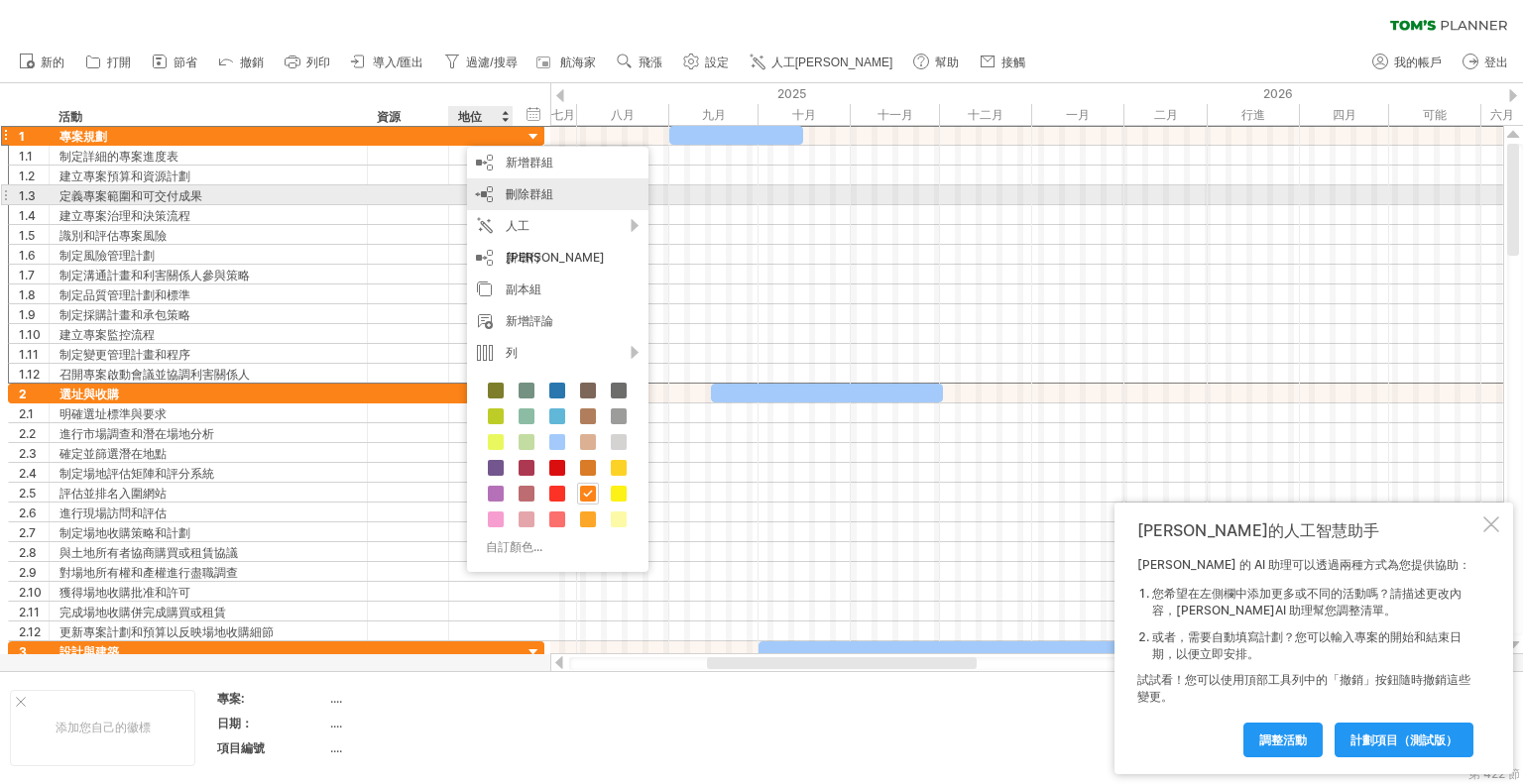 click on "刪除群組" at bounding box center [529, 193] 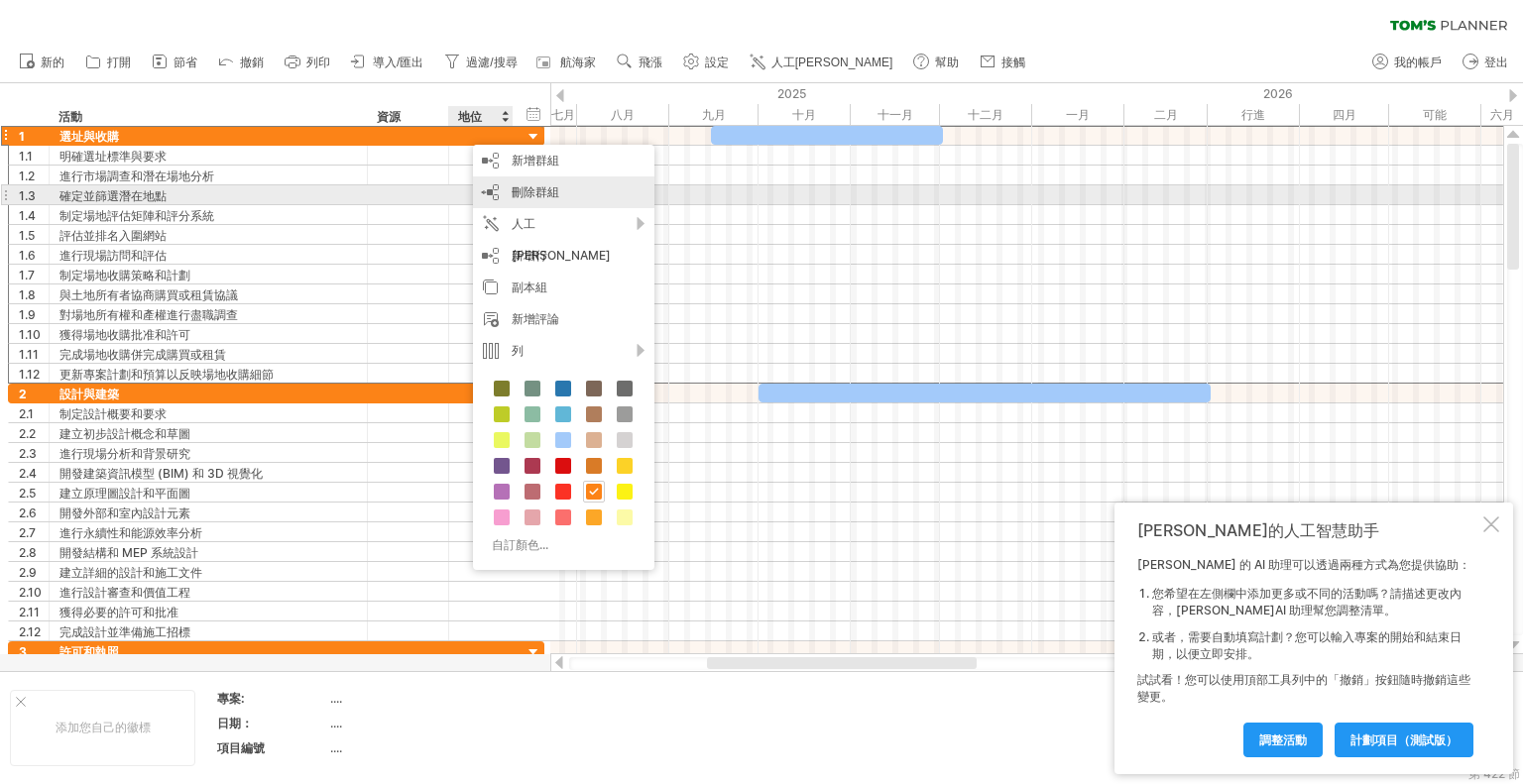 click on "刪除群組" at bounding box center [535, 191] 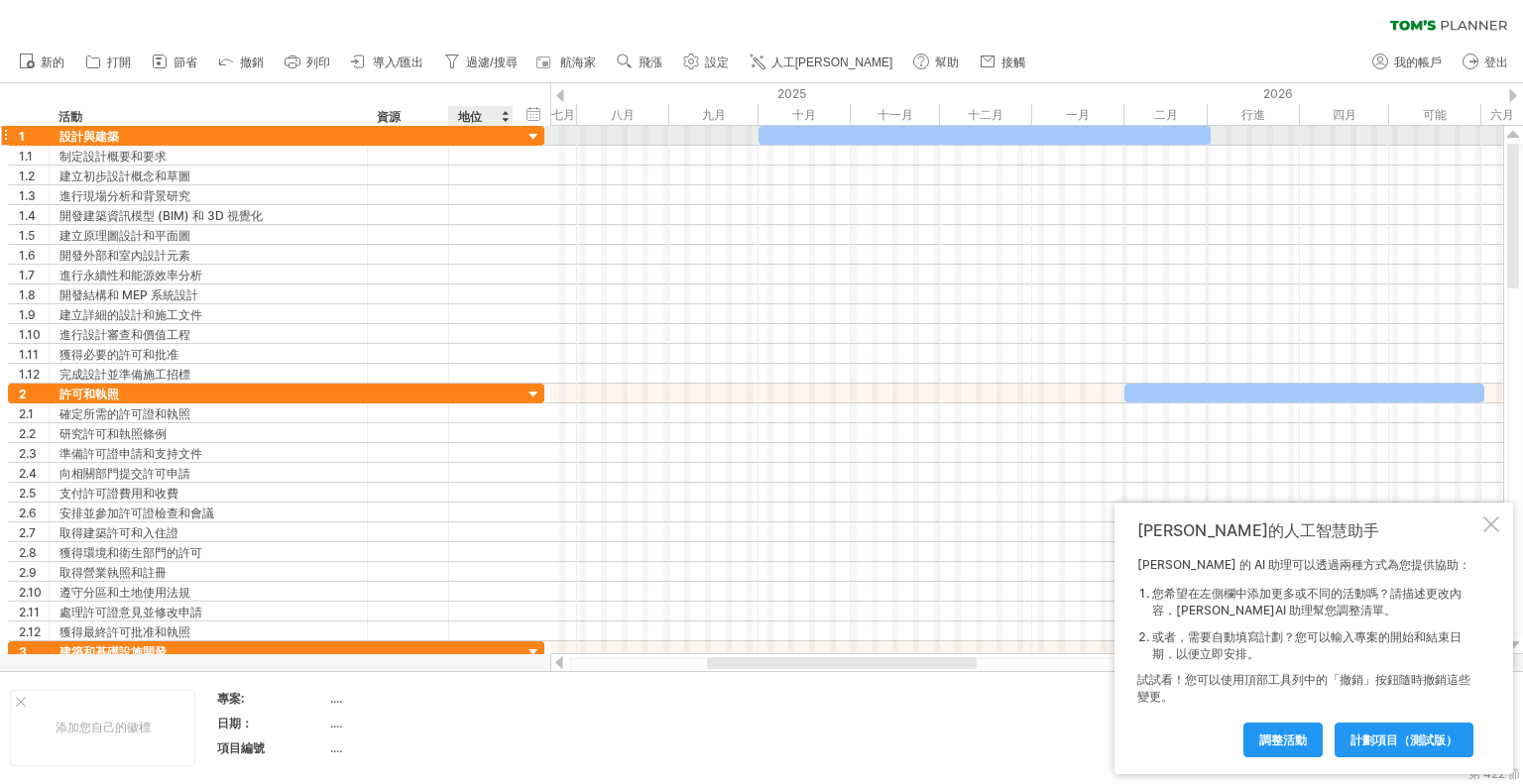 click at bounding box center (533, 137) 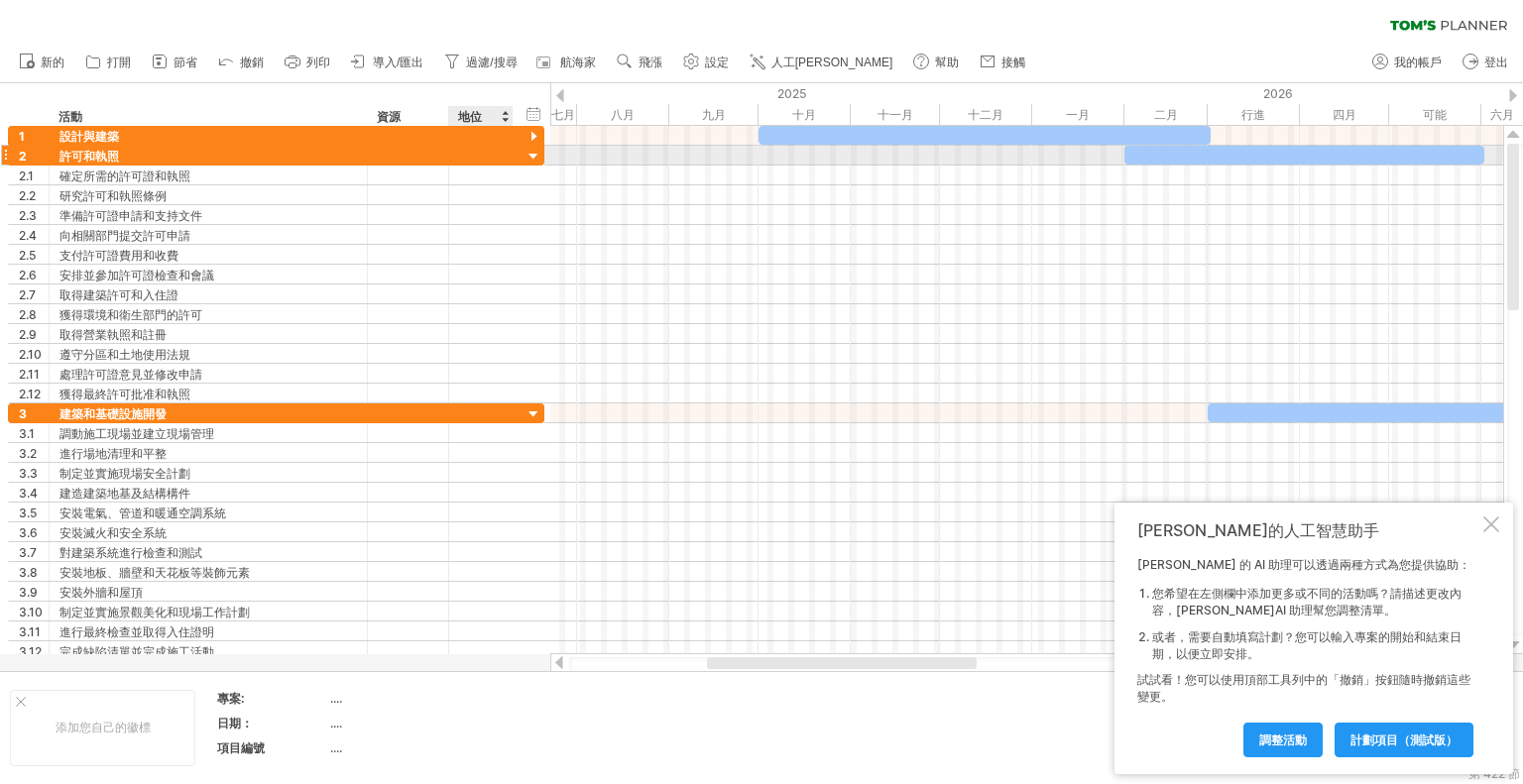 click at bounding box center (533, 157) 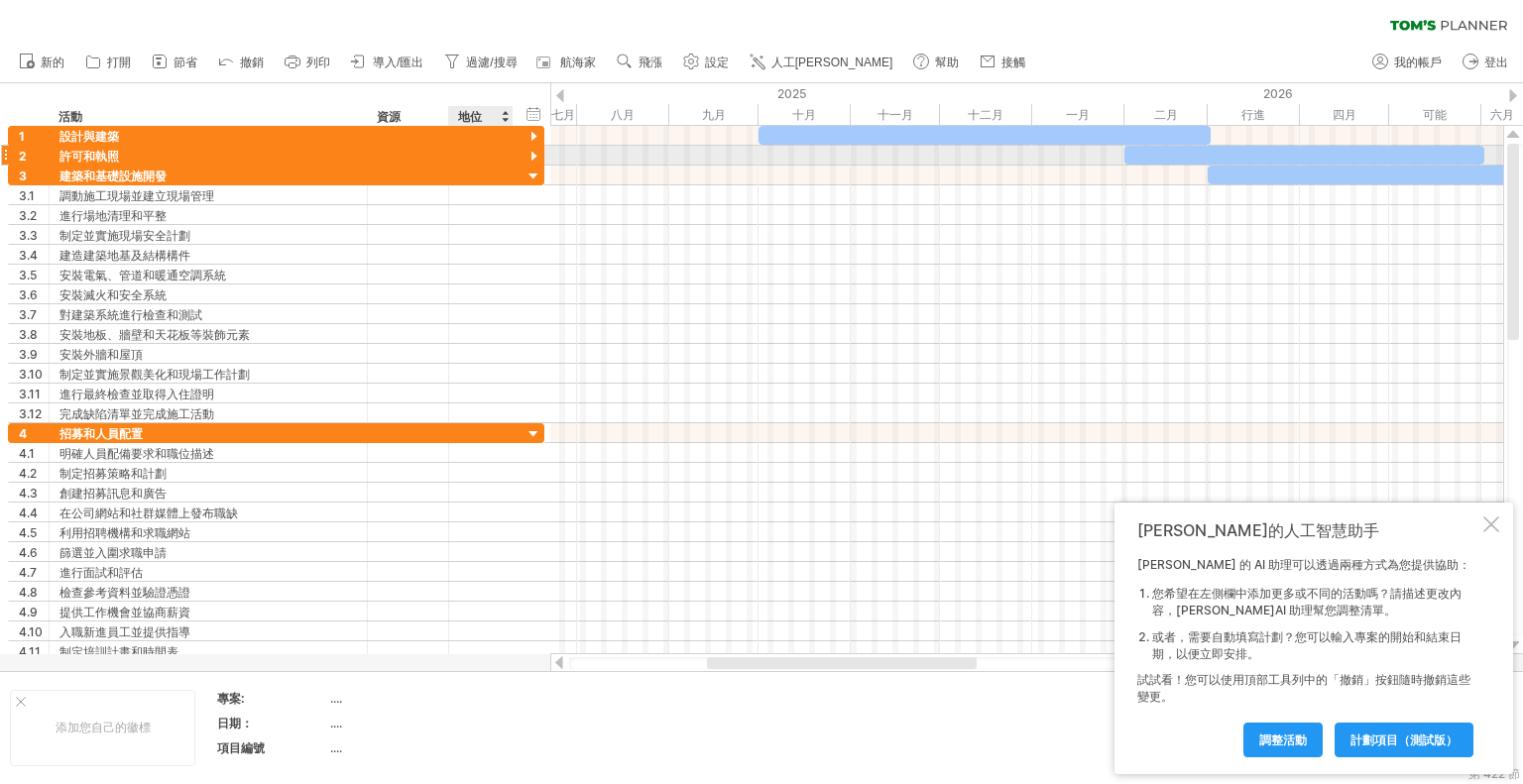 click at bounding box center [533, 157] 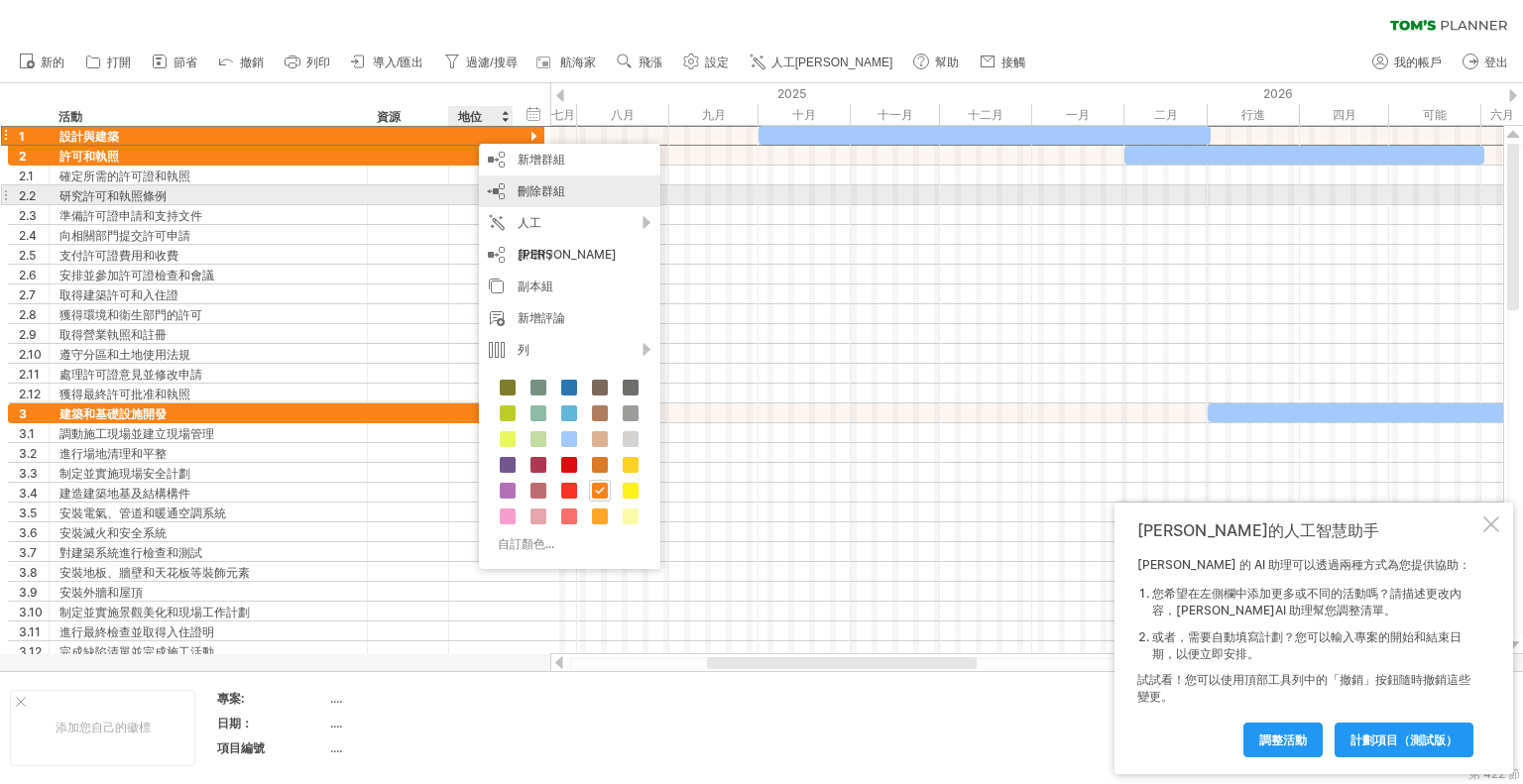 click on "刪除群組" at bounding box center (541, 190) 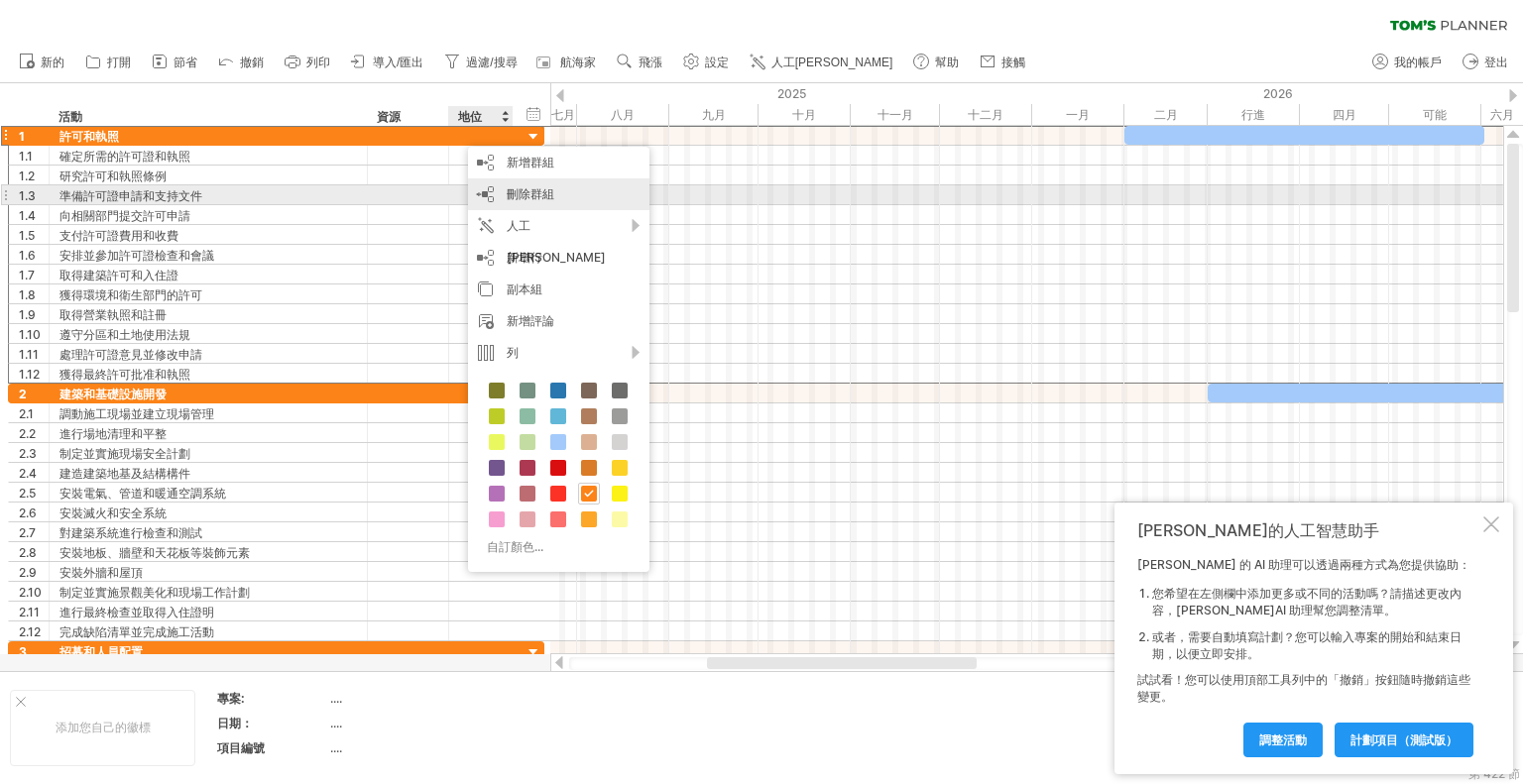 click on "刪除群組" at bounding box center [530, 193] 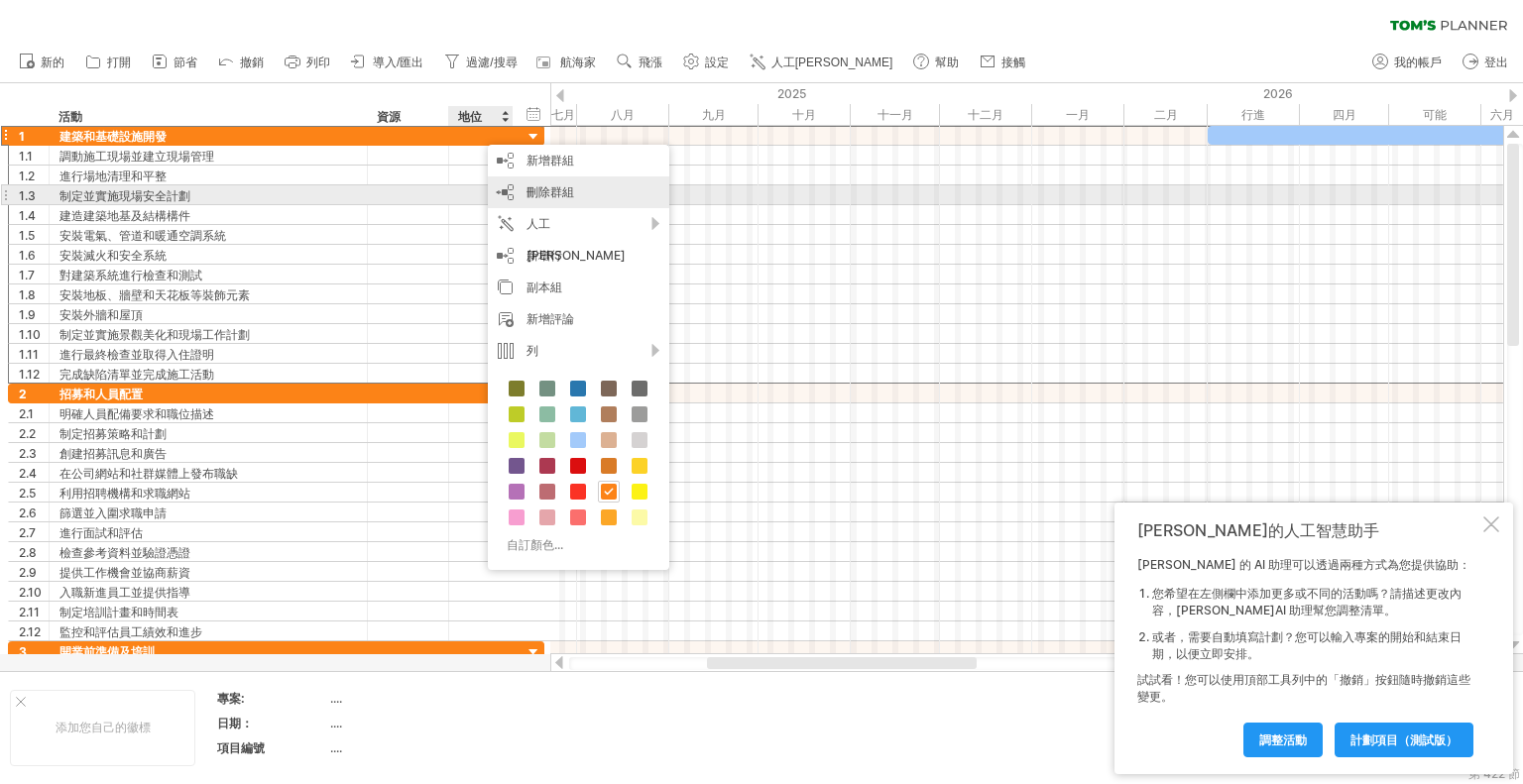 click on "刪除群組" at bounding box center (550, 191) 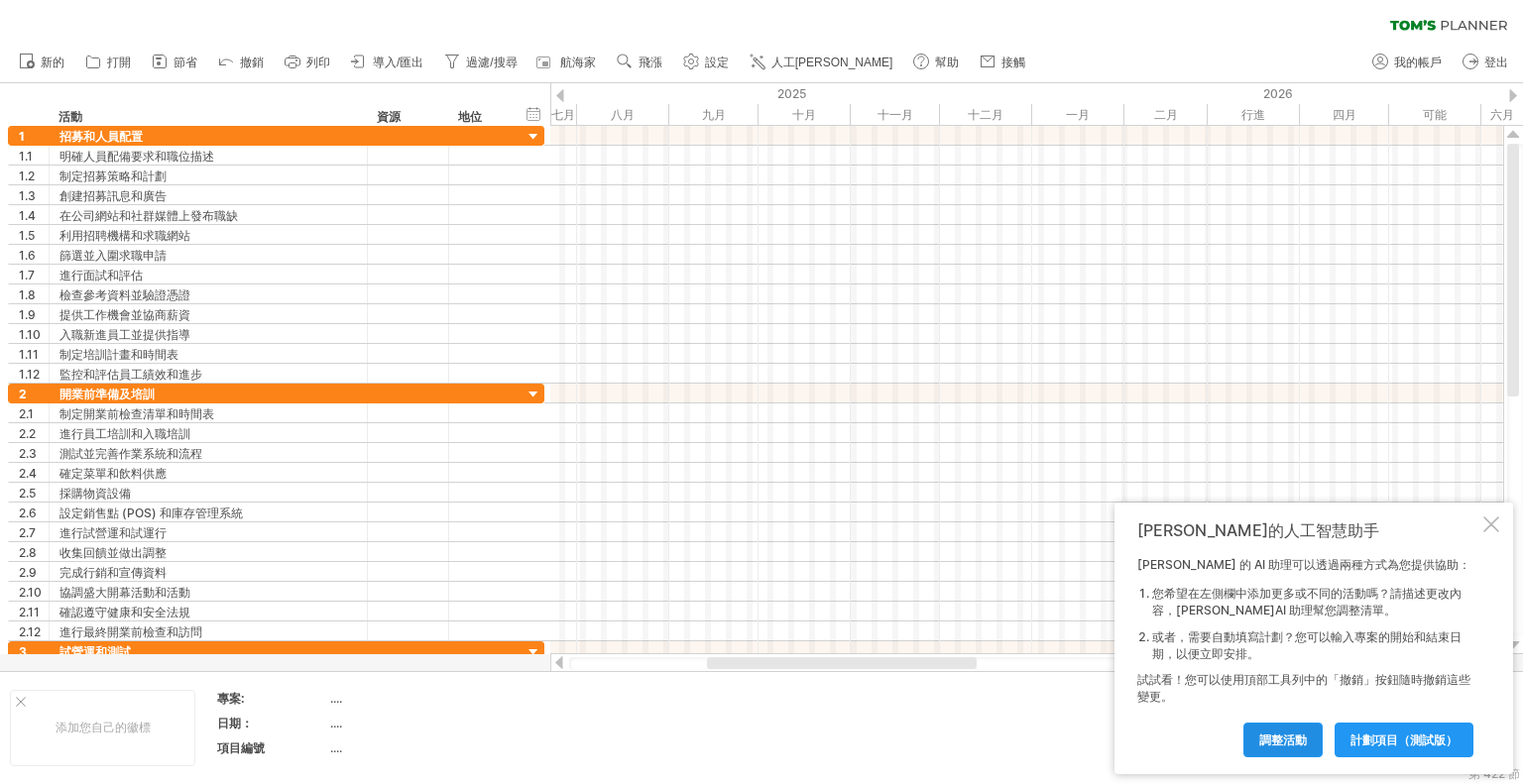 click on "調整活動" at bounding box center [1283, 739] 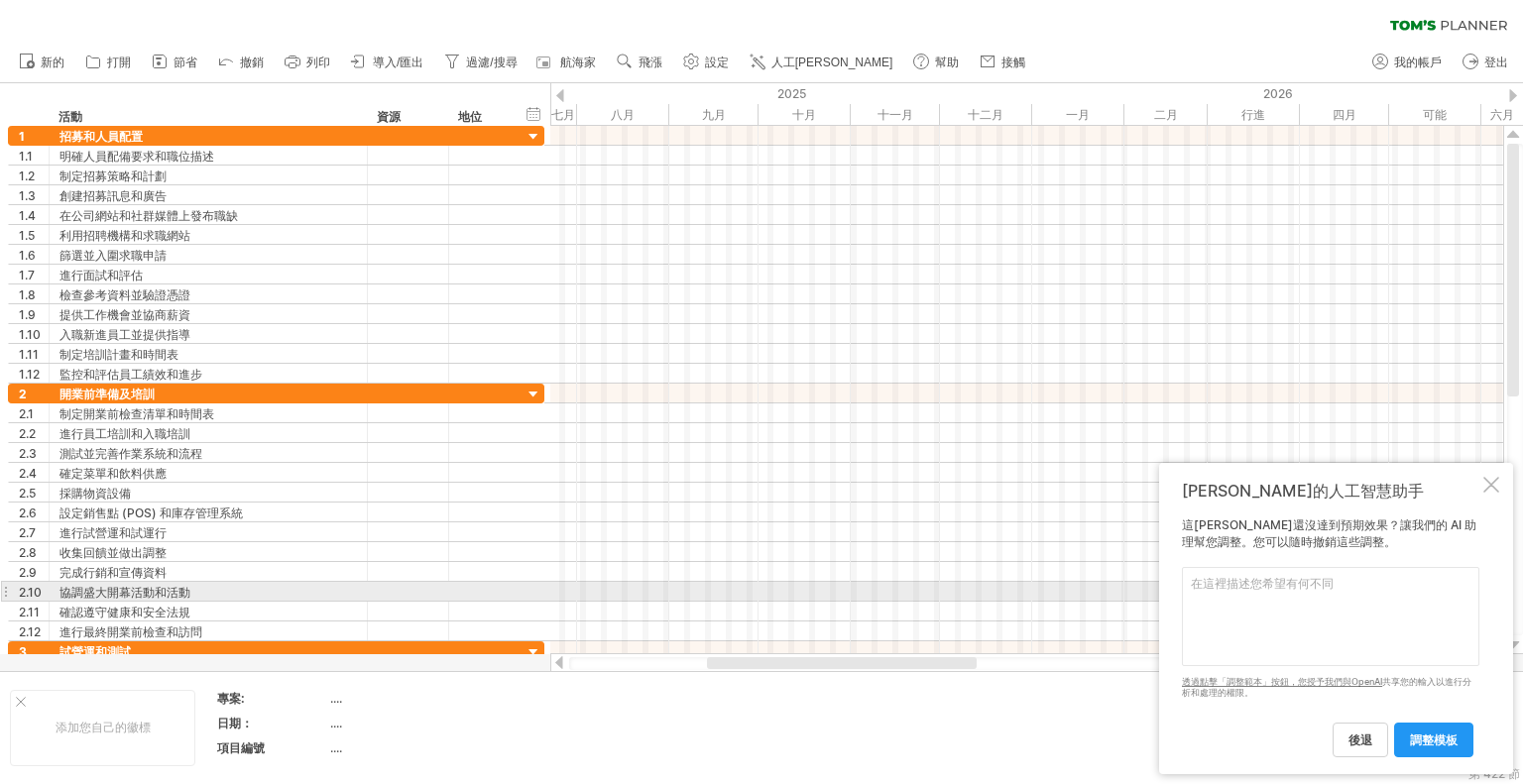 click at bounding box center [1331, 616] 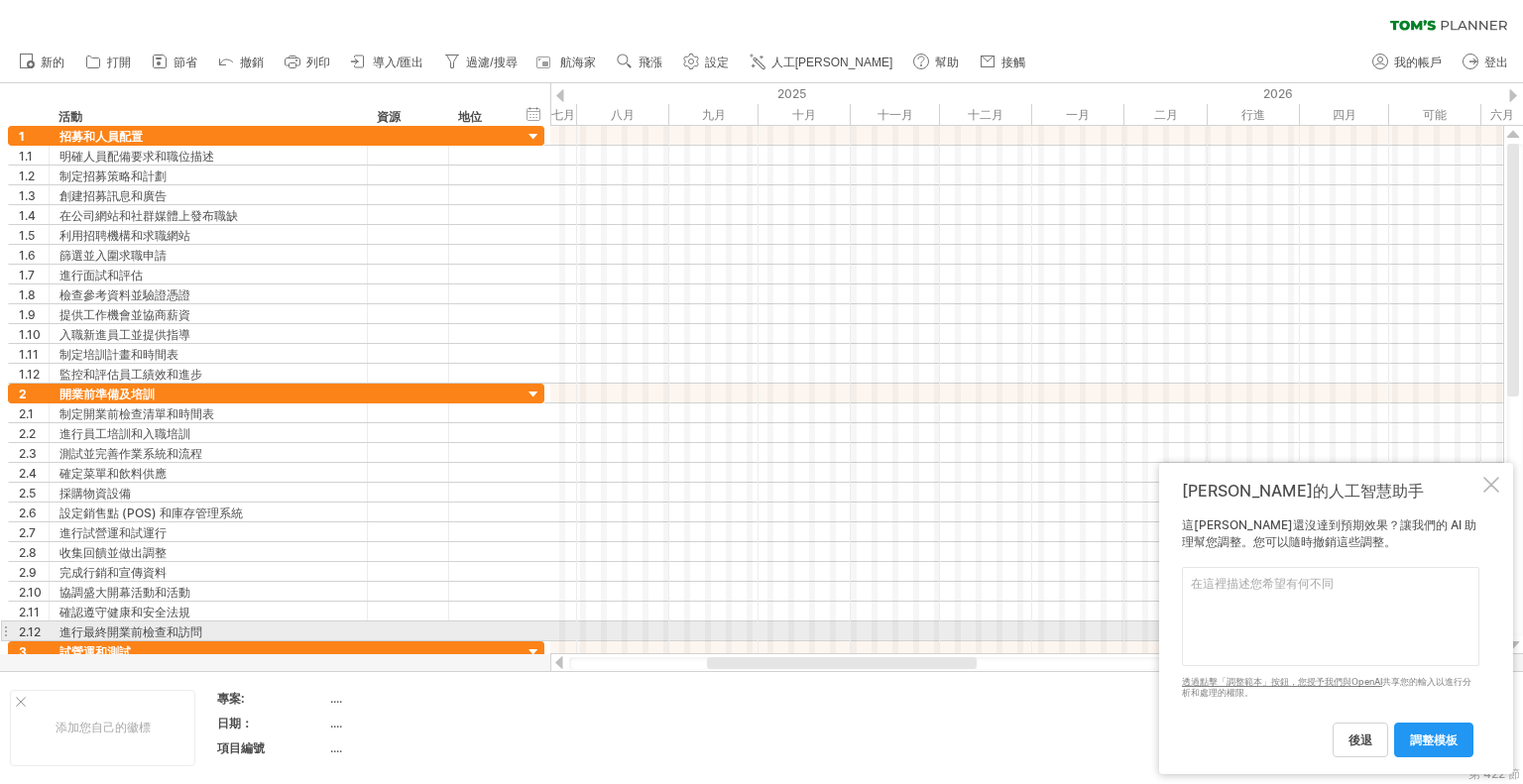 paste on "HR籌備甘特圖時程草案" 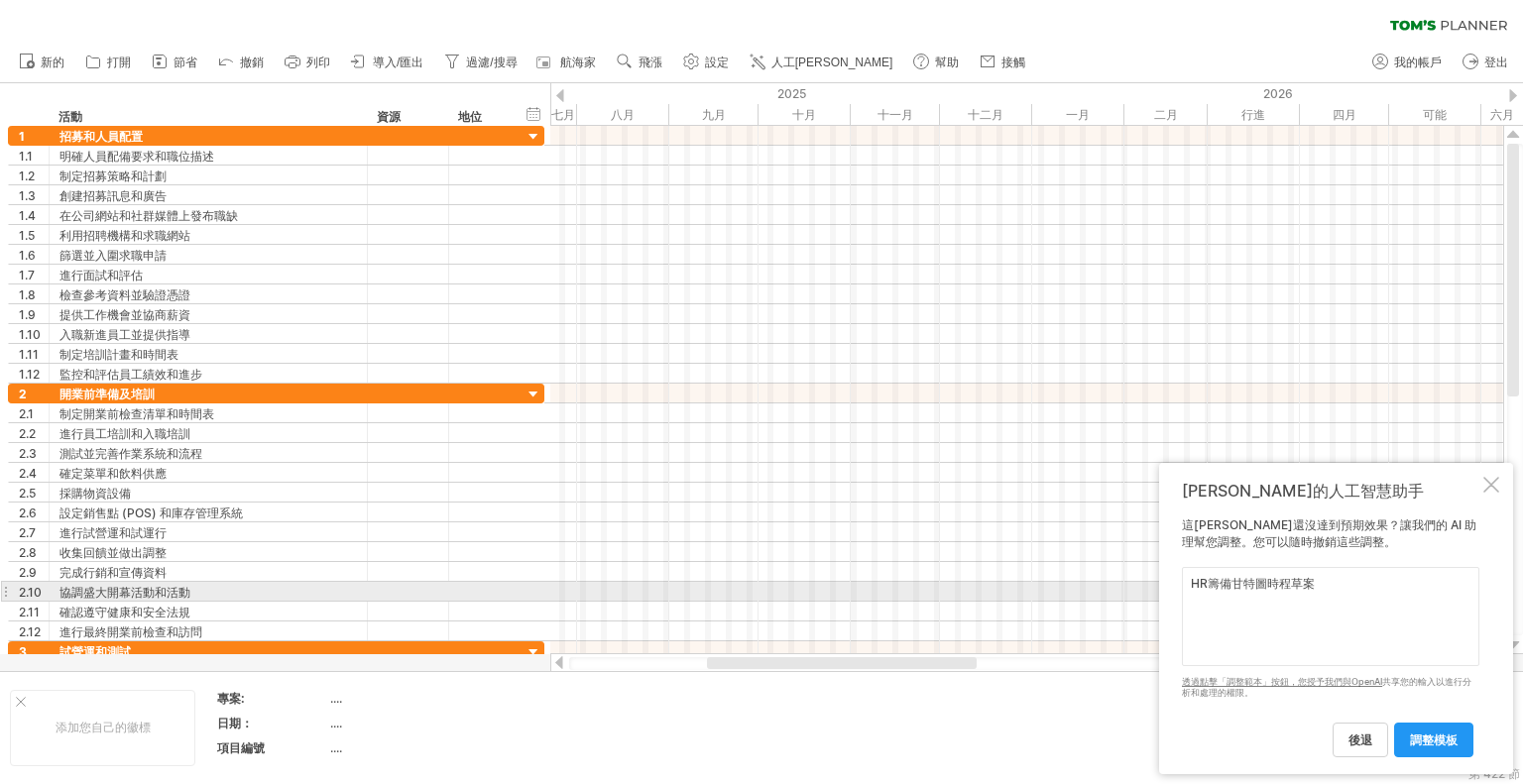 click on "HR籌備甘特圖時程草案" at bounding box center (1331, 616) 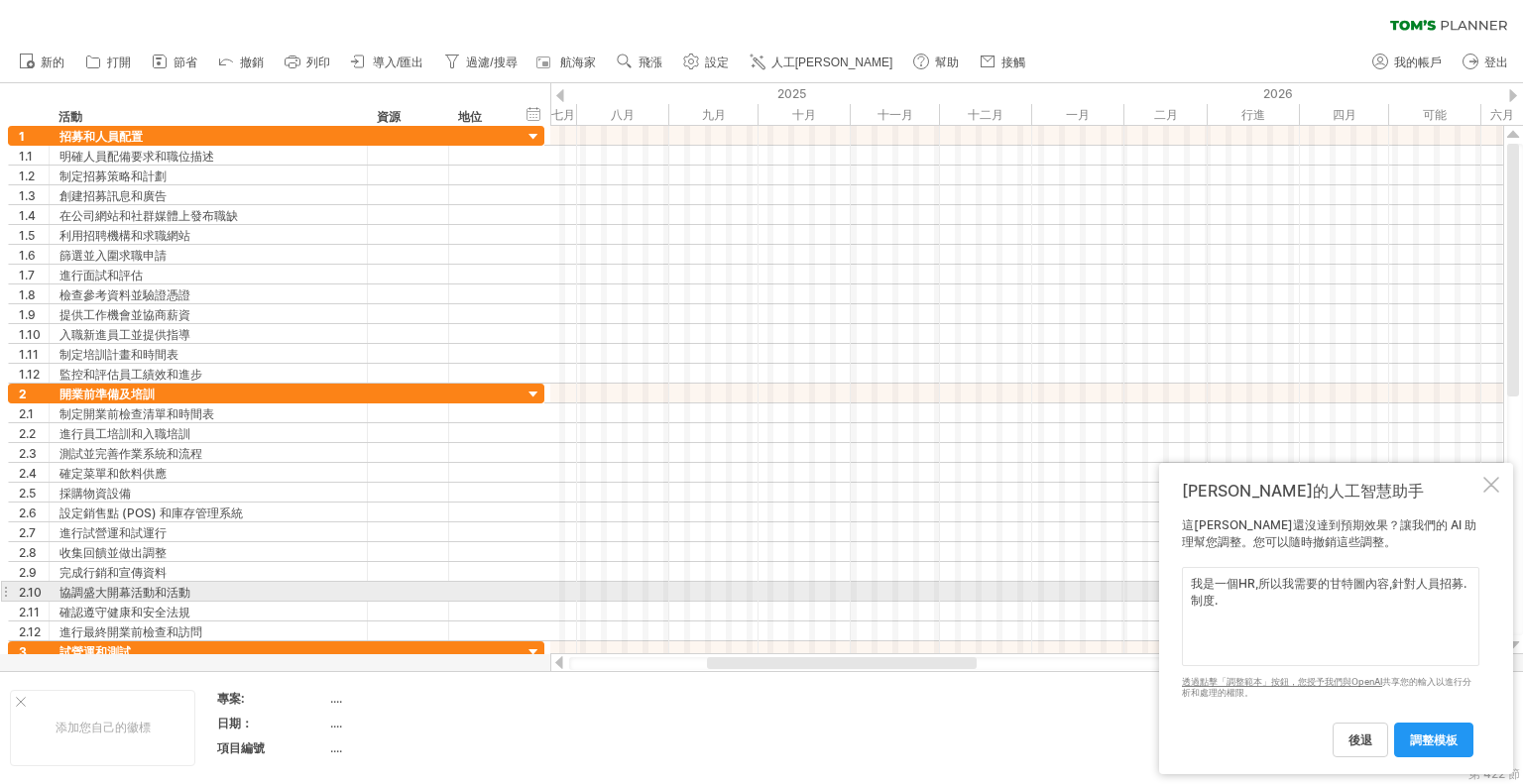 drag, startPoint x: 1396, startPoint y: 585, endPoint x: 1417, endPoint y: 597, distance: 24.186773 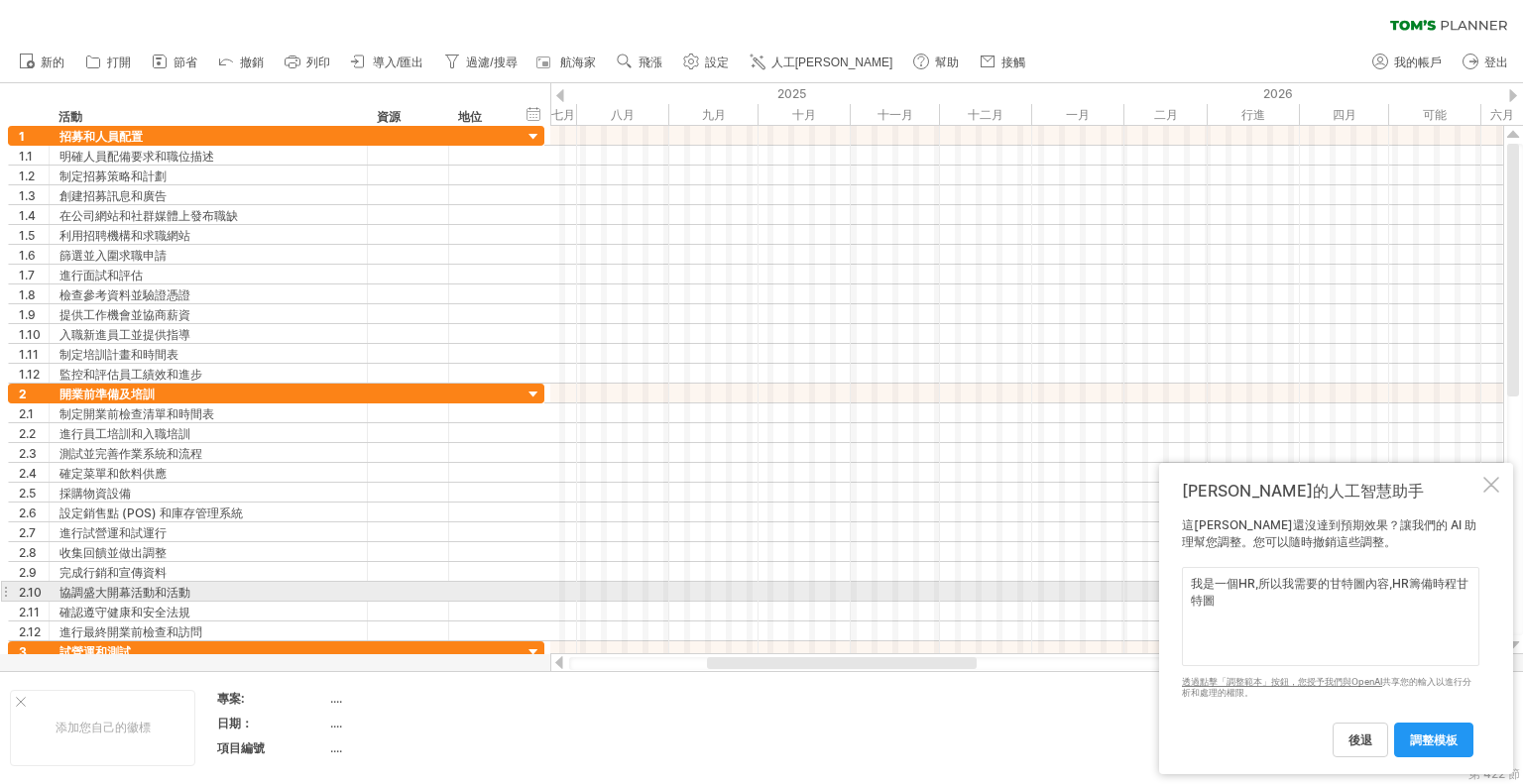 click on "我是一個HR,所以我需要的甘特圖內容,HR籌備時程甘特圖" at bounding box center [1331, 616] 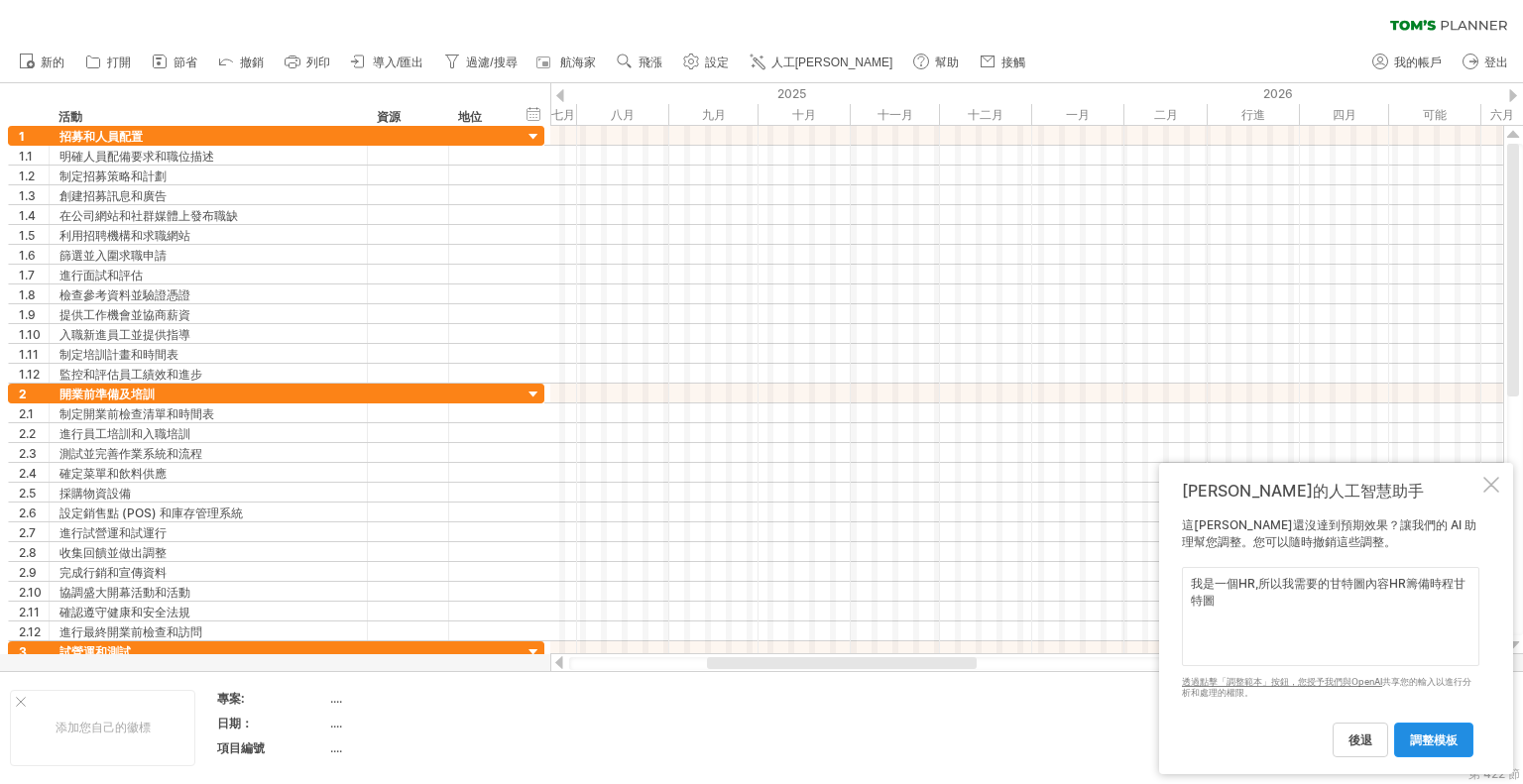 type on "我是一個HR,所以我需要的甘特圖內容HR籌備時程甘特圖" 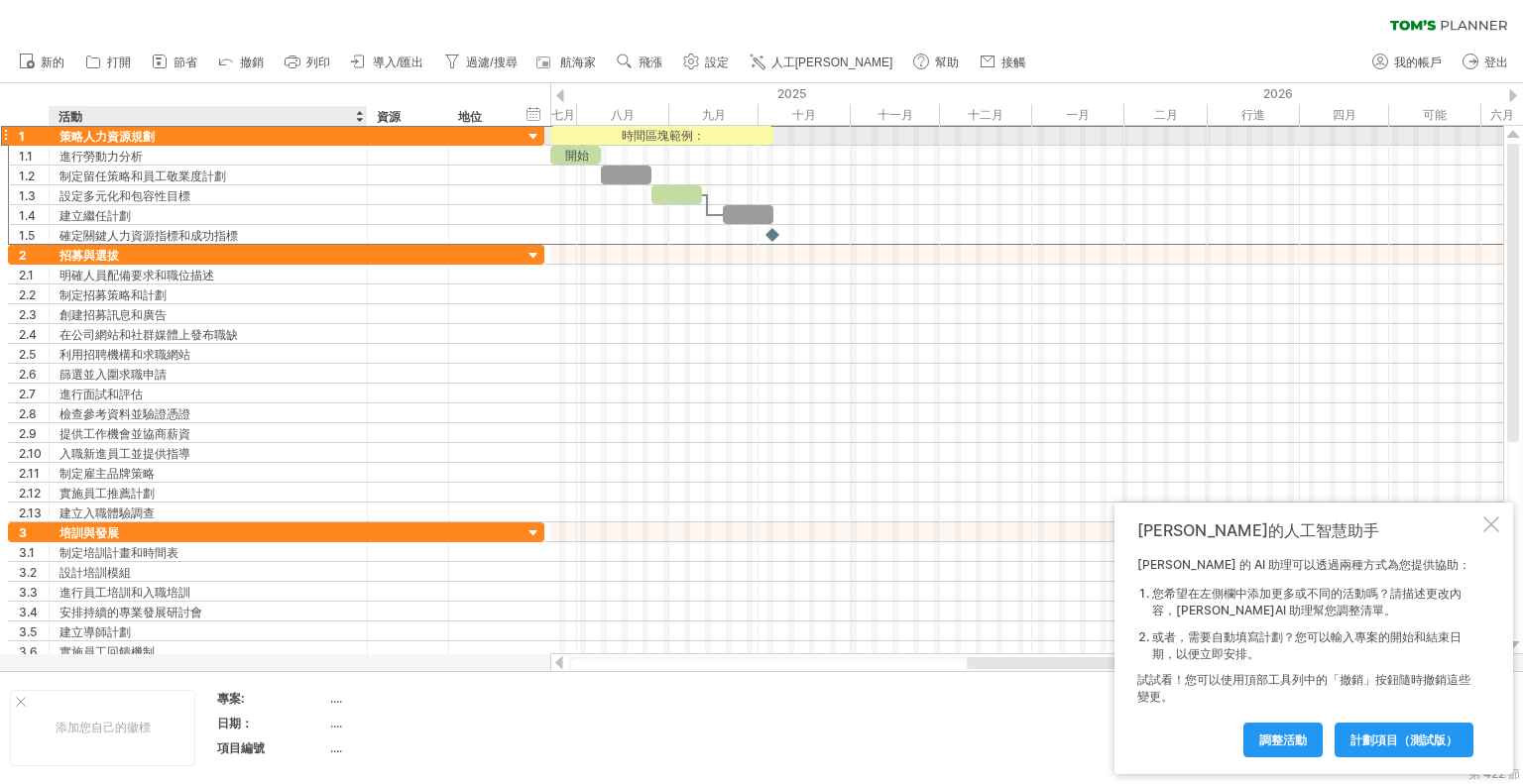 click on "策略人力資源規劃" at bounding box center [208, 135] 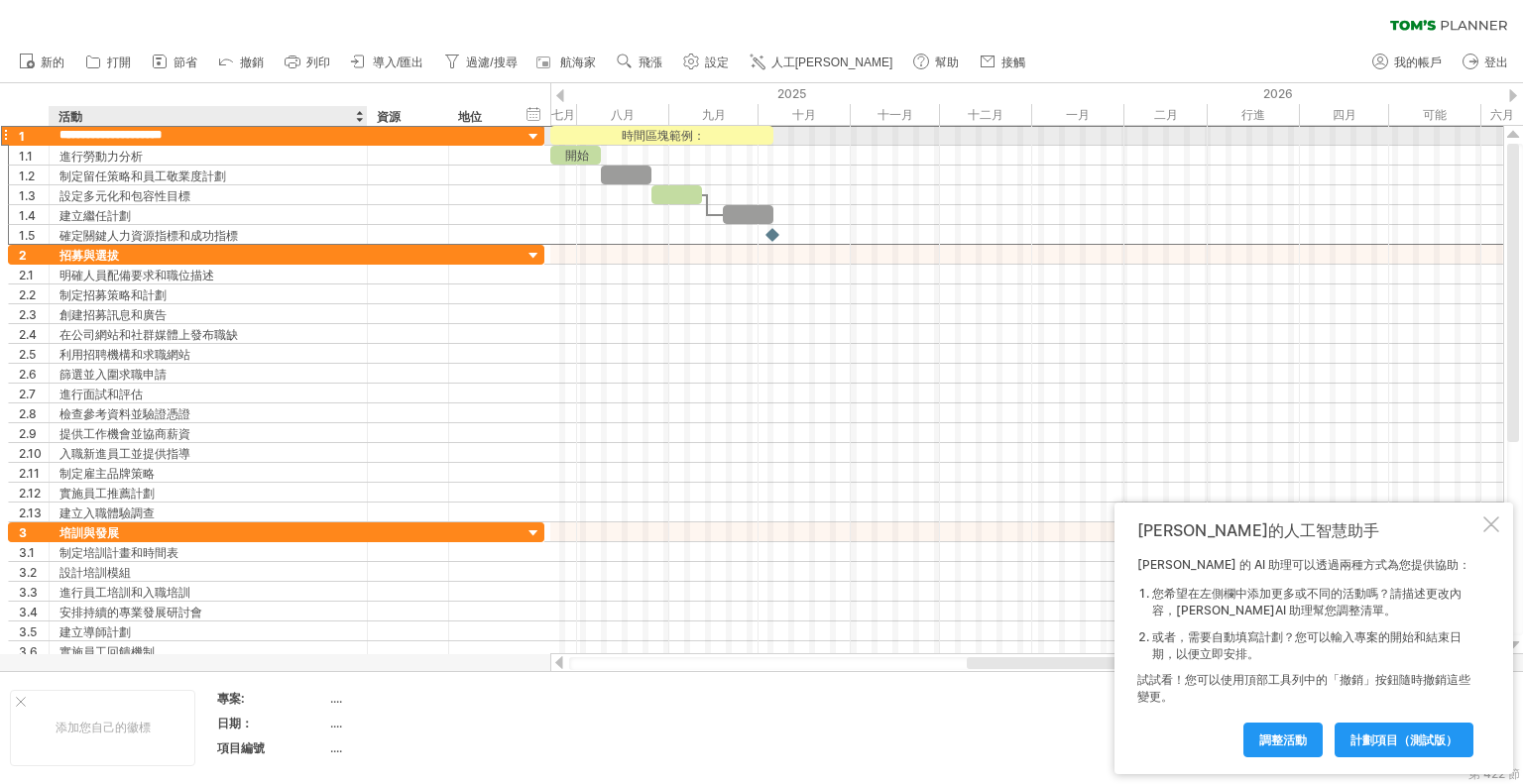 click on "**********" at bounding box center (208, 135) 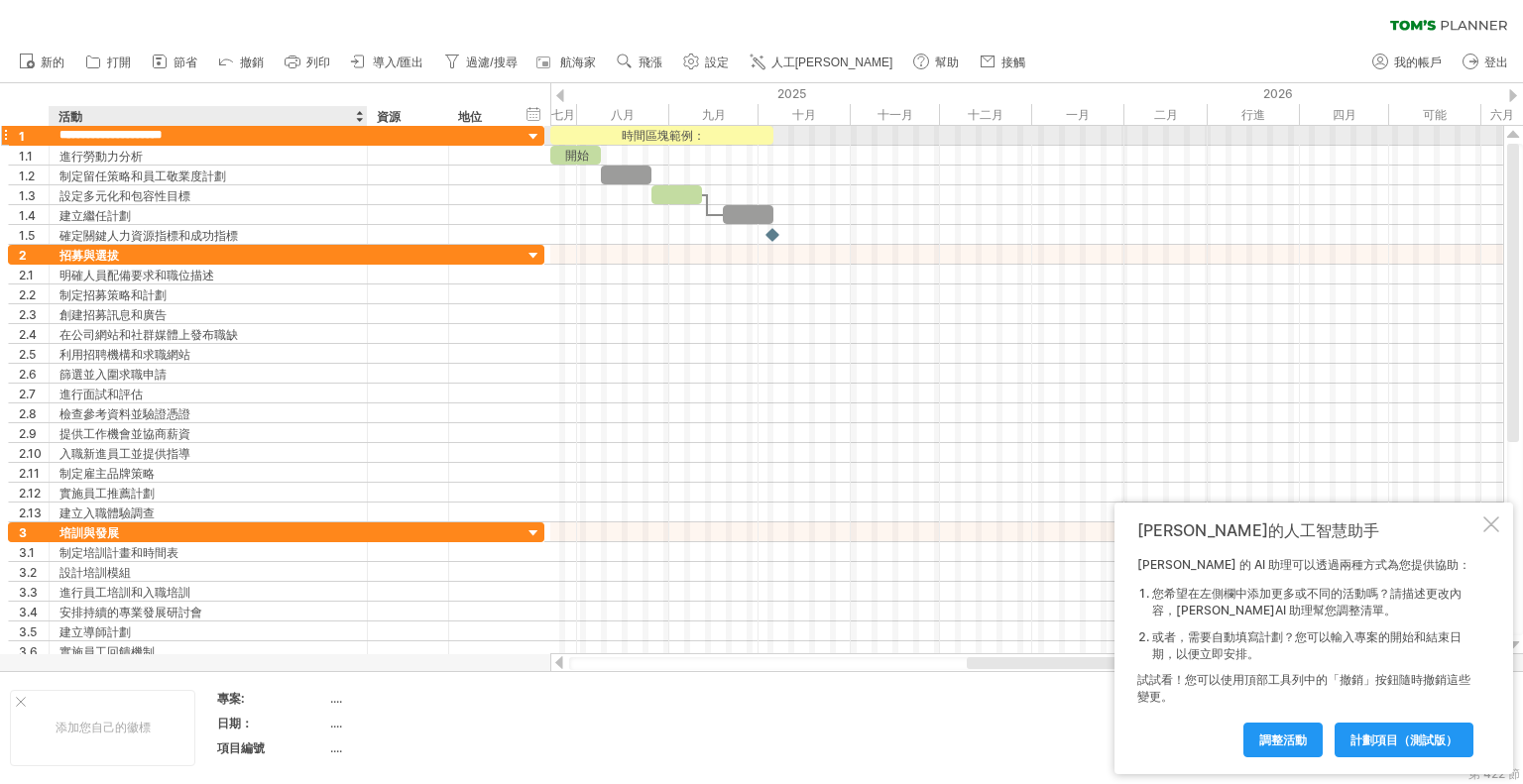 click on "**********" at bounding box center (208, 135) 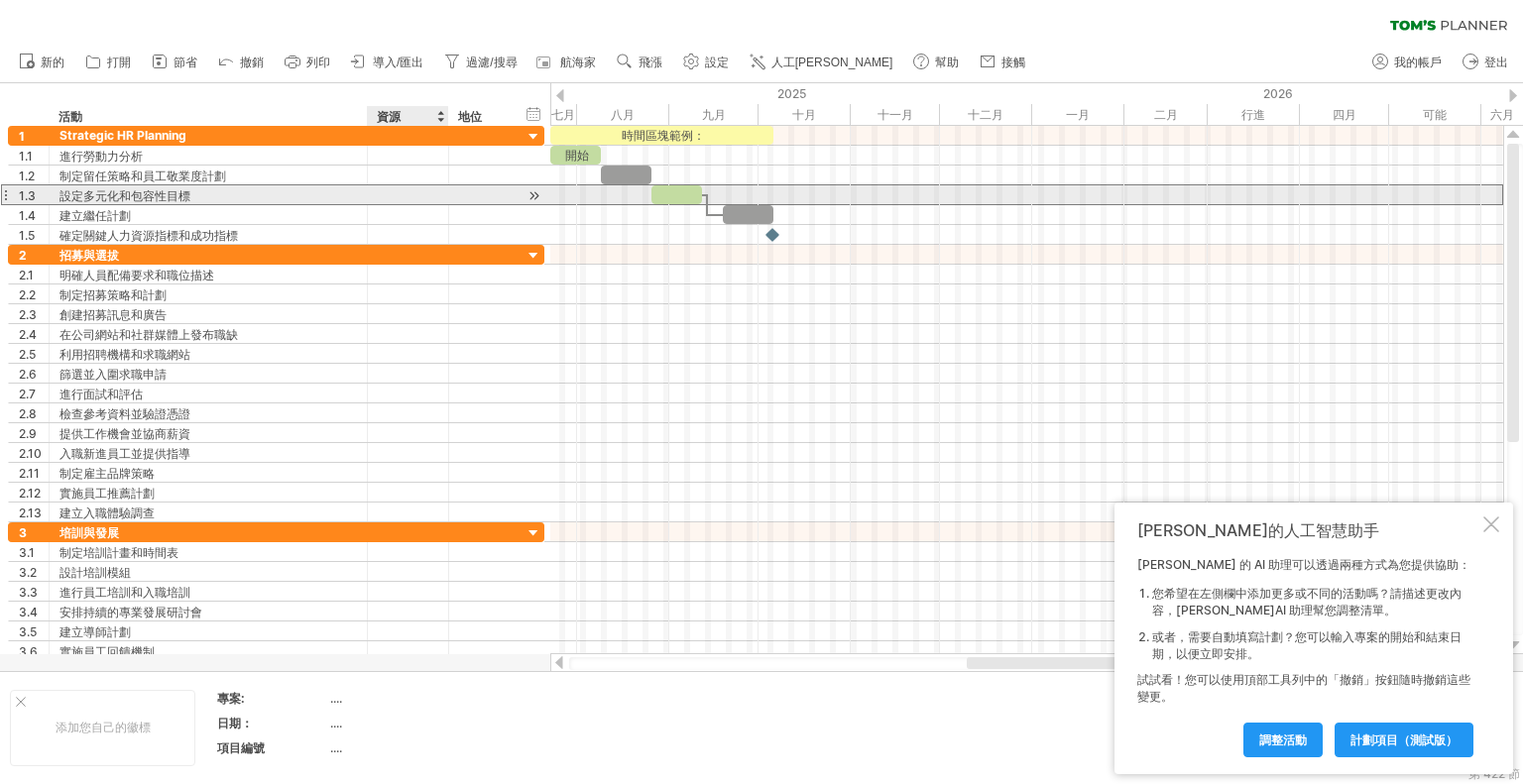 click at bounding box center [408, 194] 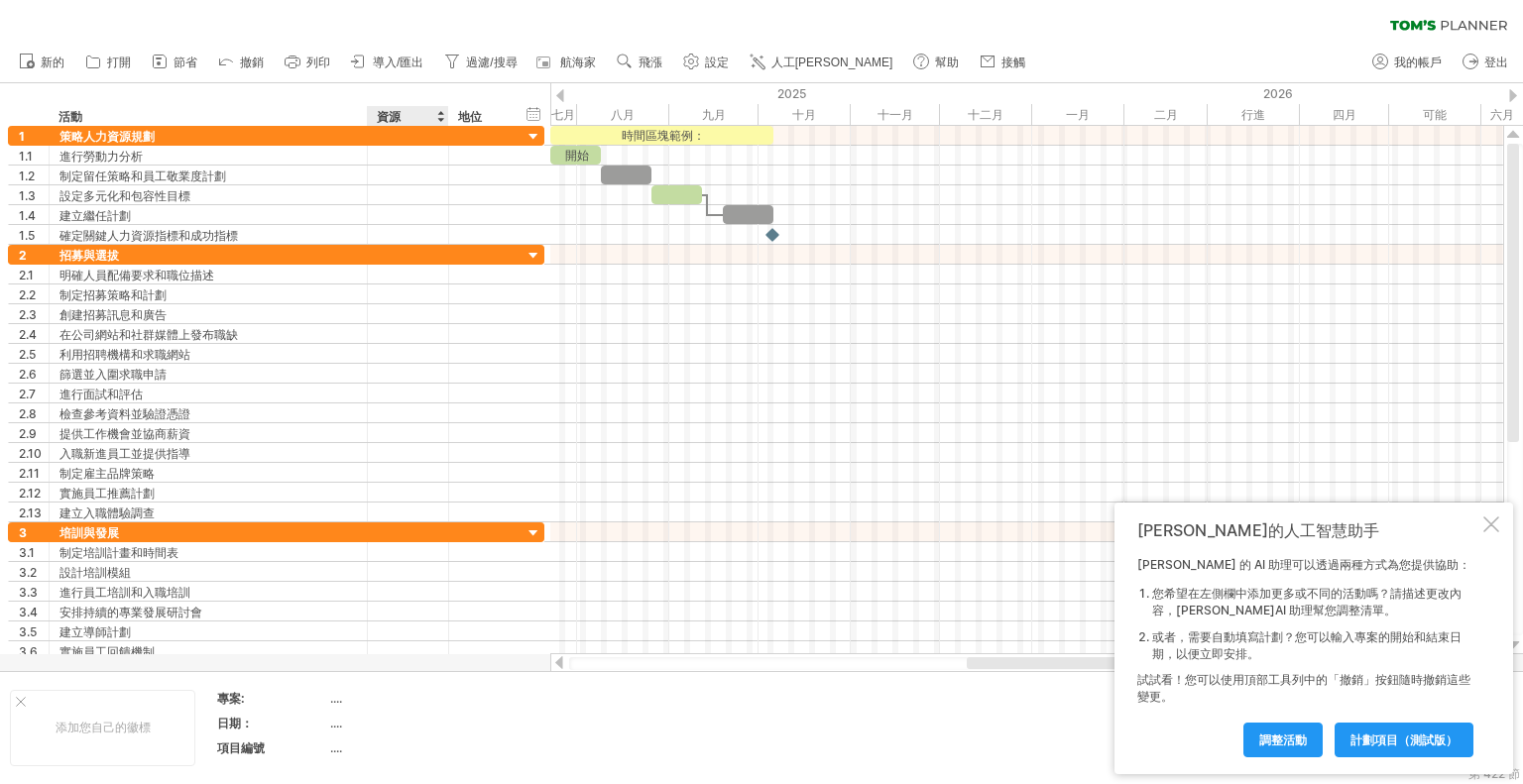 click on "資源" at bounding box center [407, 116] 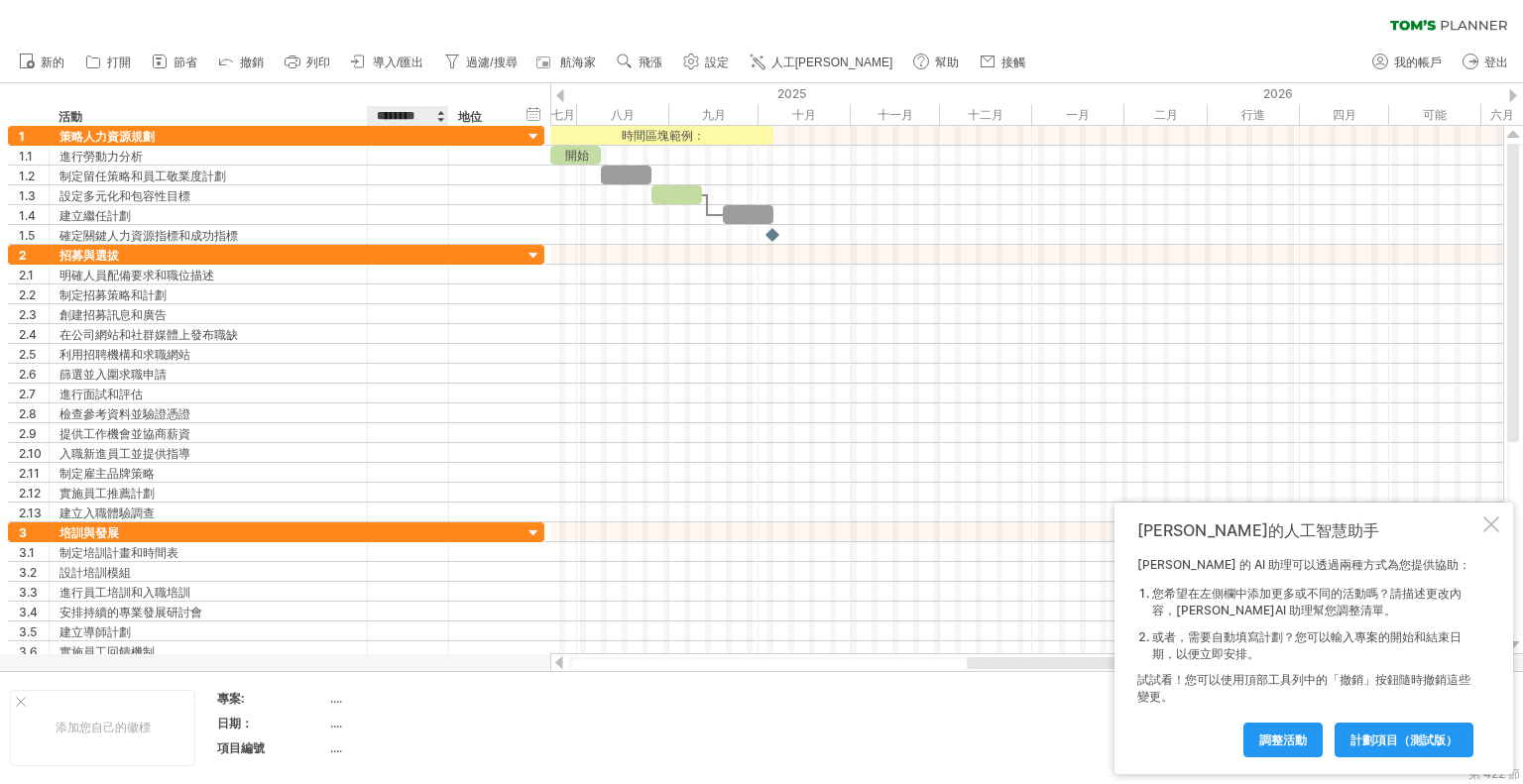click on "********" at bounding box center [407, 116] 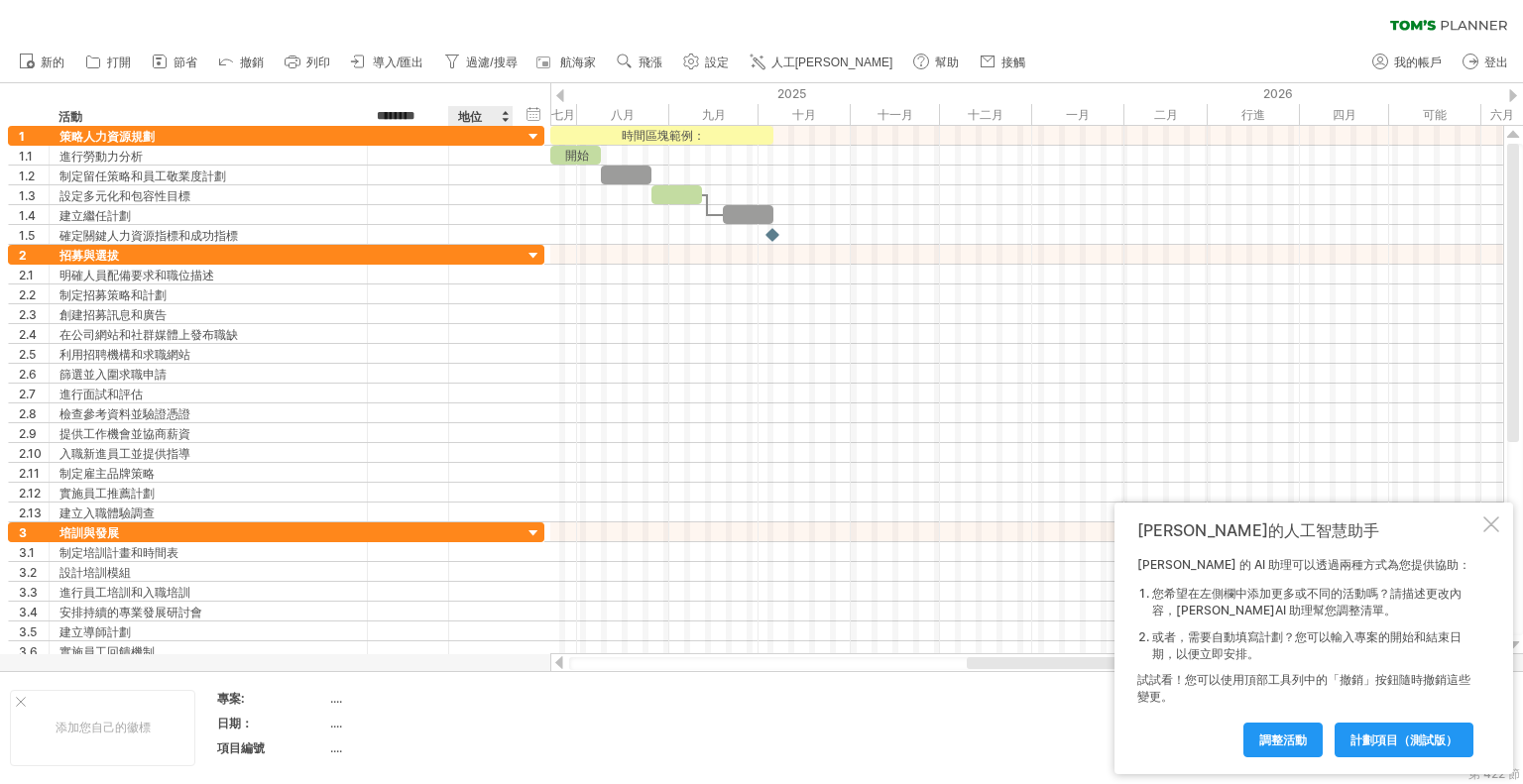click on "地位" at bounding box center (480, 116) 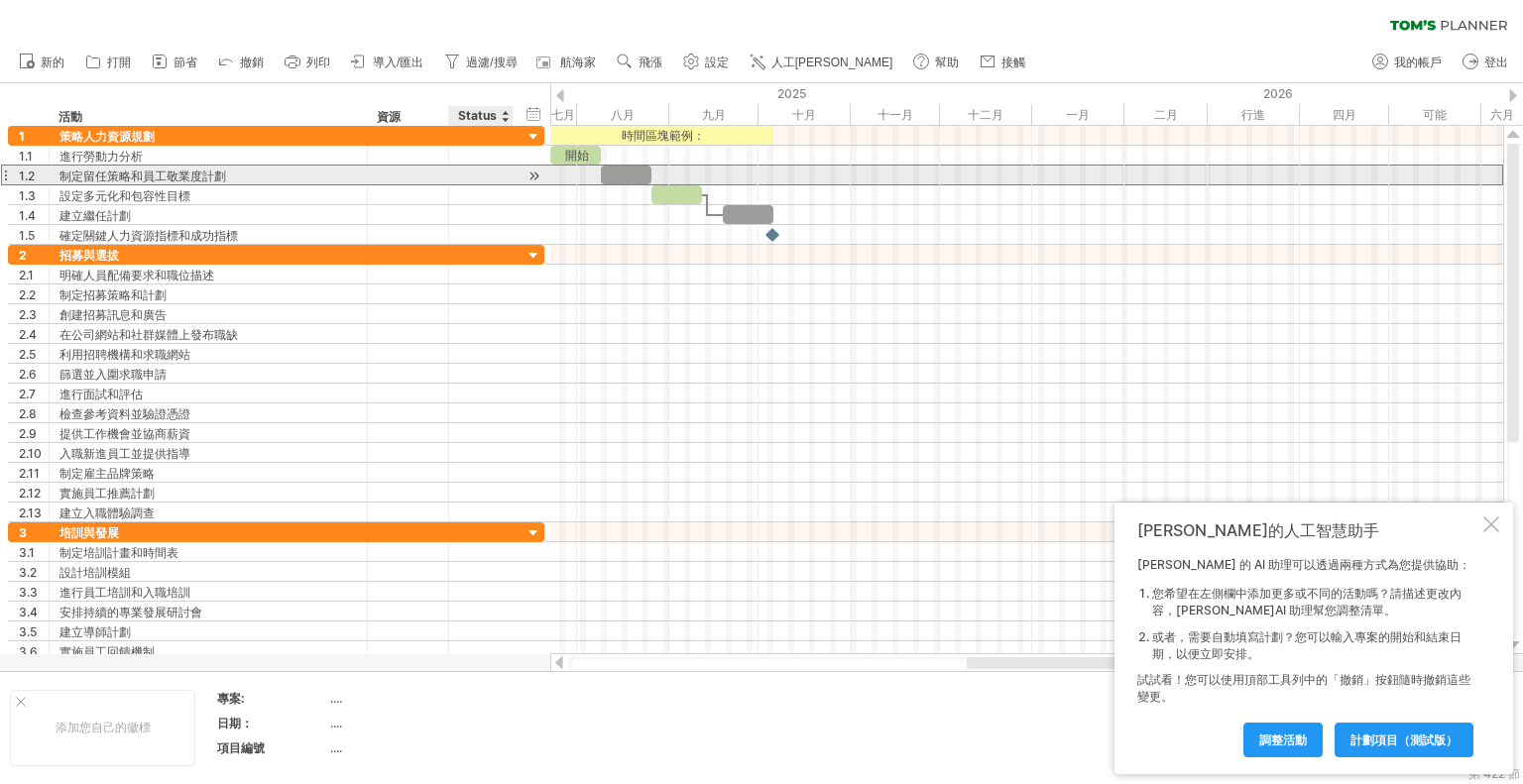 click at bounding box center (481, 174) 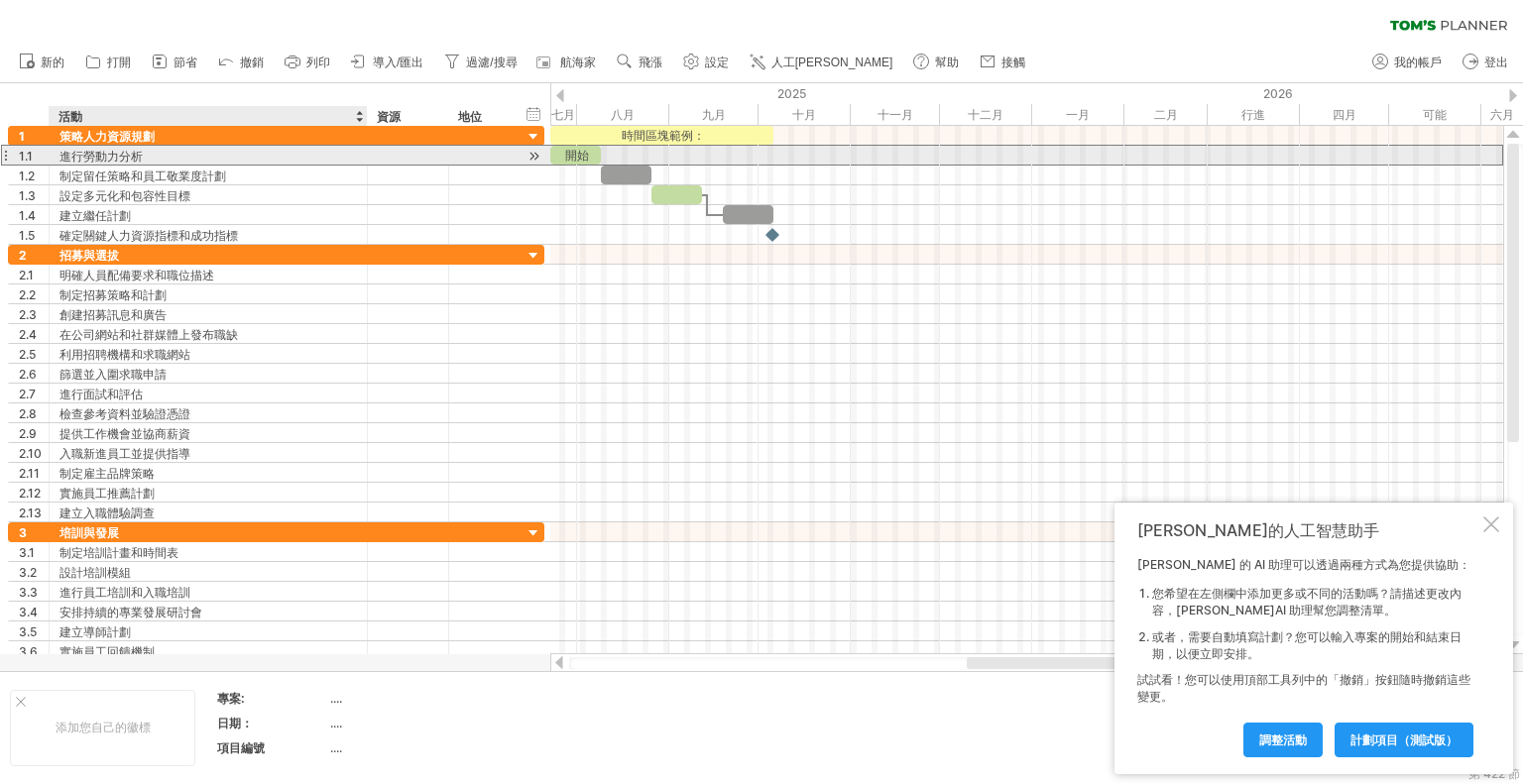 click on "進行勞動力分析" at bounding box center (208, 155) 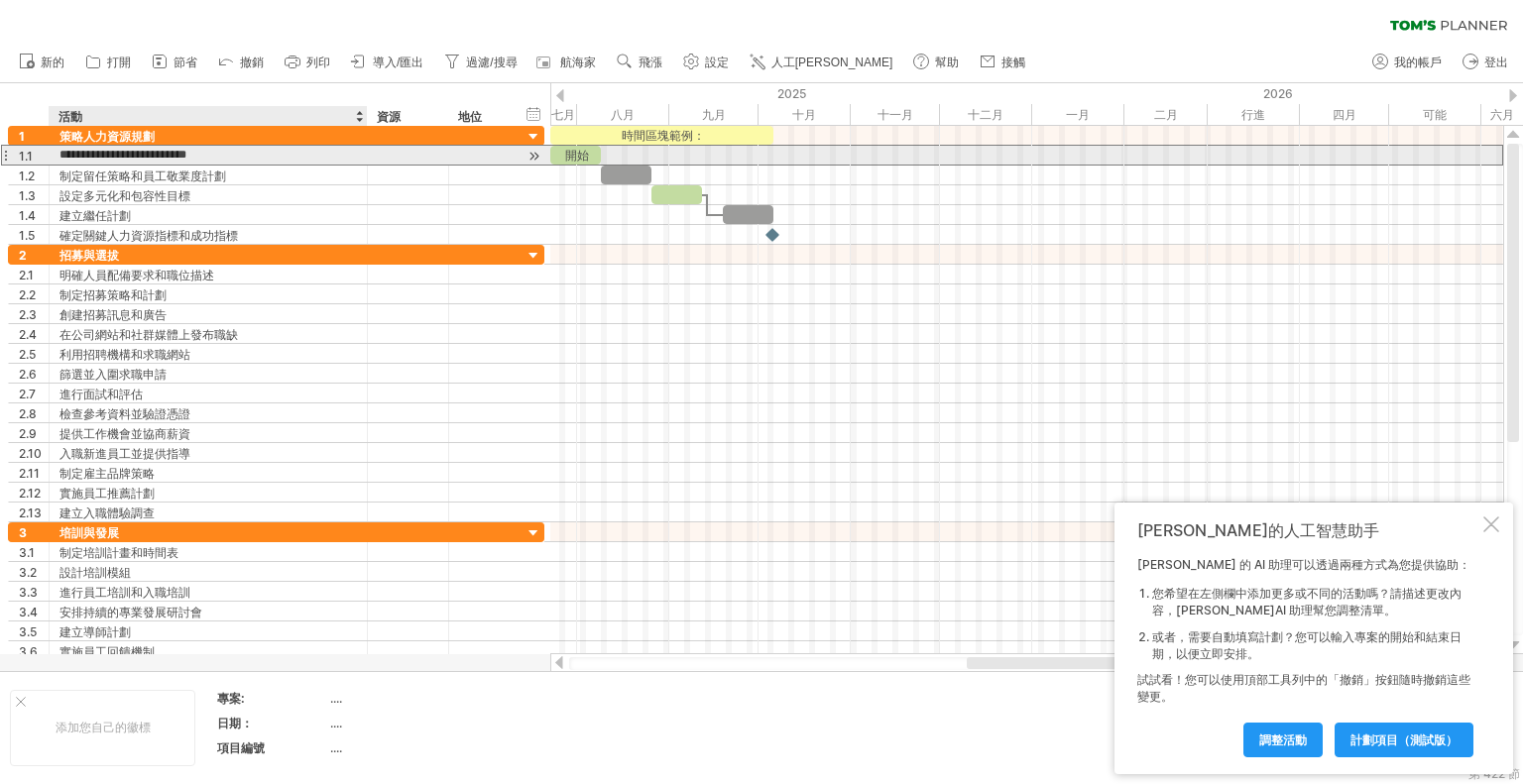 click on "**********" at bounding box center [208, 155] 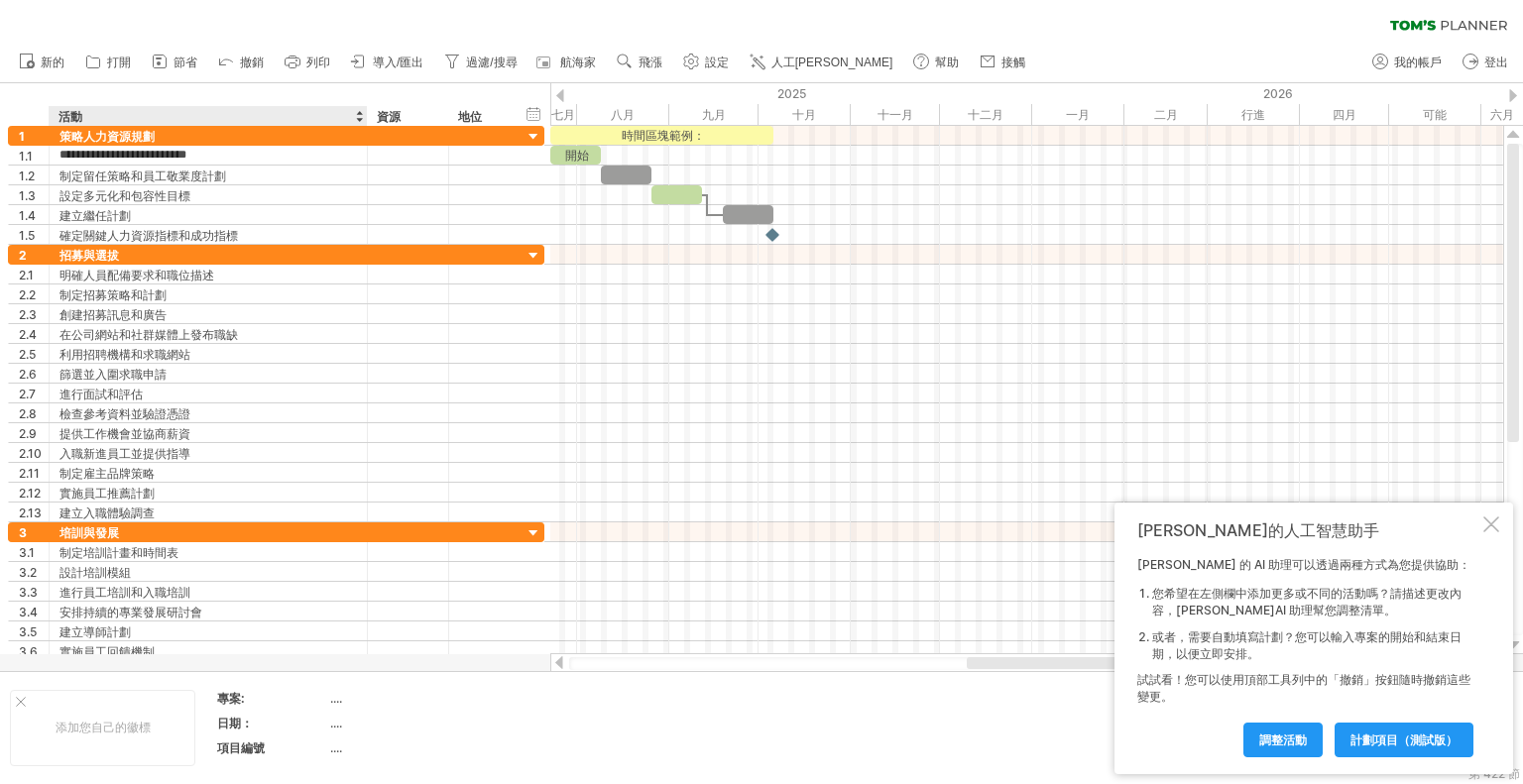 click on "隱藏開始/結束/持續時間 顯示開始/結束/持續時間
******** 活動 ******** 資源 ****** 地位" at bounding box center (275, 104) 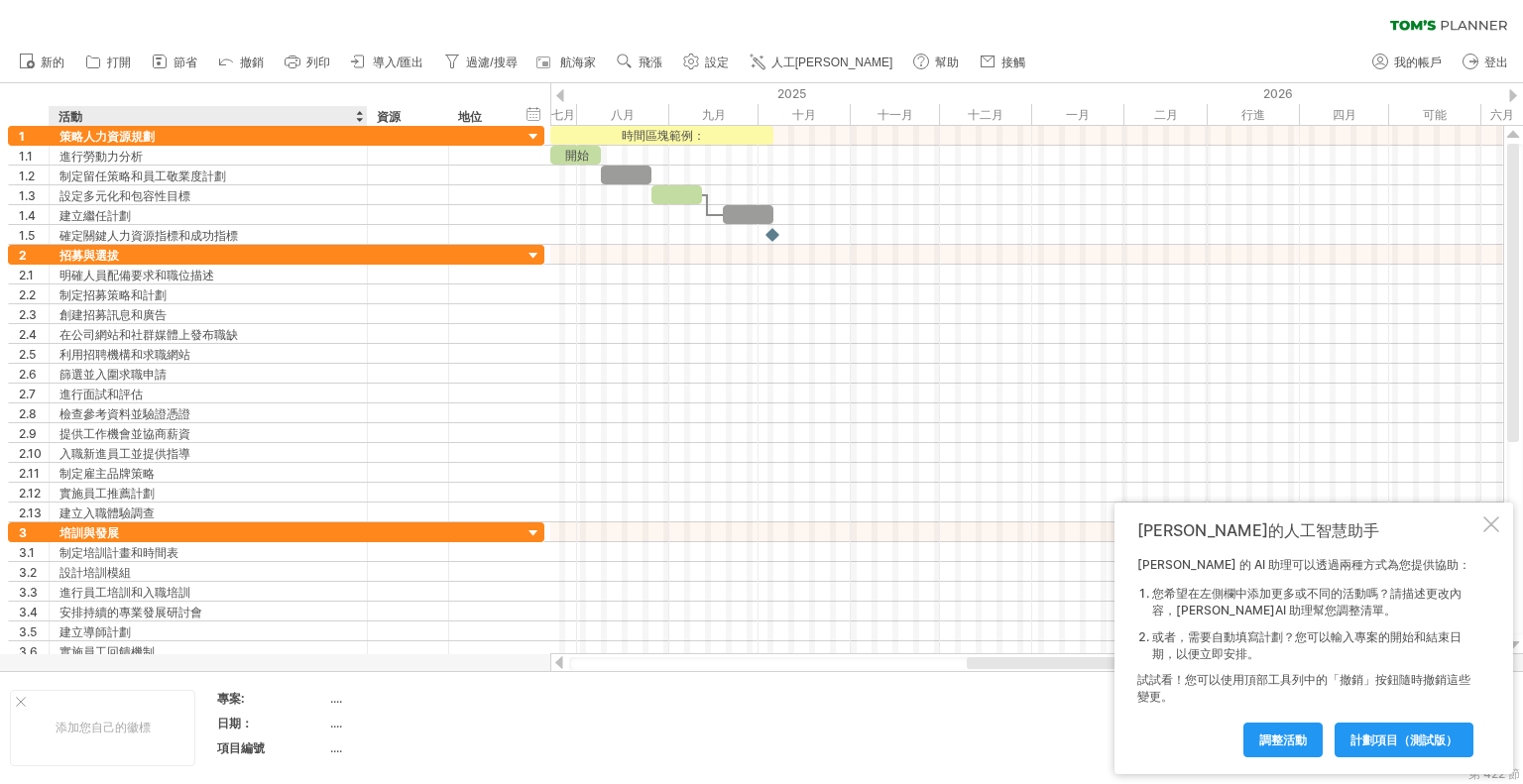 click on "...." at bounding box center [336, 698] 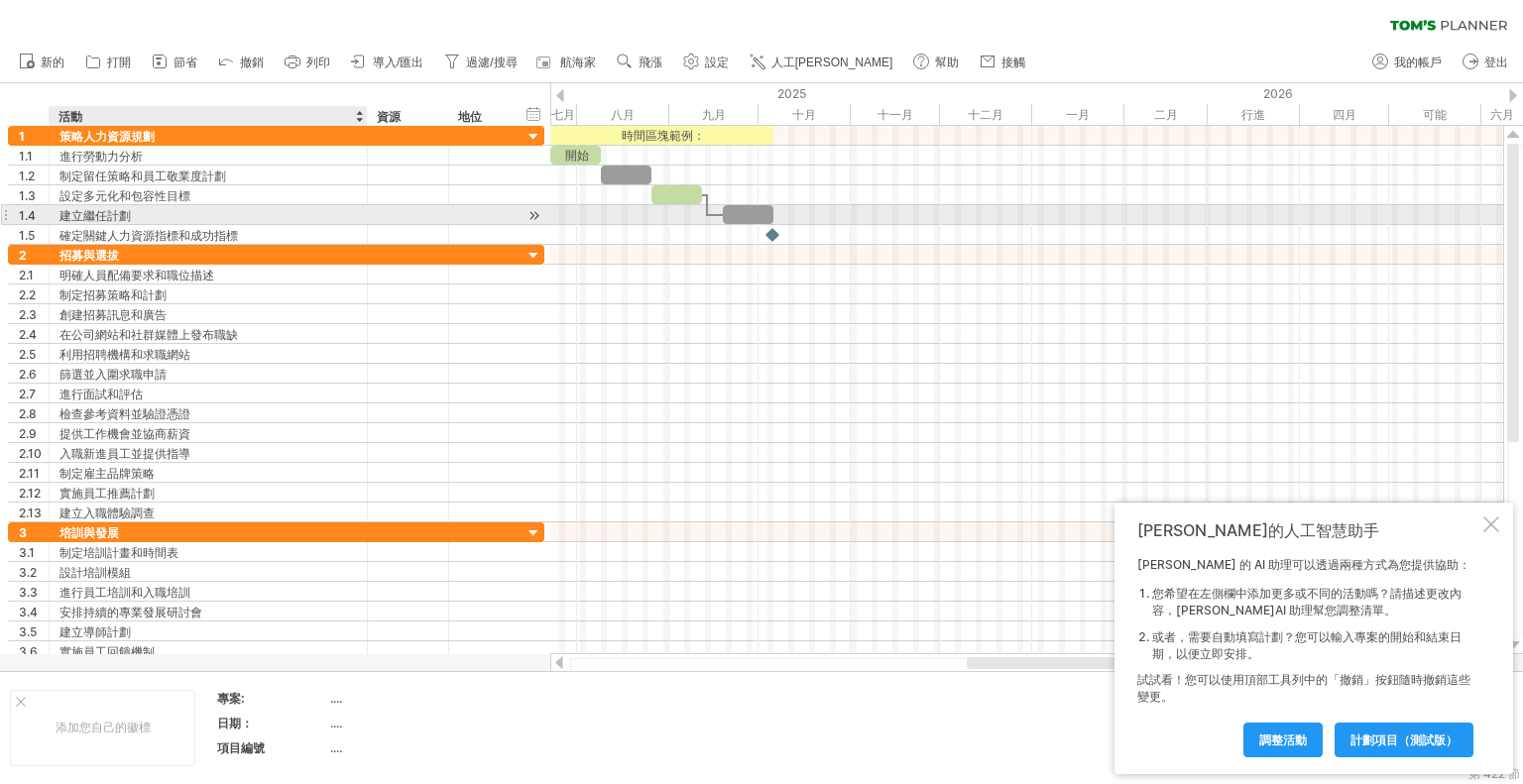 click on "建立繼任計劃" at bounding box center (208, 214) 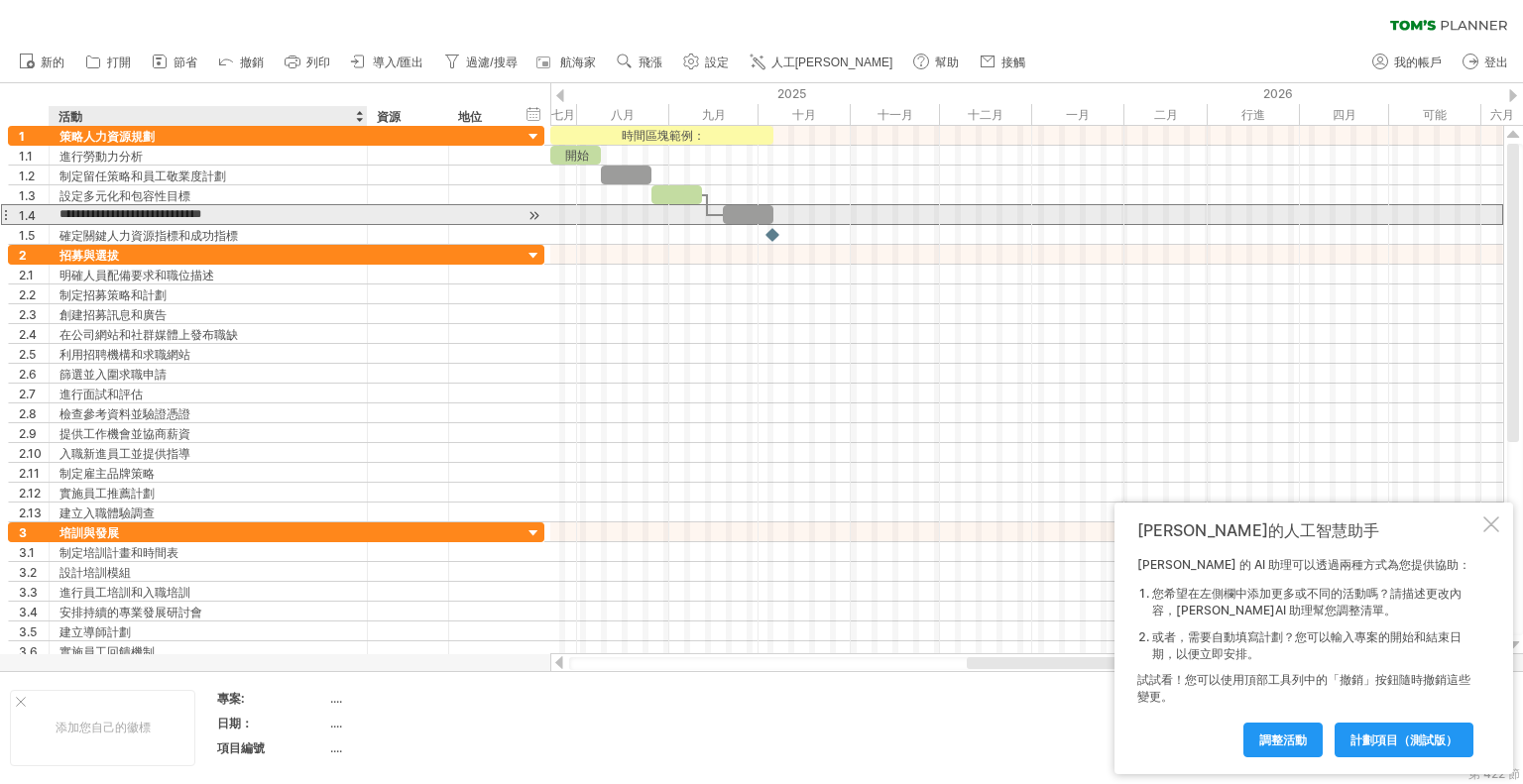 click on "**********" at bounding box center (208, 214) 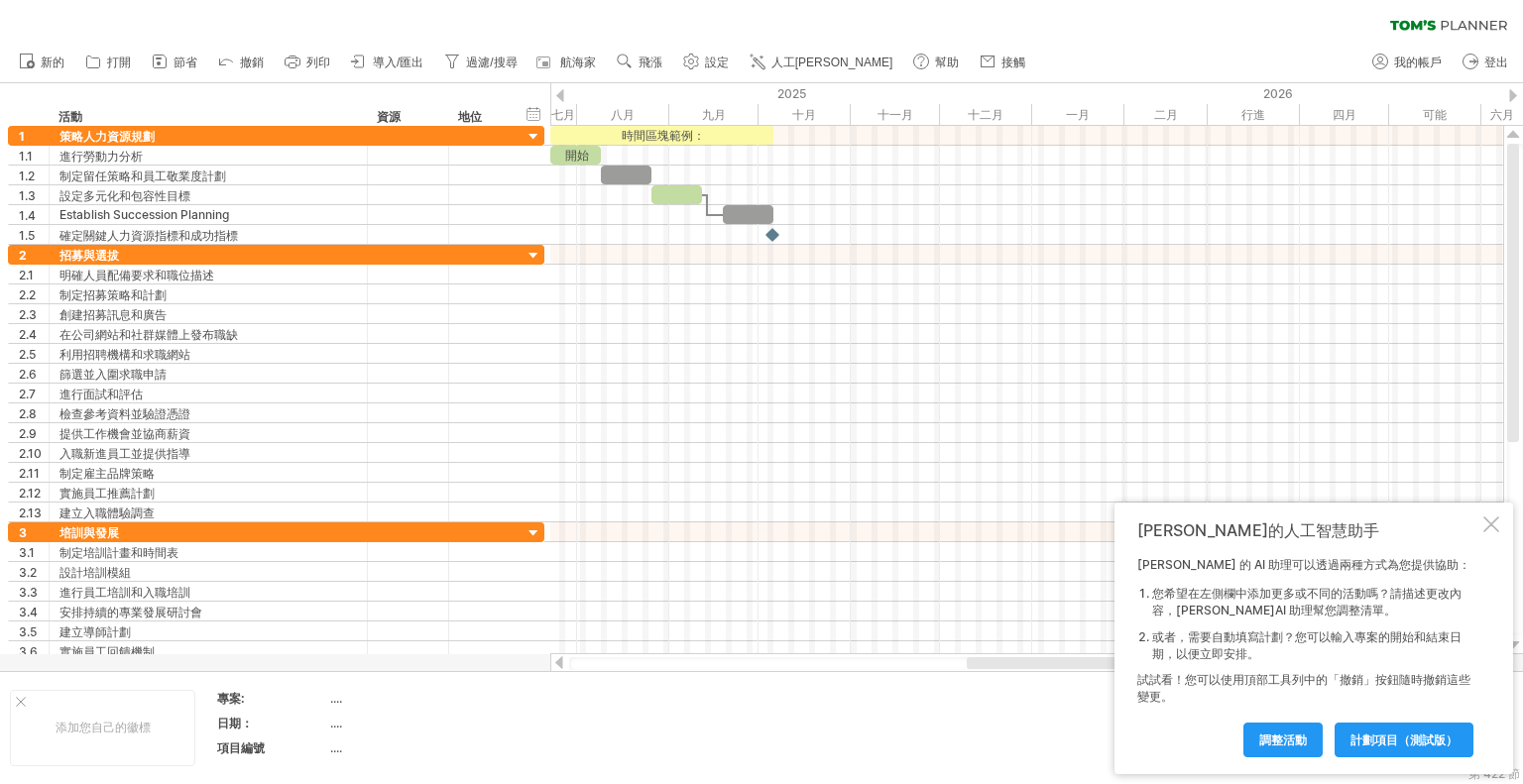 click on "清除過濾器
重新套用濾鏡" at bounding box center [762, 21] 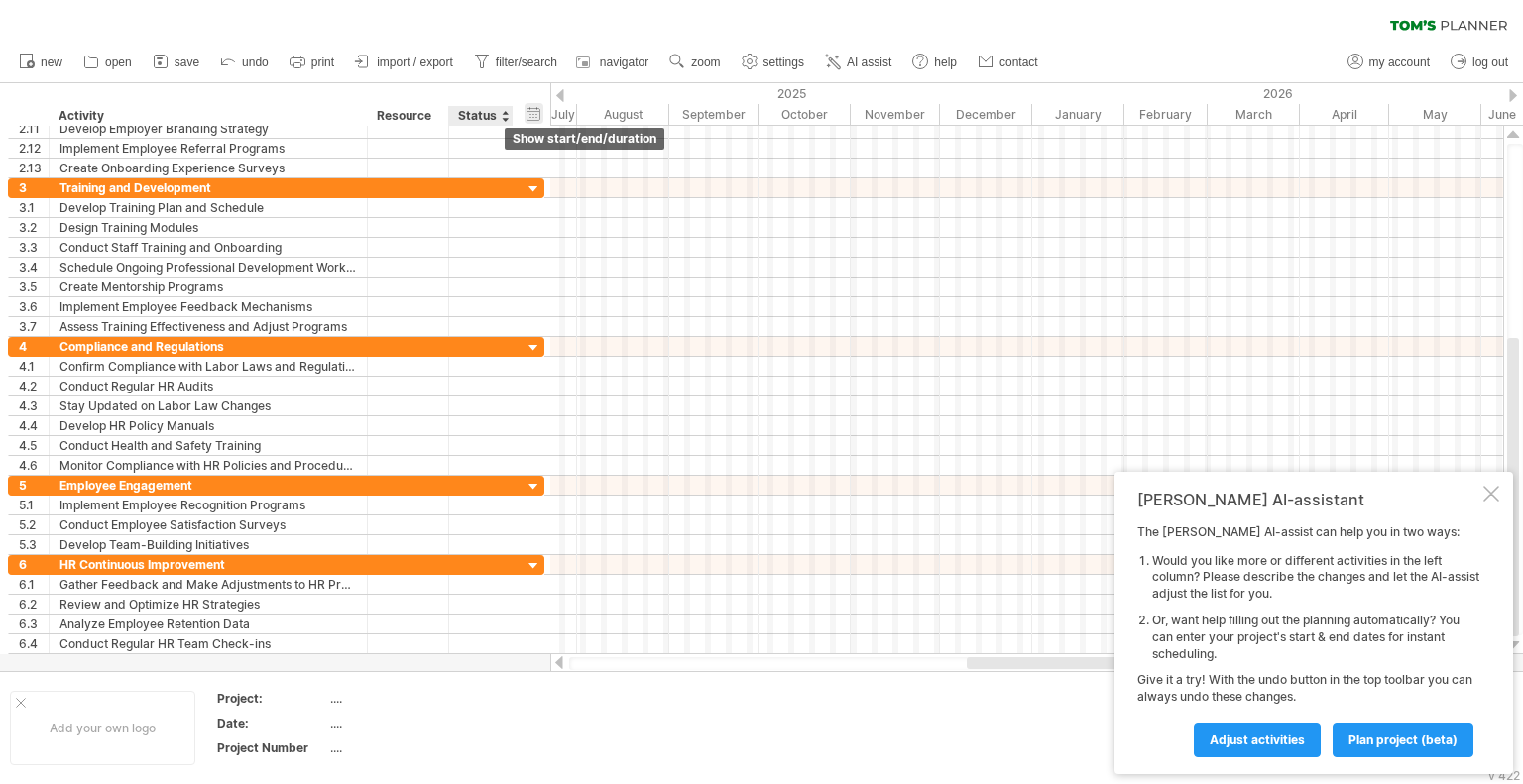 click on "hide start/end/duration show start/end/duration" at bounding box center [533, 113] 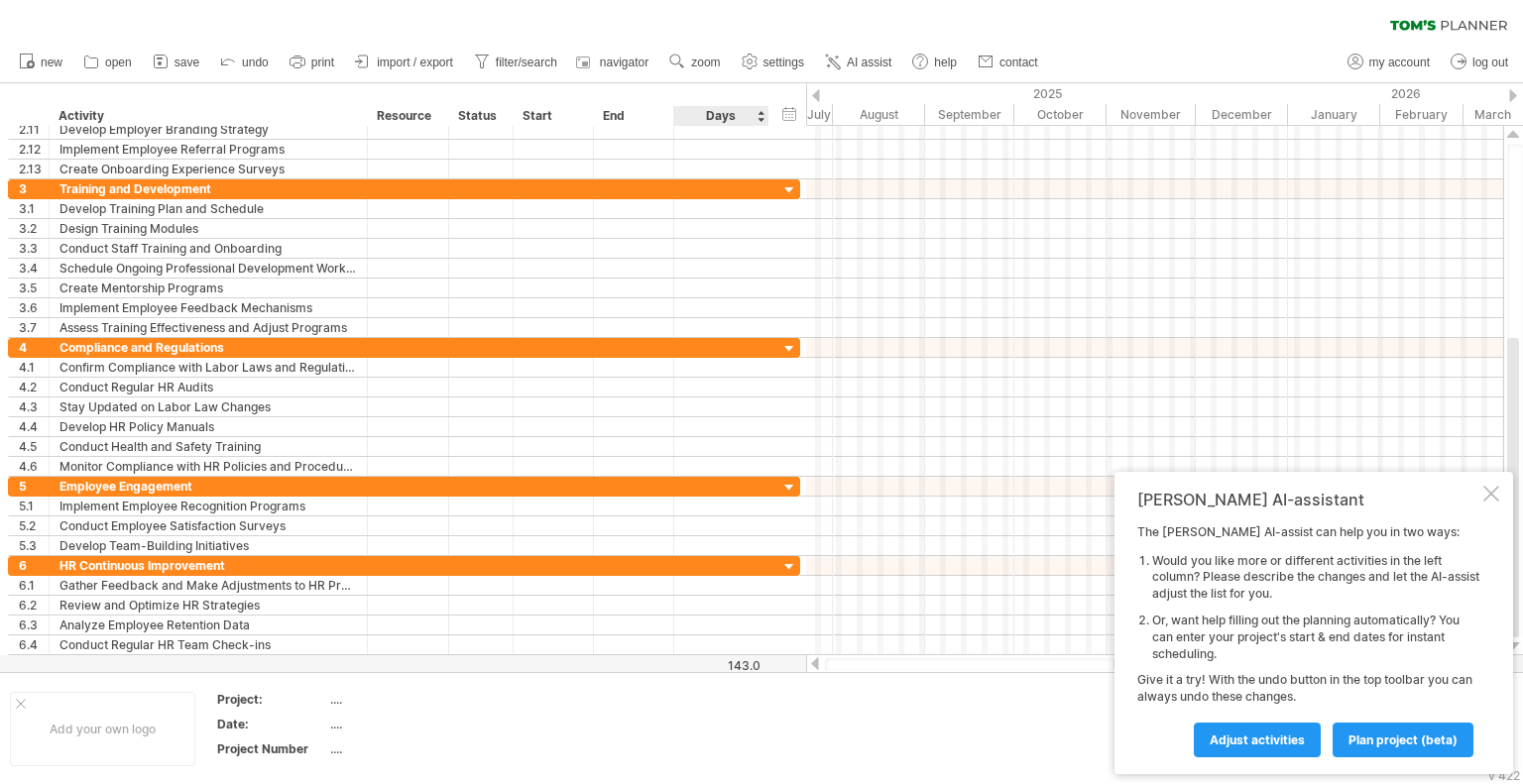 click on "Days" at bounding box center (720, 116) 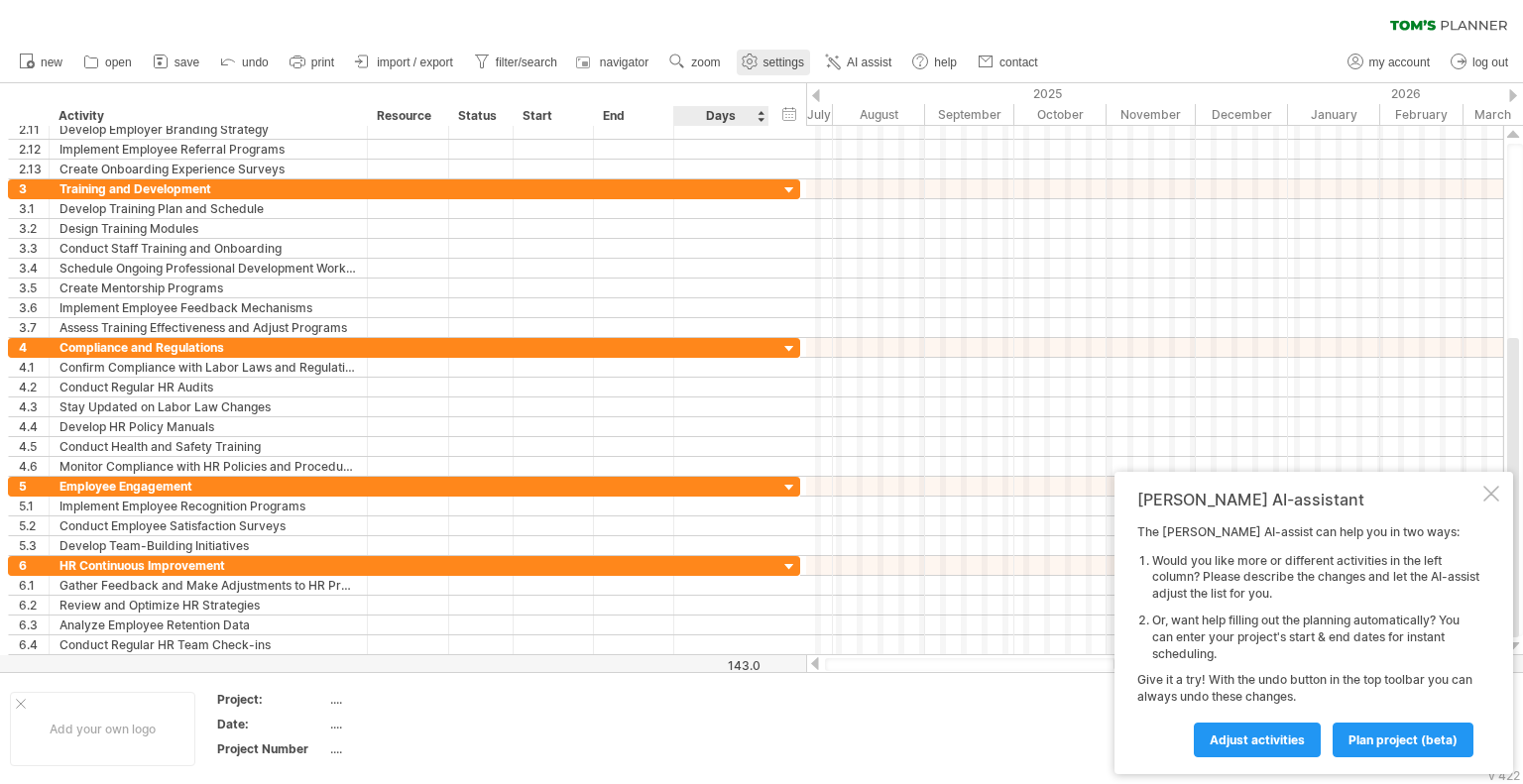 click on "settings" at bounding box center [783, 62] 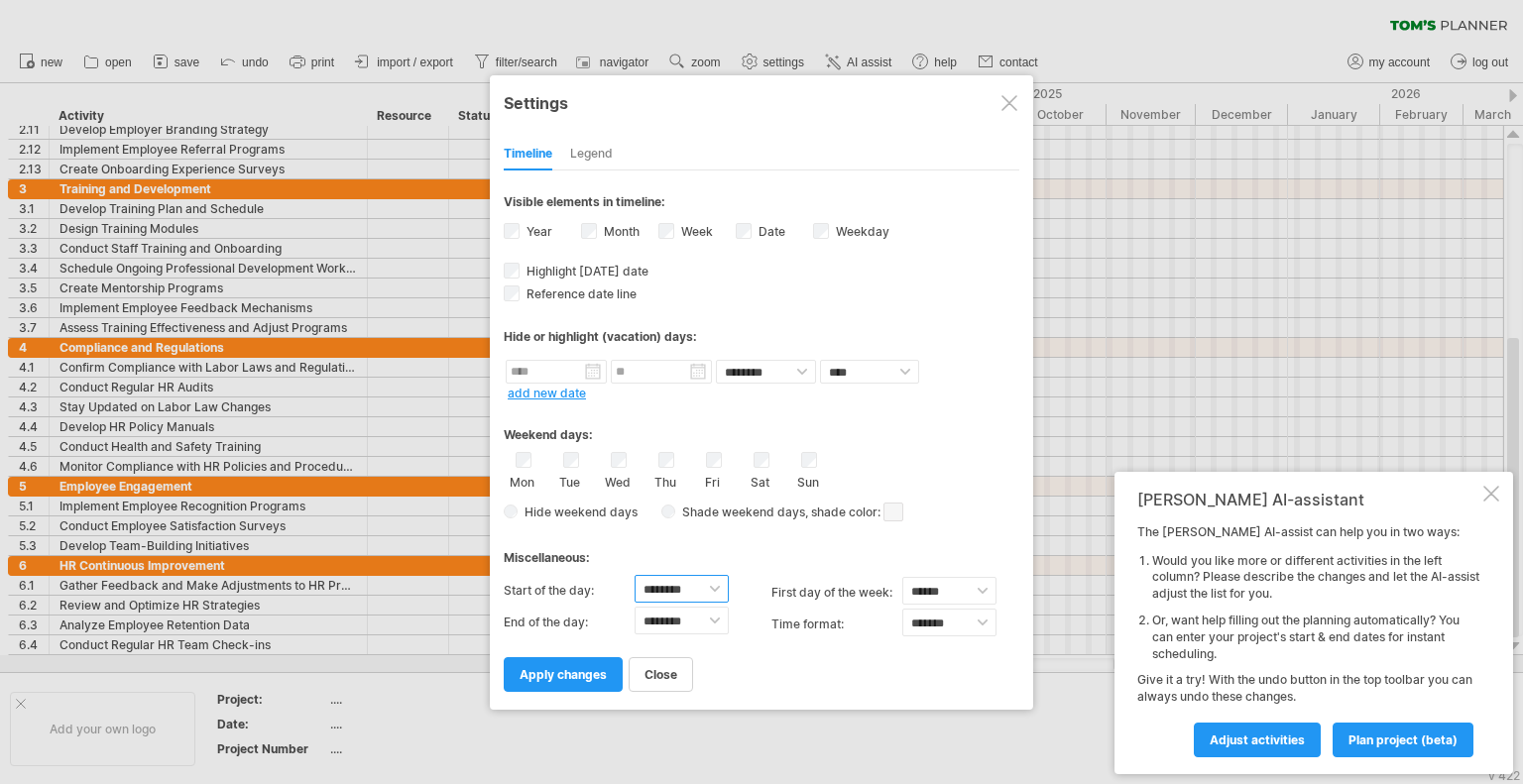 click on "********
********
********
********
********
********
********
********
********
********
********
********
********
********
********
********
********
********
******** ******** ******** ******** ********" at bounding box center [681, 589] 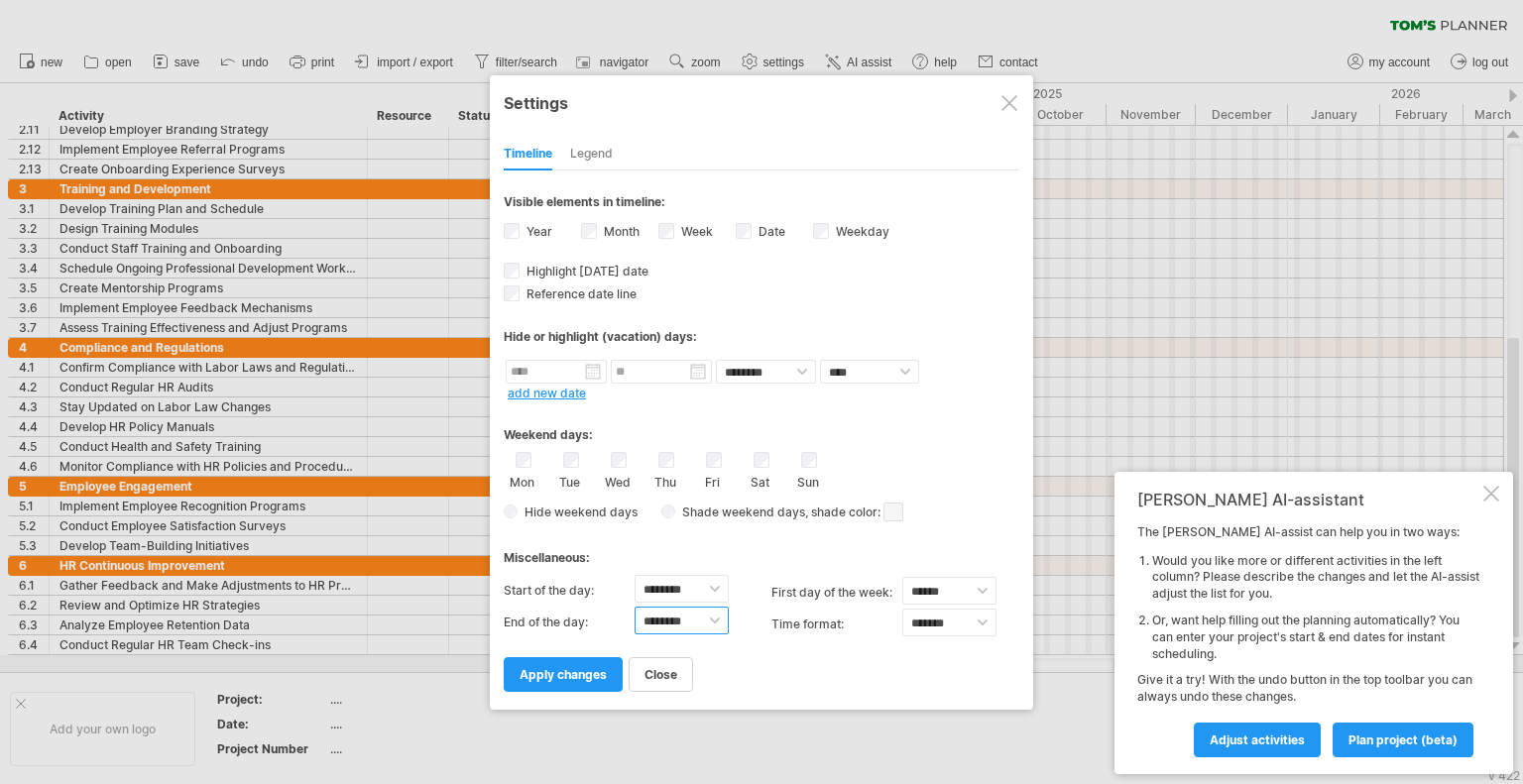 click on "********
********
********
********
********
********
********
********
********
********
********
********
********
********
********
********
********
********
******** ******** ******** ******** ********" at bounding box center (681, 620) 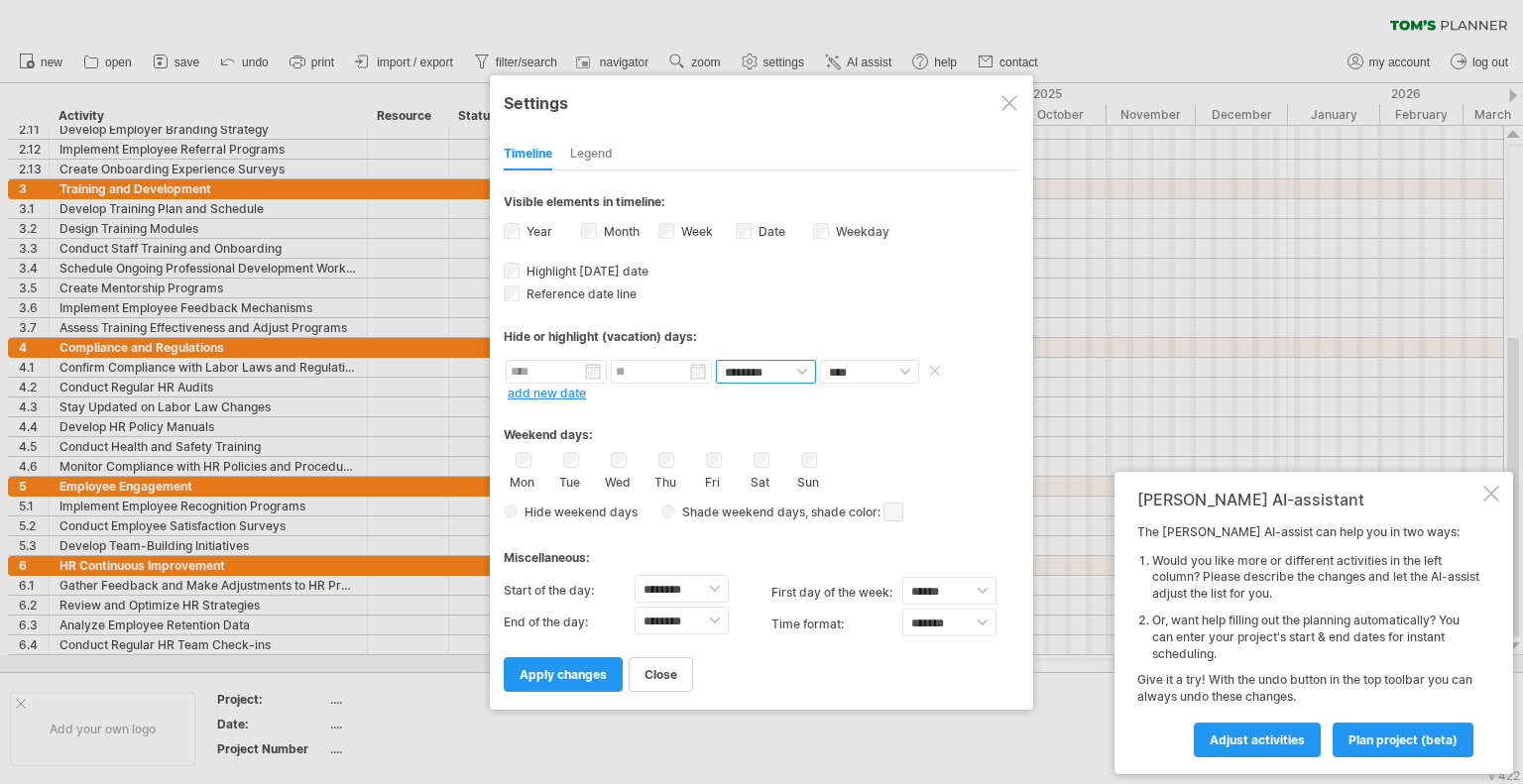 click on "******** ********" at bounding box center [765, 372] 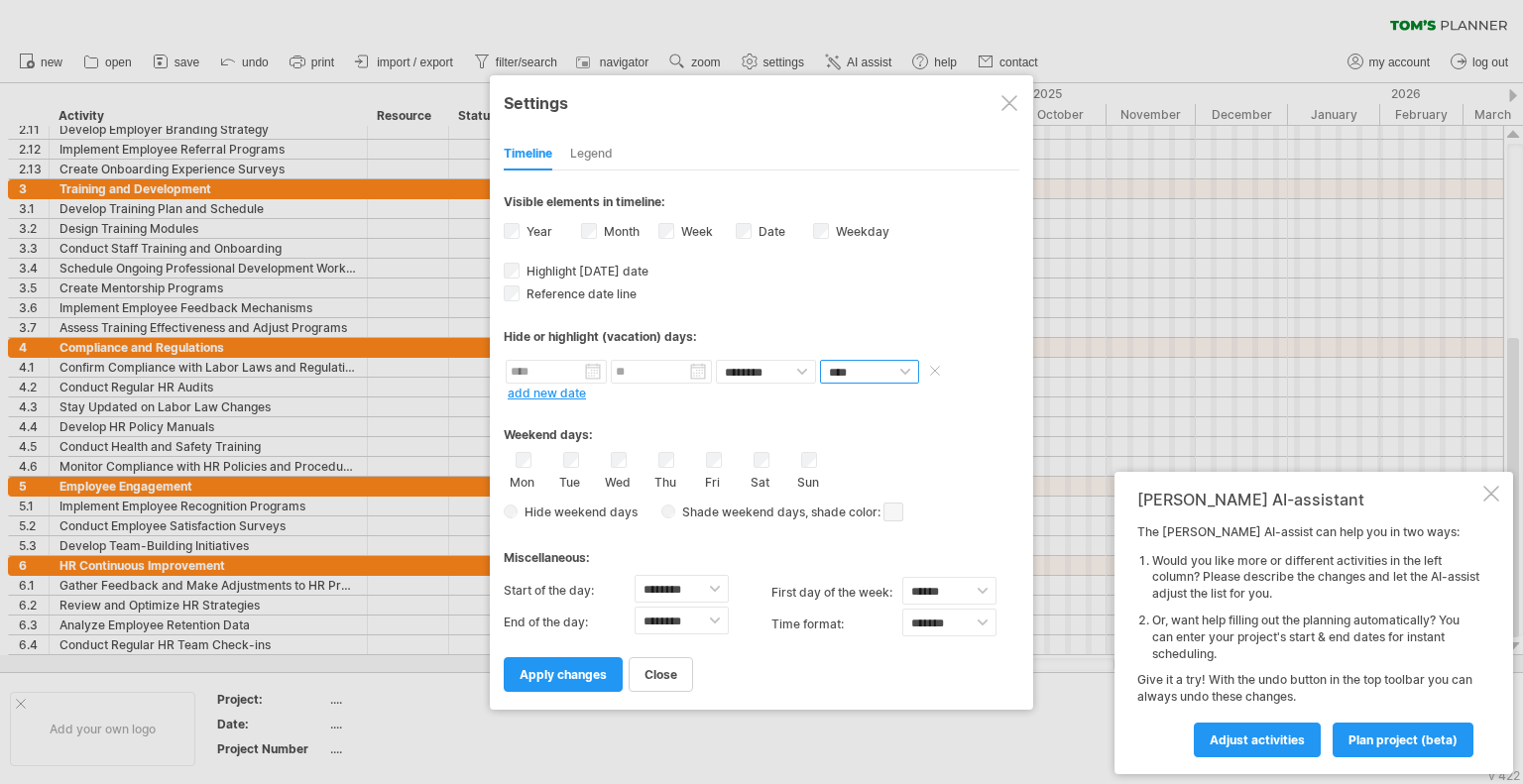 click on "**** *****" at bounding box center (870, 372) 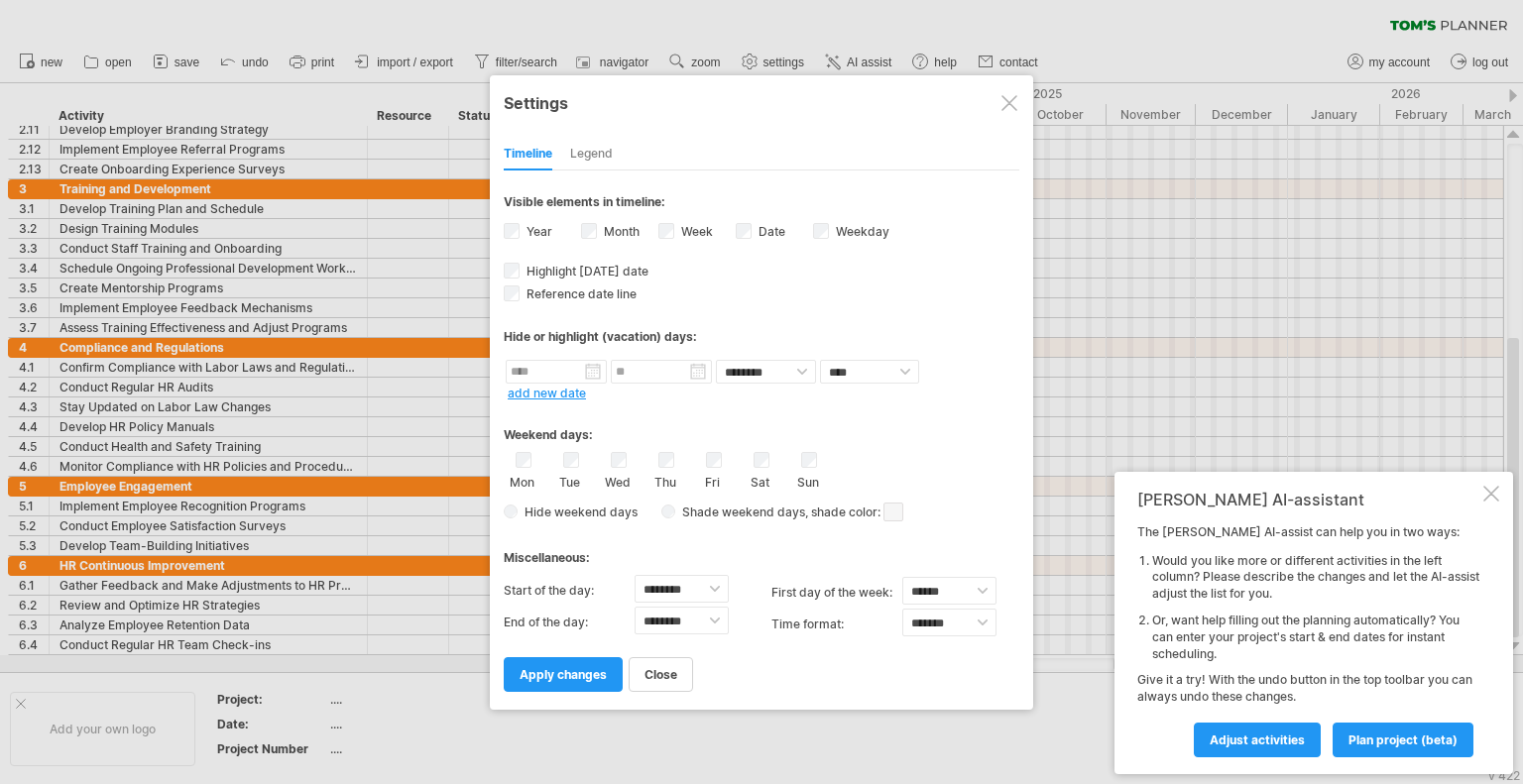 click on "Legend" at bounding box center [591, 155] 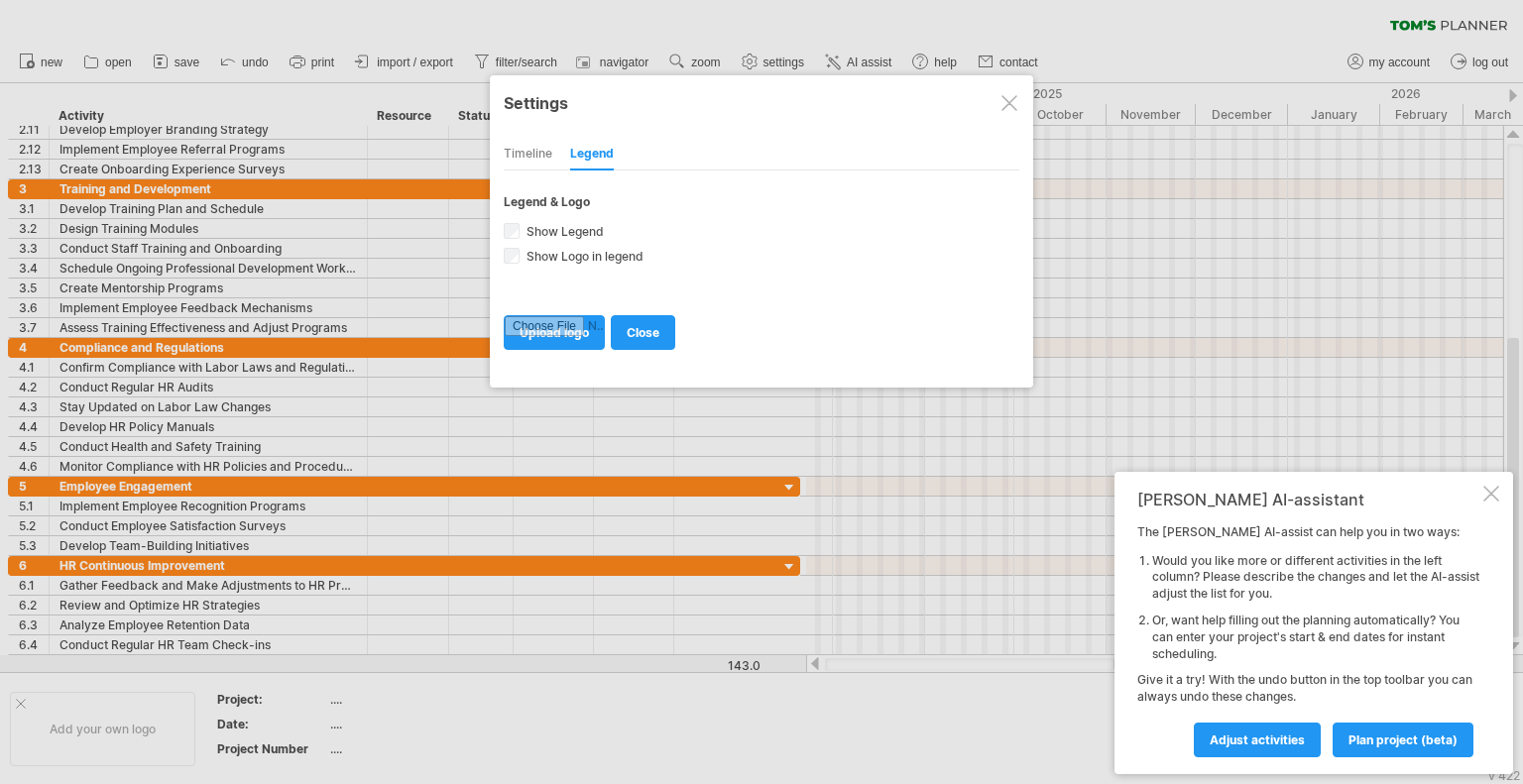click on "Timeline" at bounding box center (527, 155) 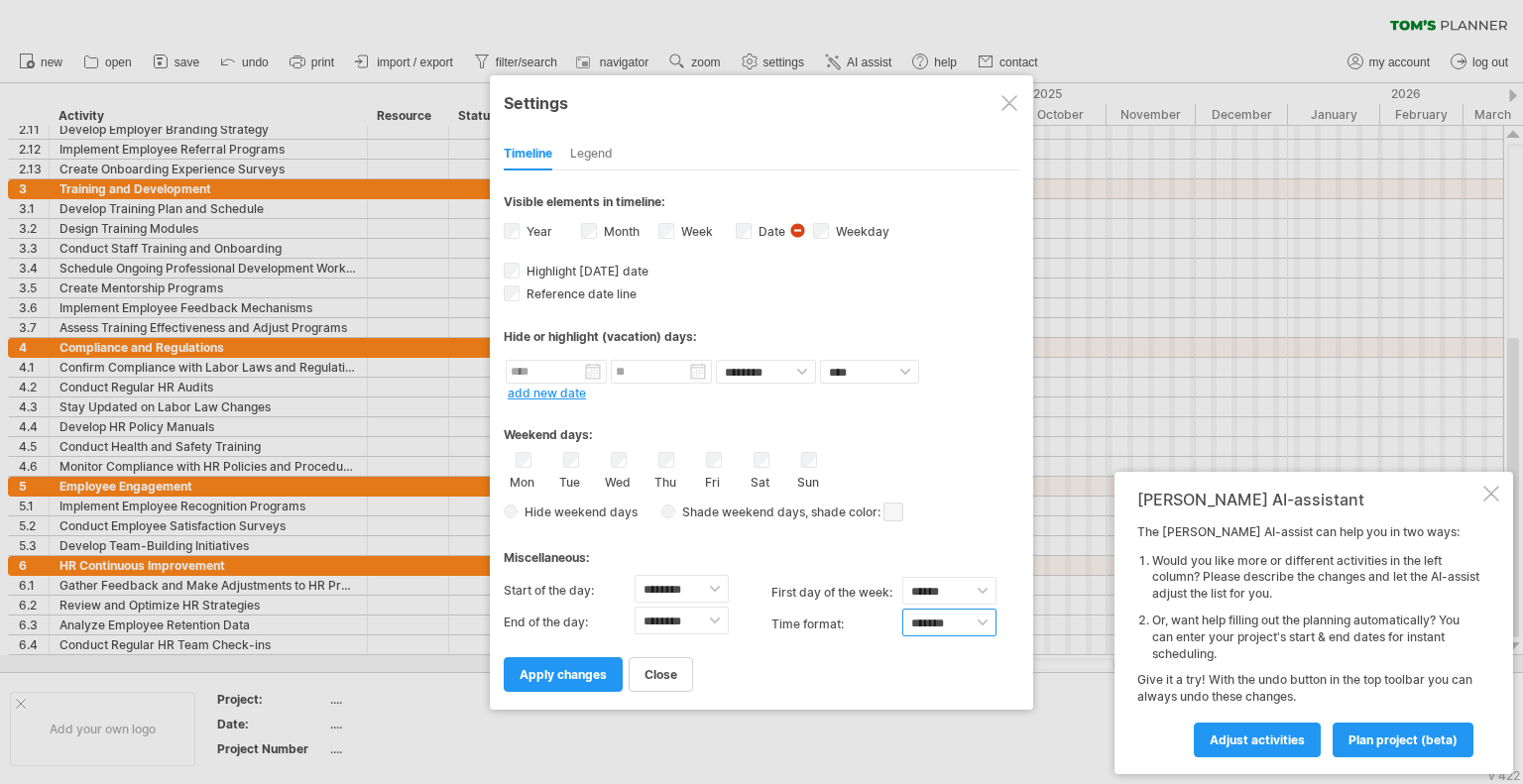 click on "*******
*******" at bounding box center [949, 622] 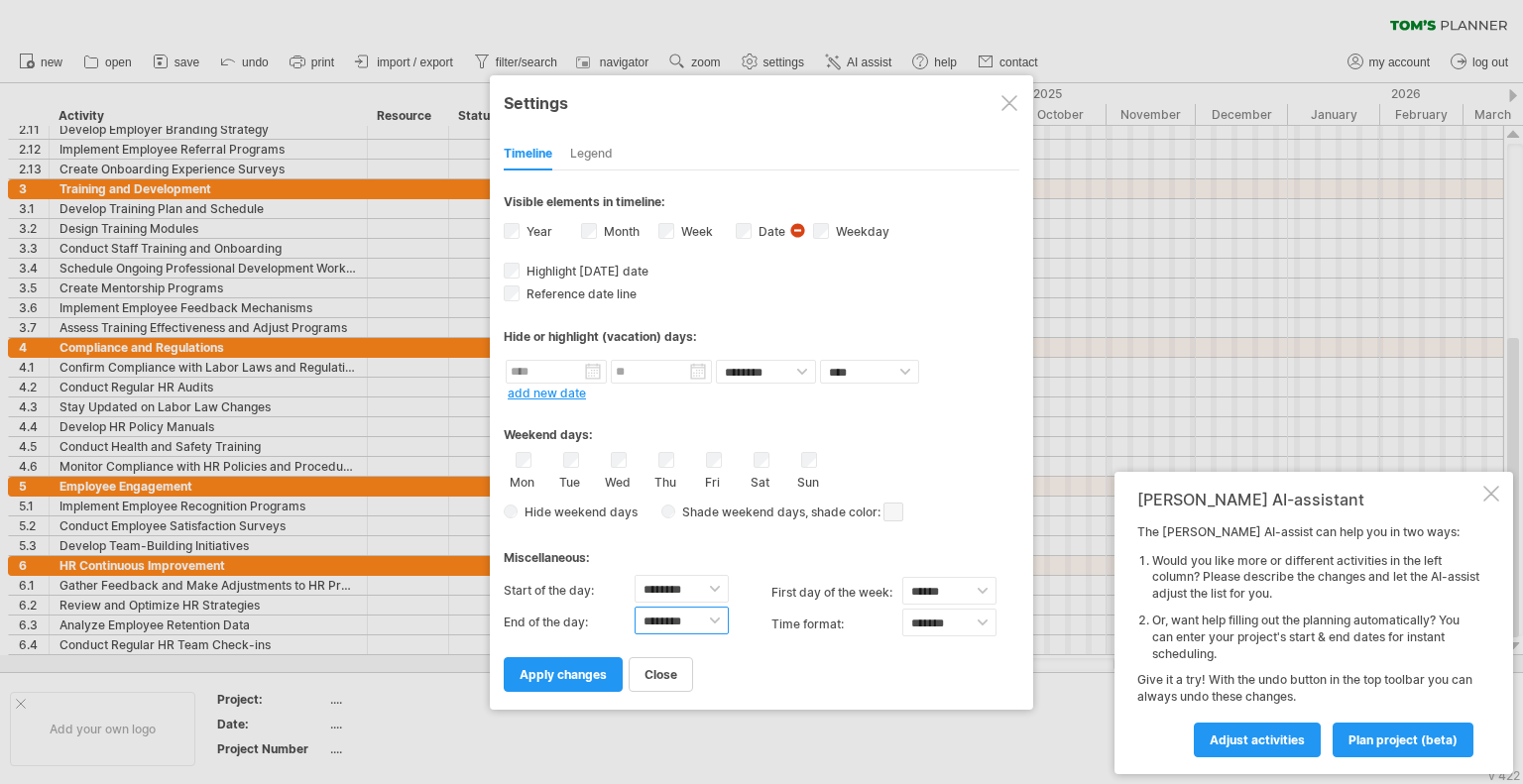 click on "********
********
********
********
********
********
********
********
********
********
********
********
********
********
********
********
********
********
******** ******** ******** ******** ********" at bounding box center (681, 620) 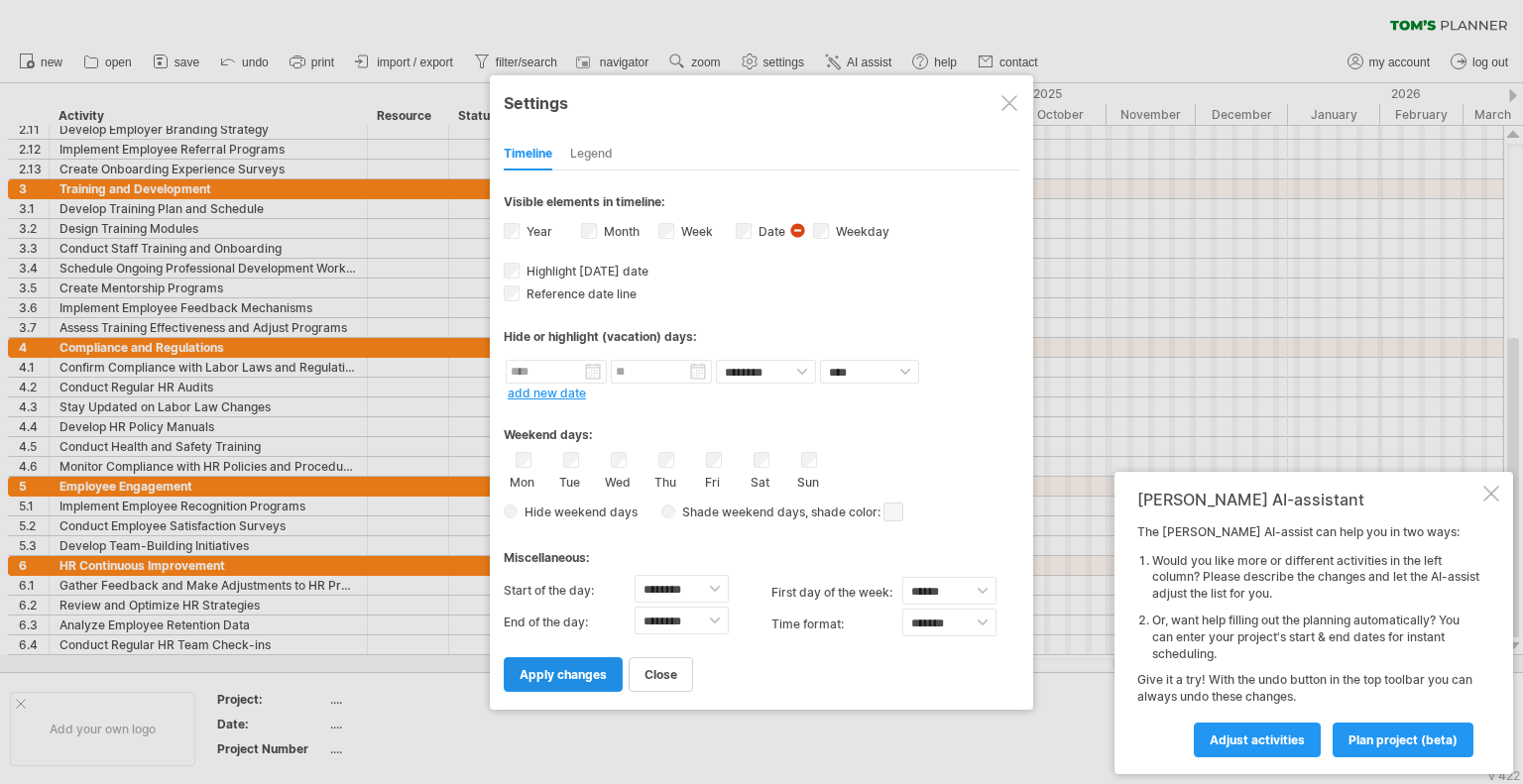 click on "apply changes" at bounding box center [563, 674] 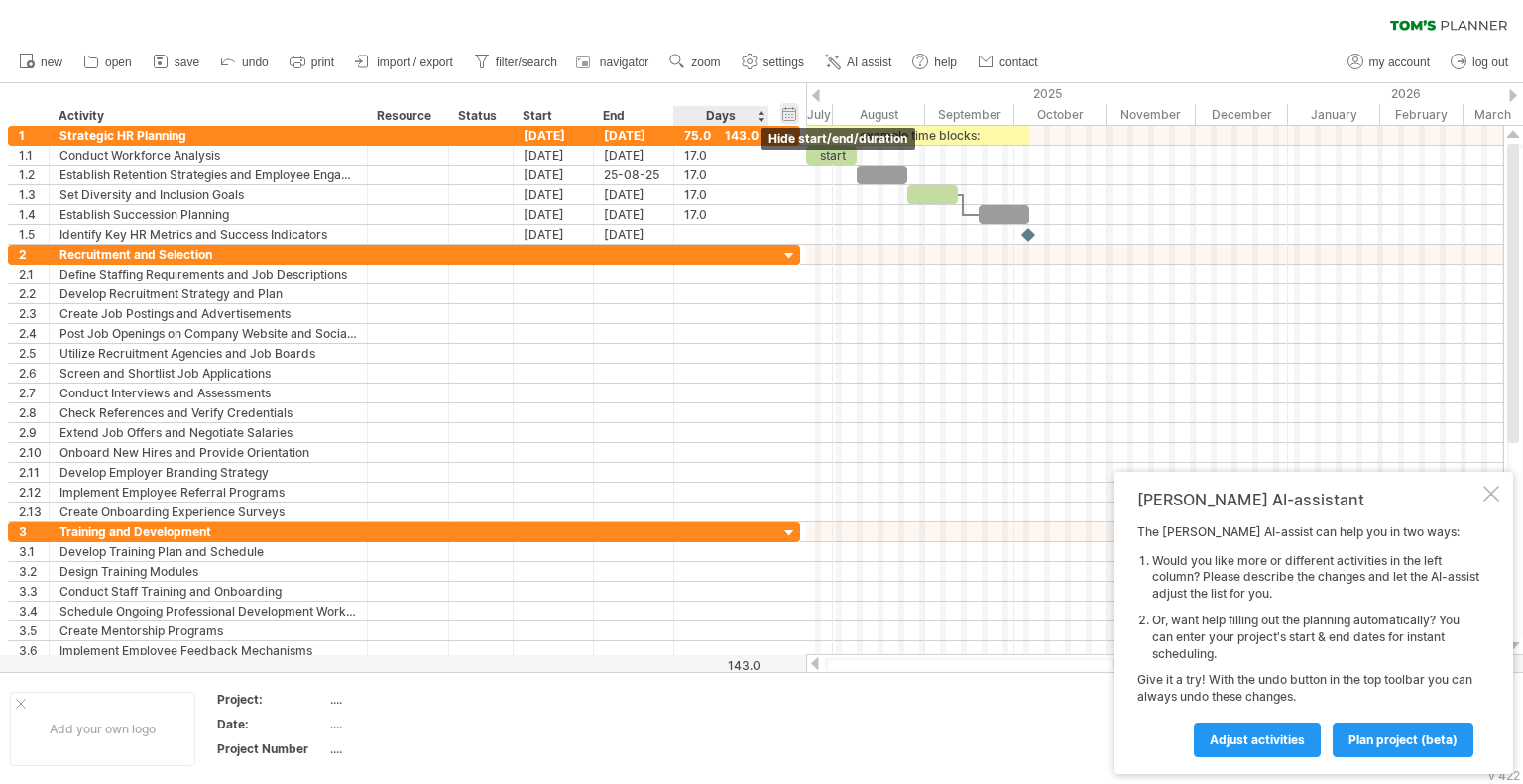 click on "hide start/end/duration show start/end/duration" at bounding box center (789, 113) 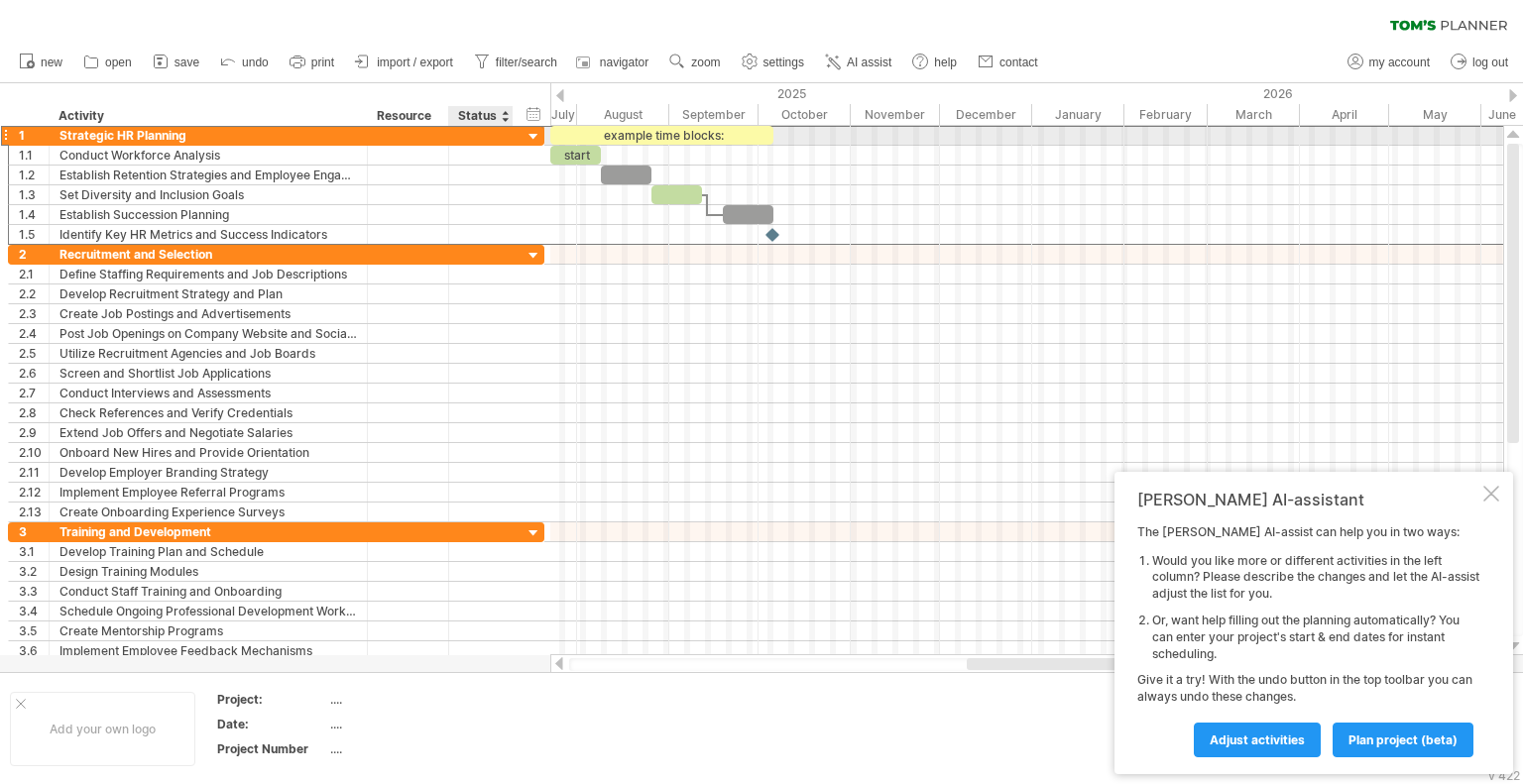 click at bounding box center [481, 135] 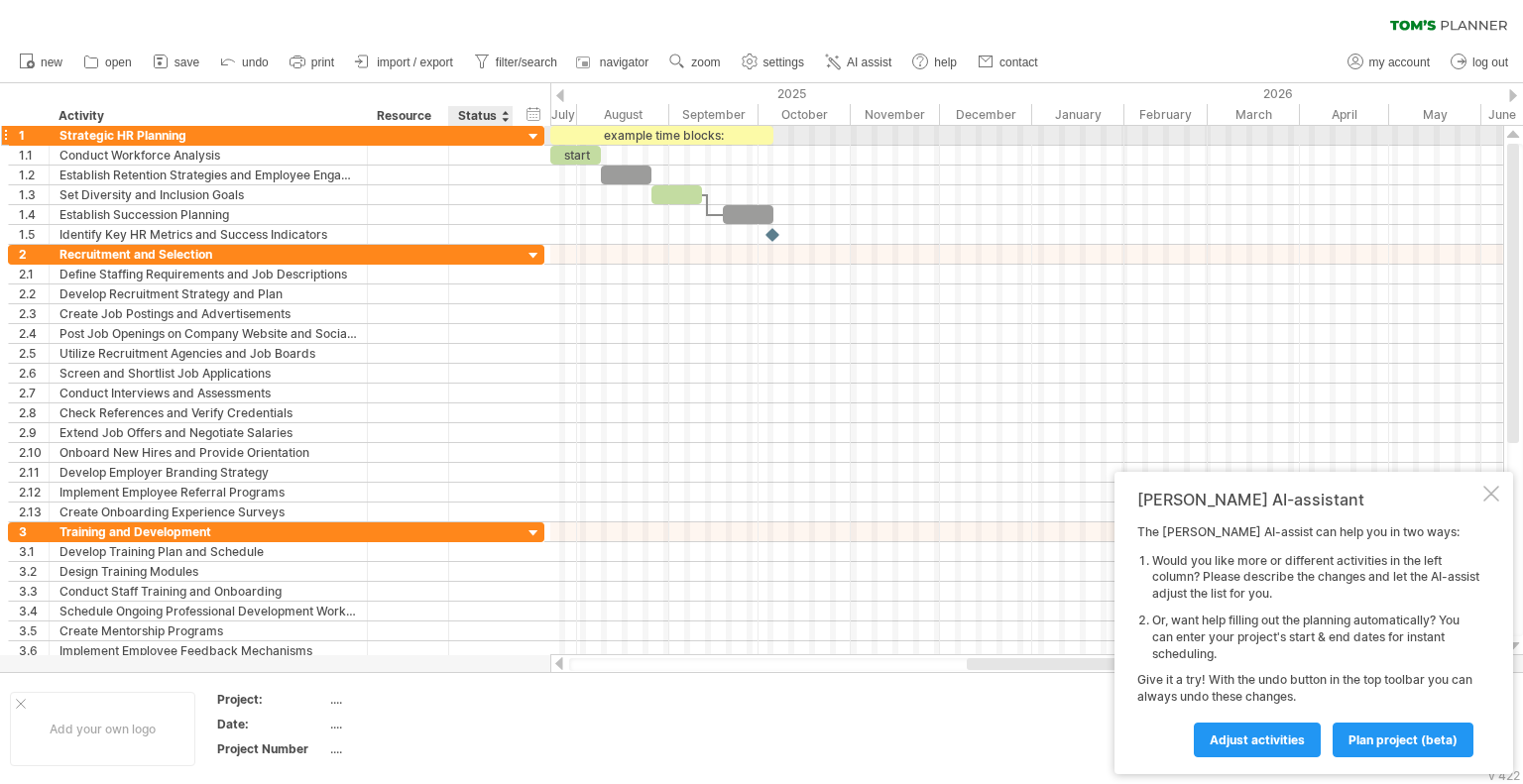 click at bounding box center [533, 137] 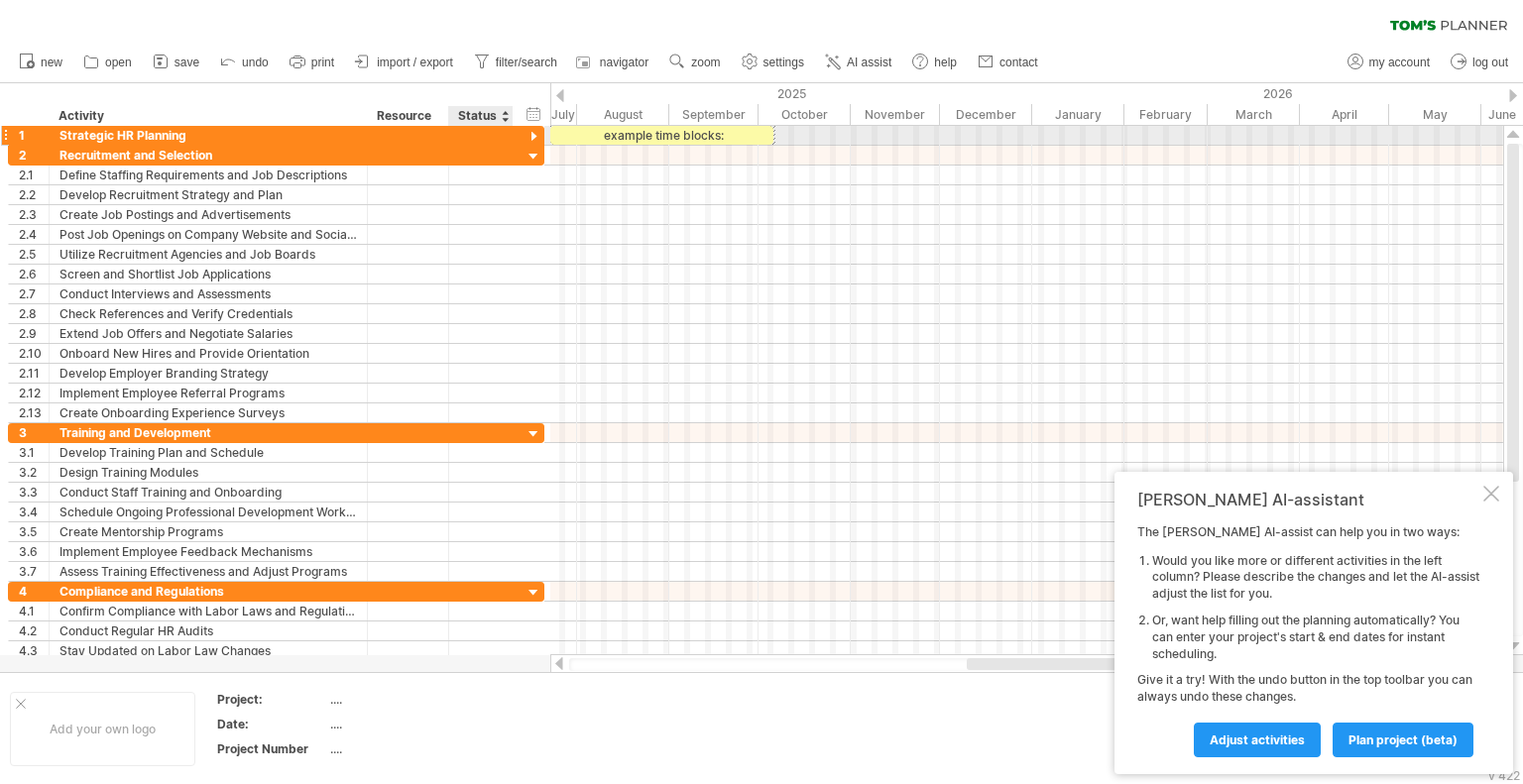 click at bounding box center (533, 137) 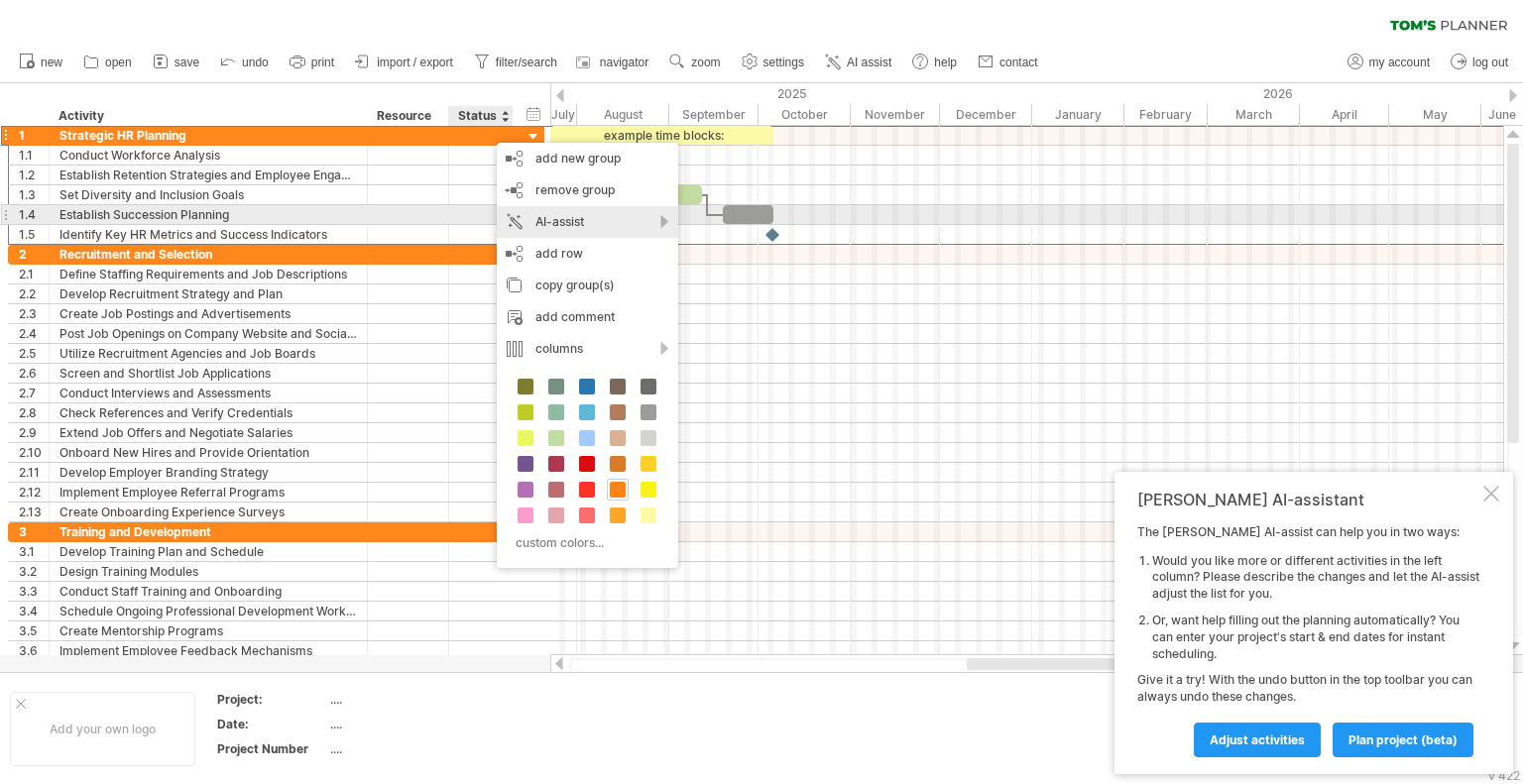 click on "AI-assist" at bounding box center (587, 222) 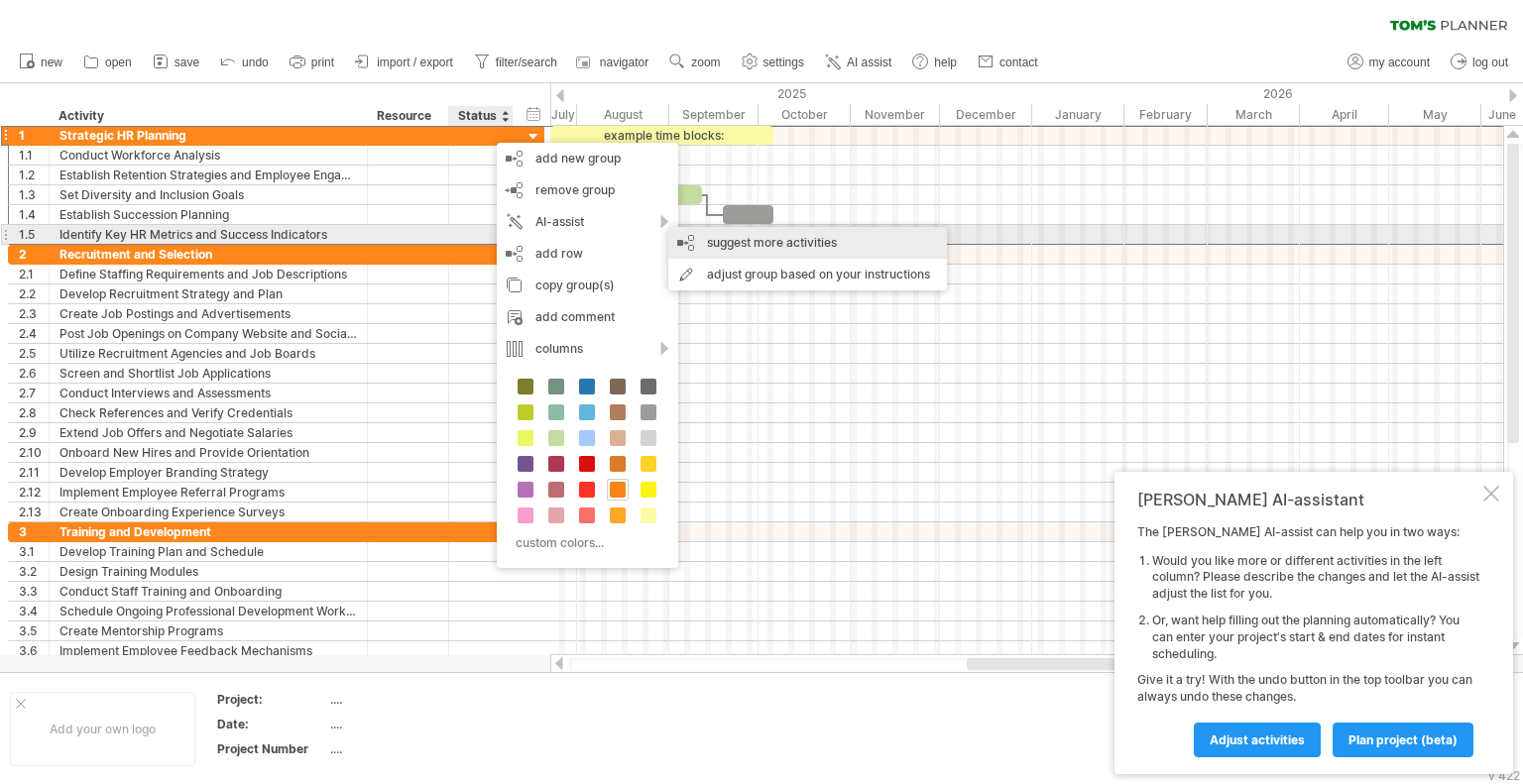 click on "suggest more activities" at bounding box center [807, 243] 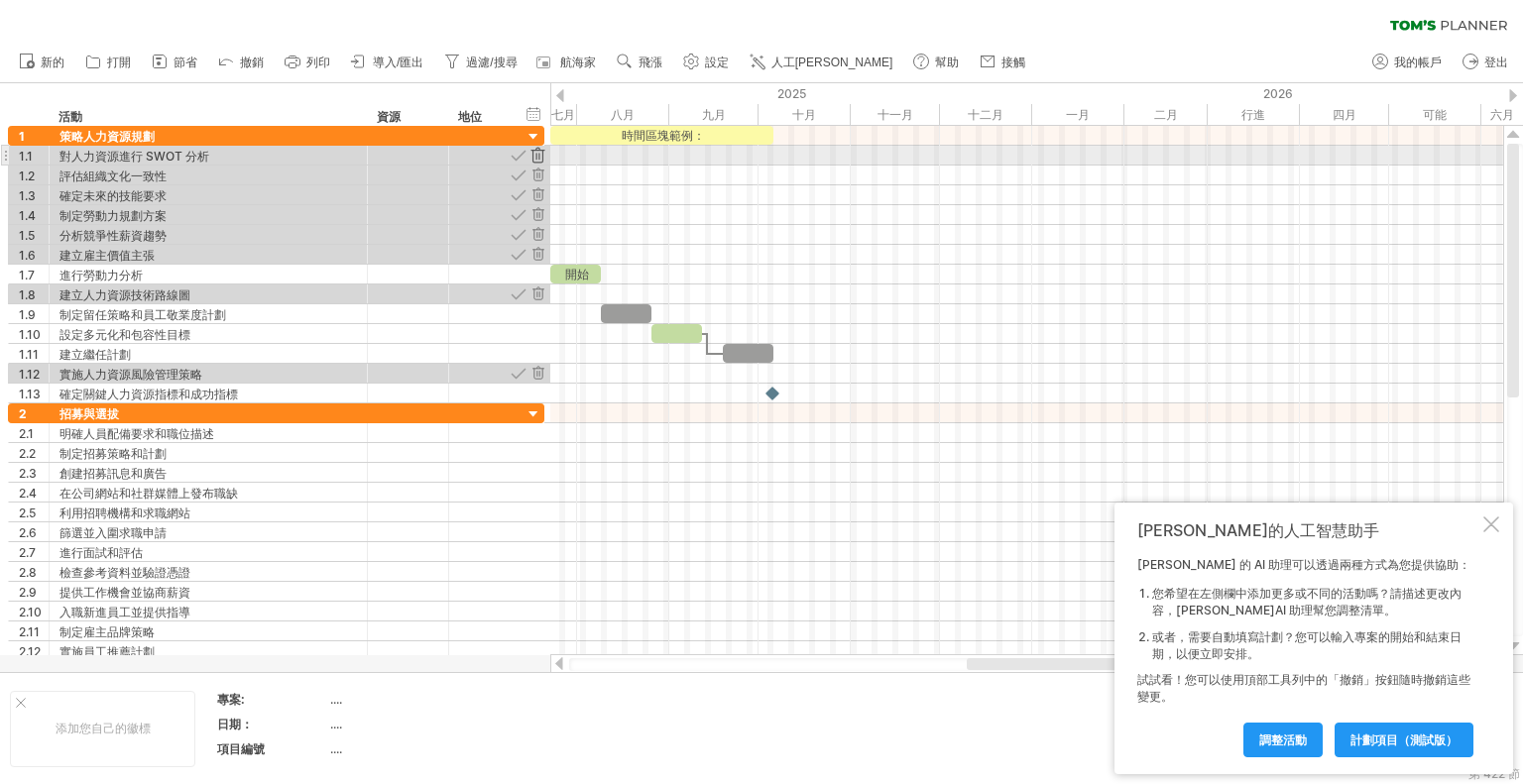 click at bounding box center (537, 155) 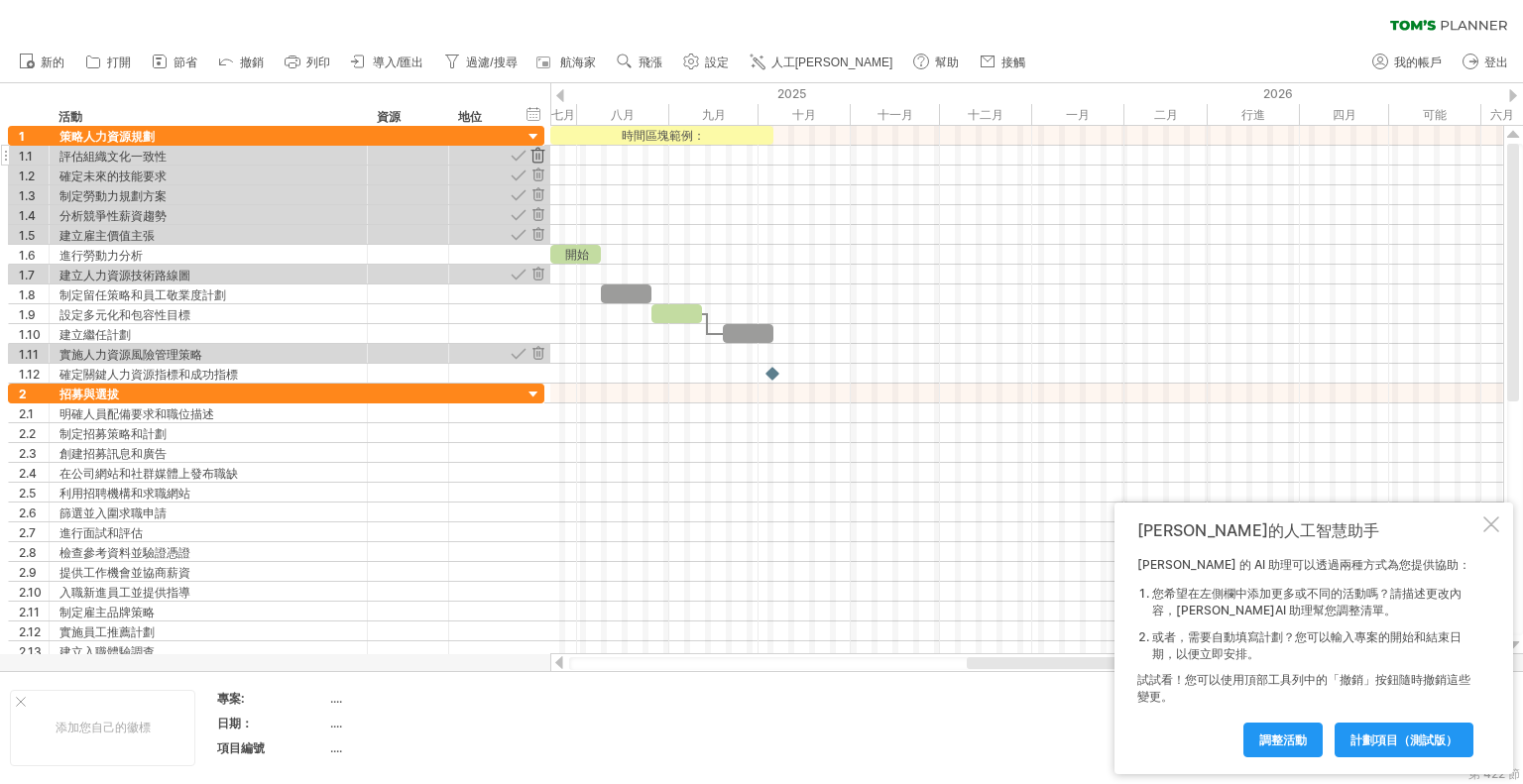 click at bounding box center (537, 155) 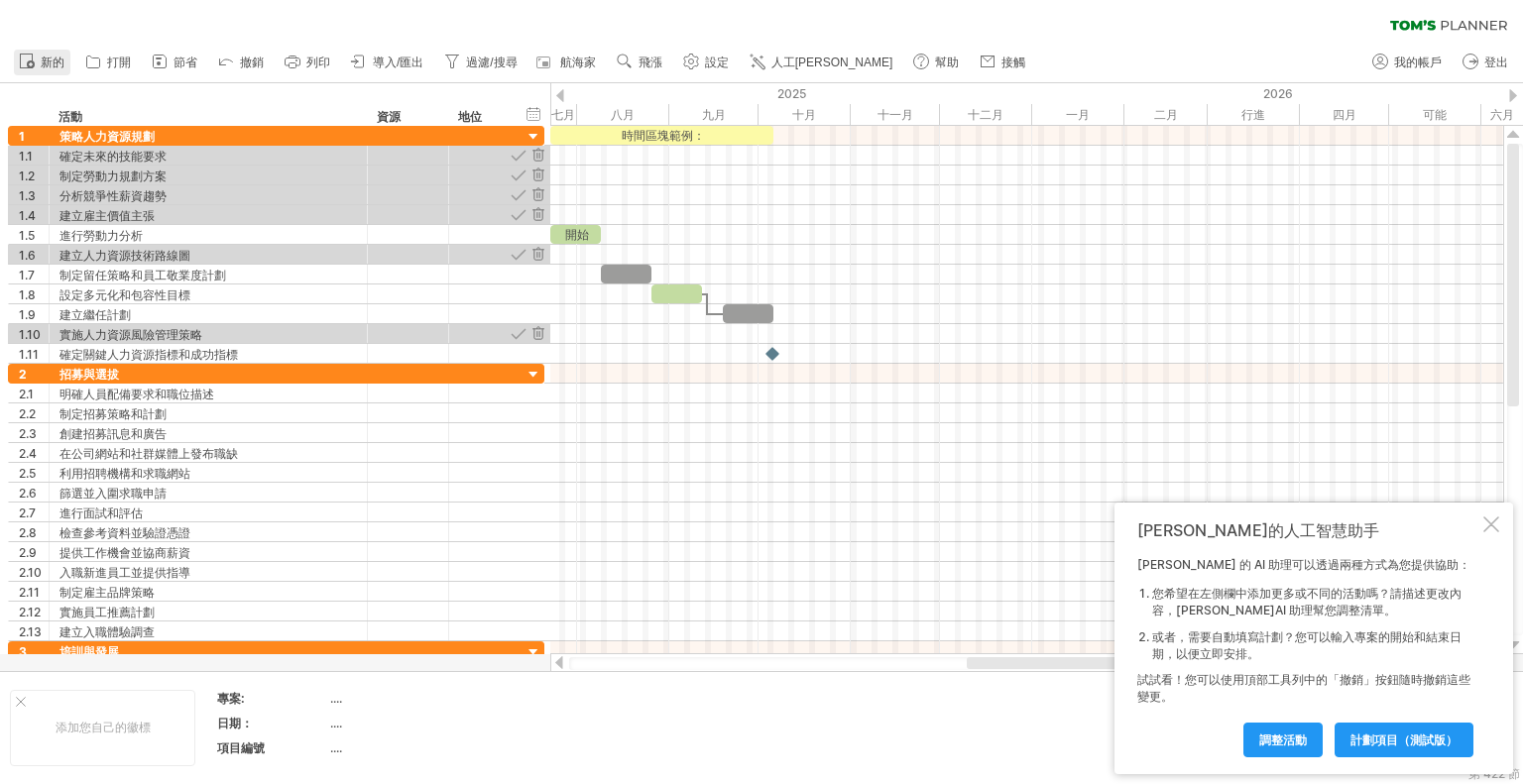 click on "新的" at bounding box center (53, 62) 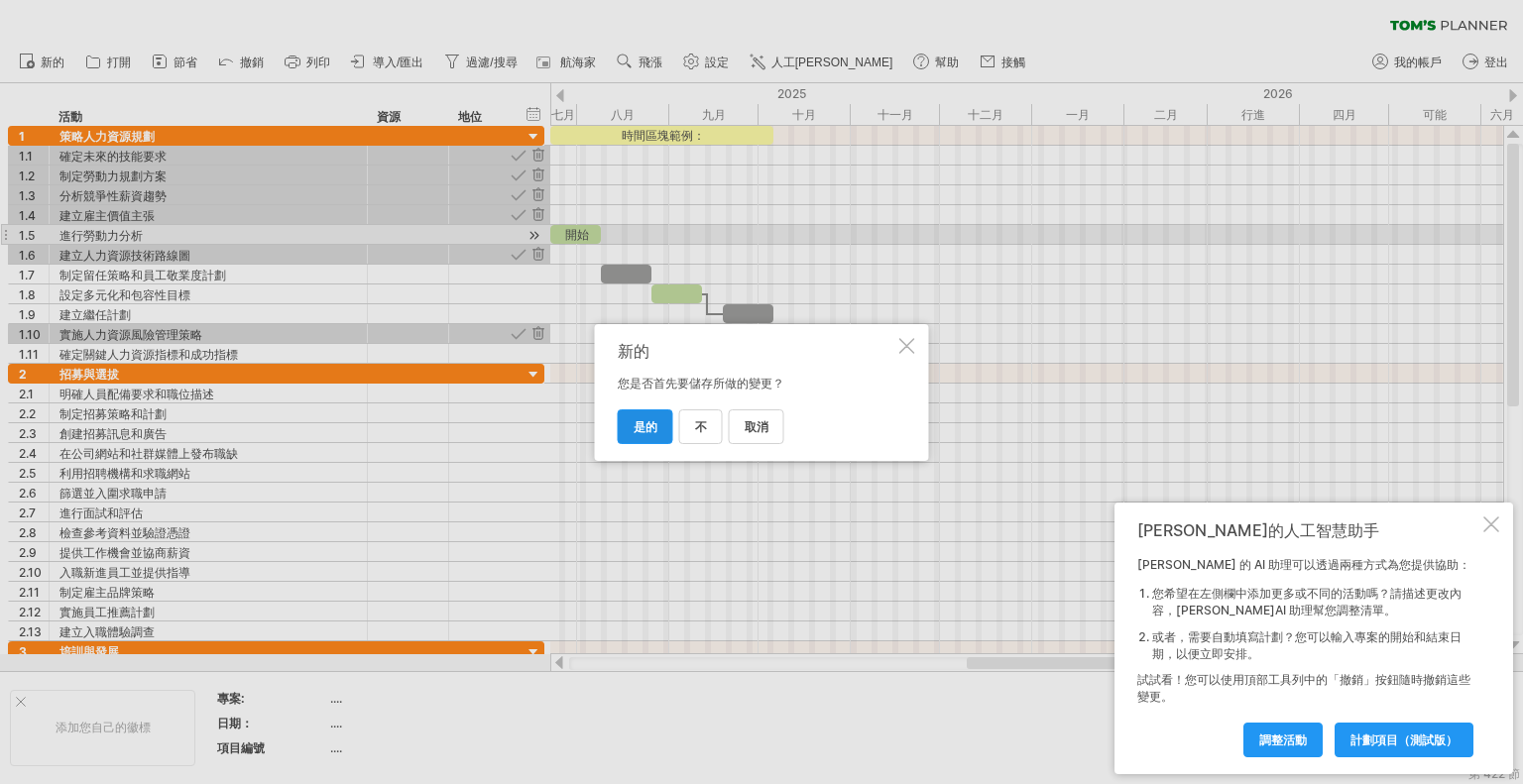 click on "是的" at bounding box center (645, 426) 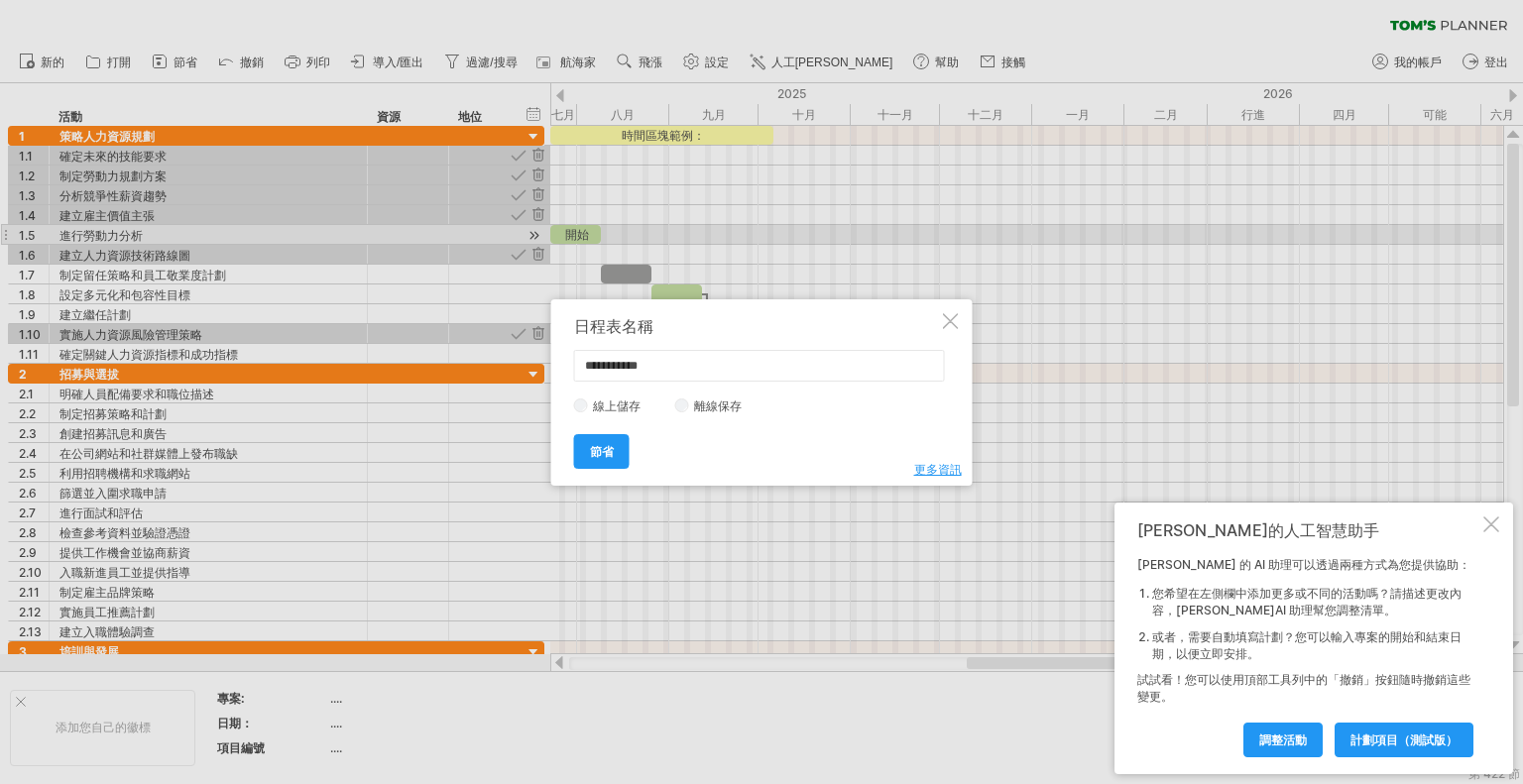 drag, startPoint x: 708, startPoint y: 374, endPoint x: 575, endPoint y: 368, distance: 133.13527 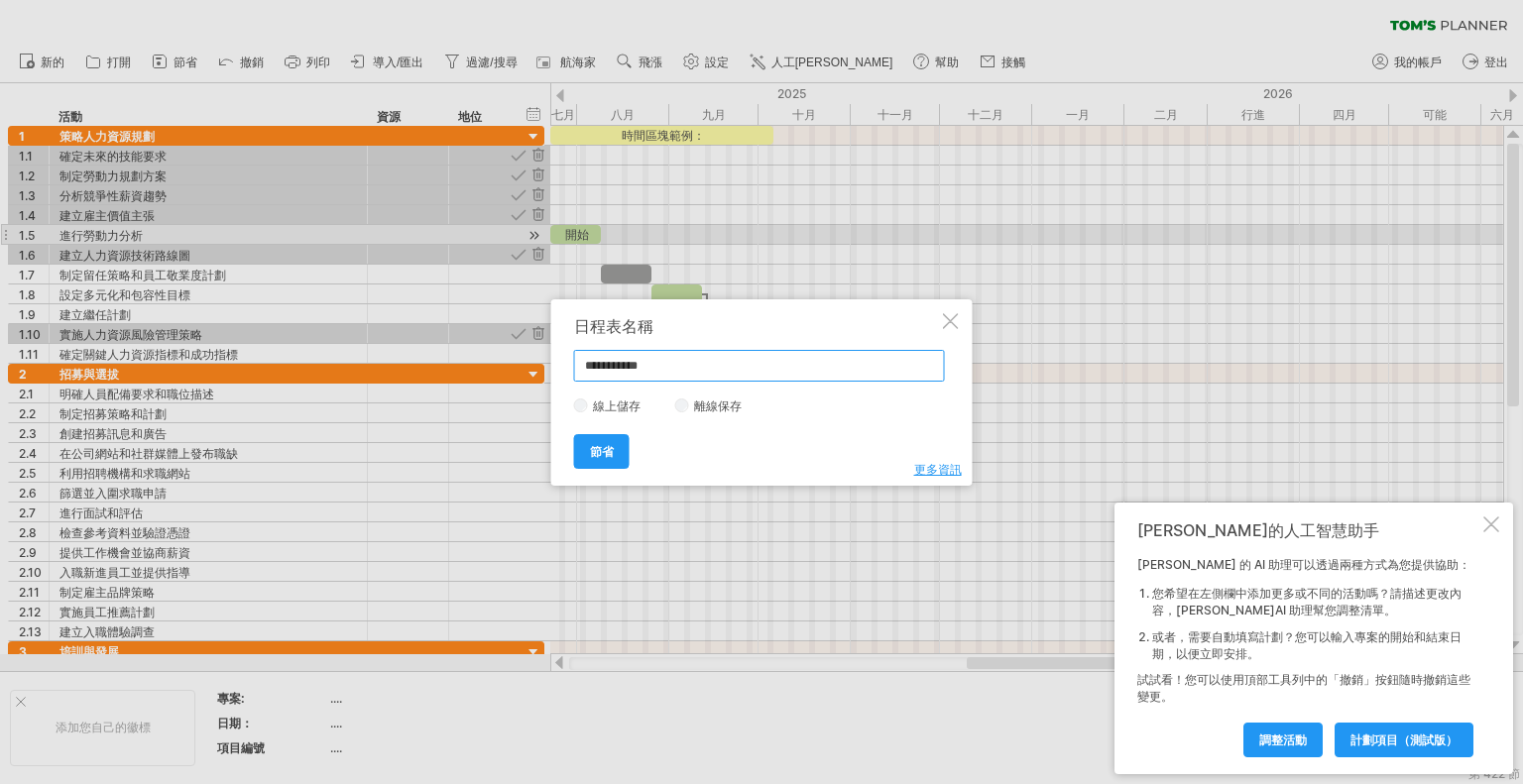drag, startPoint x: 674, startPoint y: 366, endPoint x: 576, endPoint y: 362, distance: 98.0816 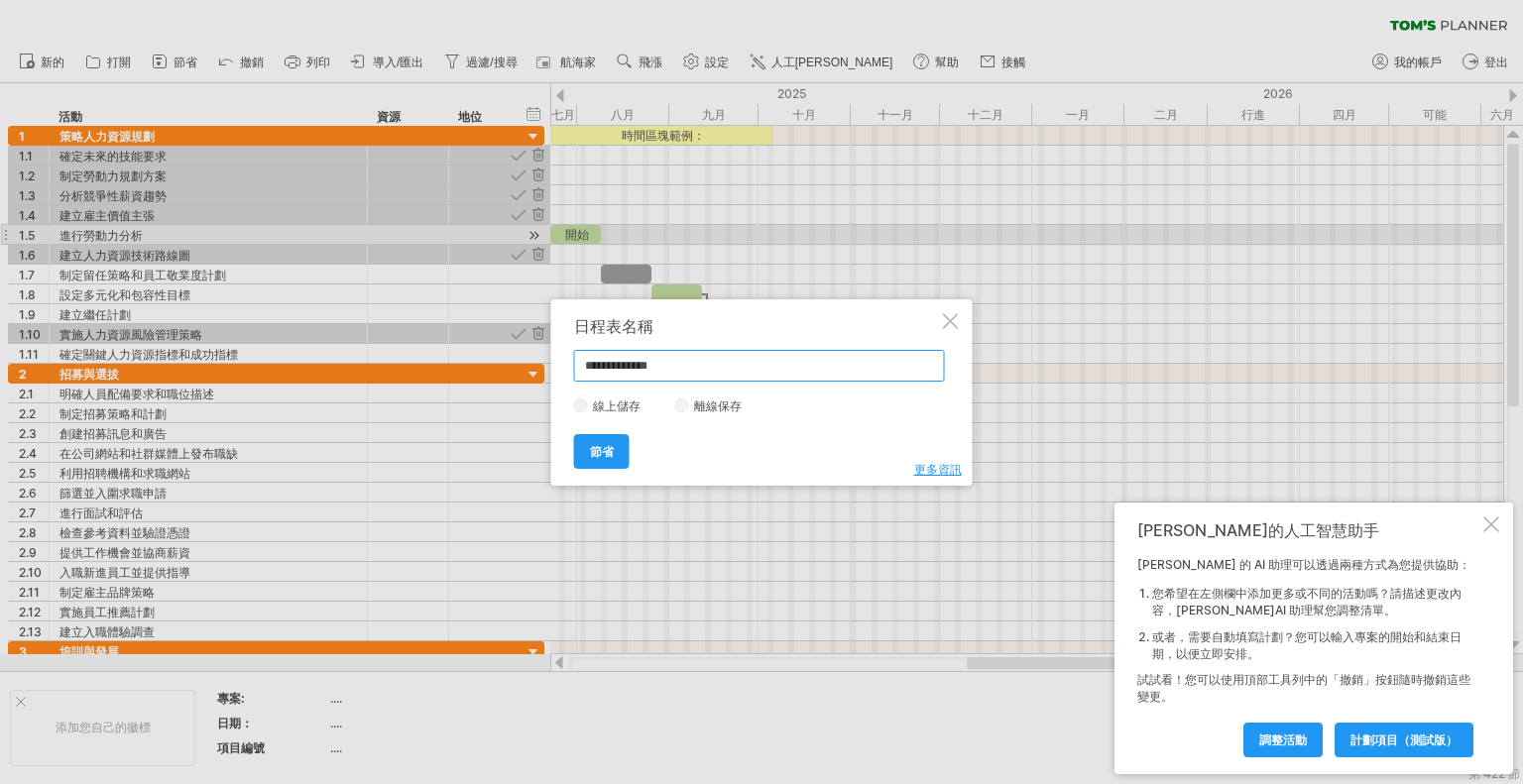 type on "**********" 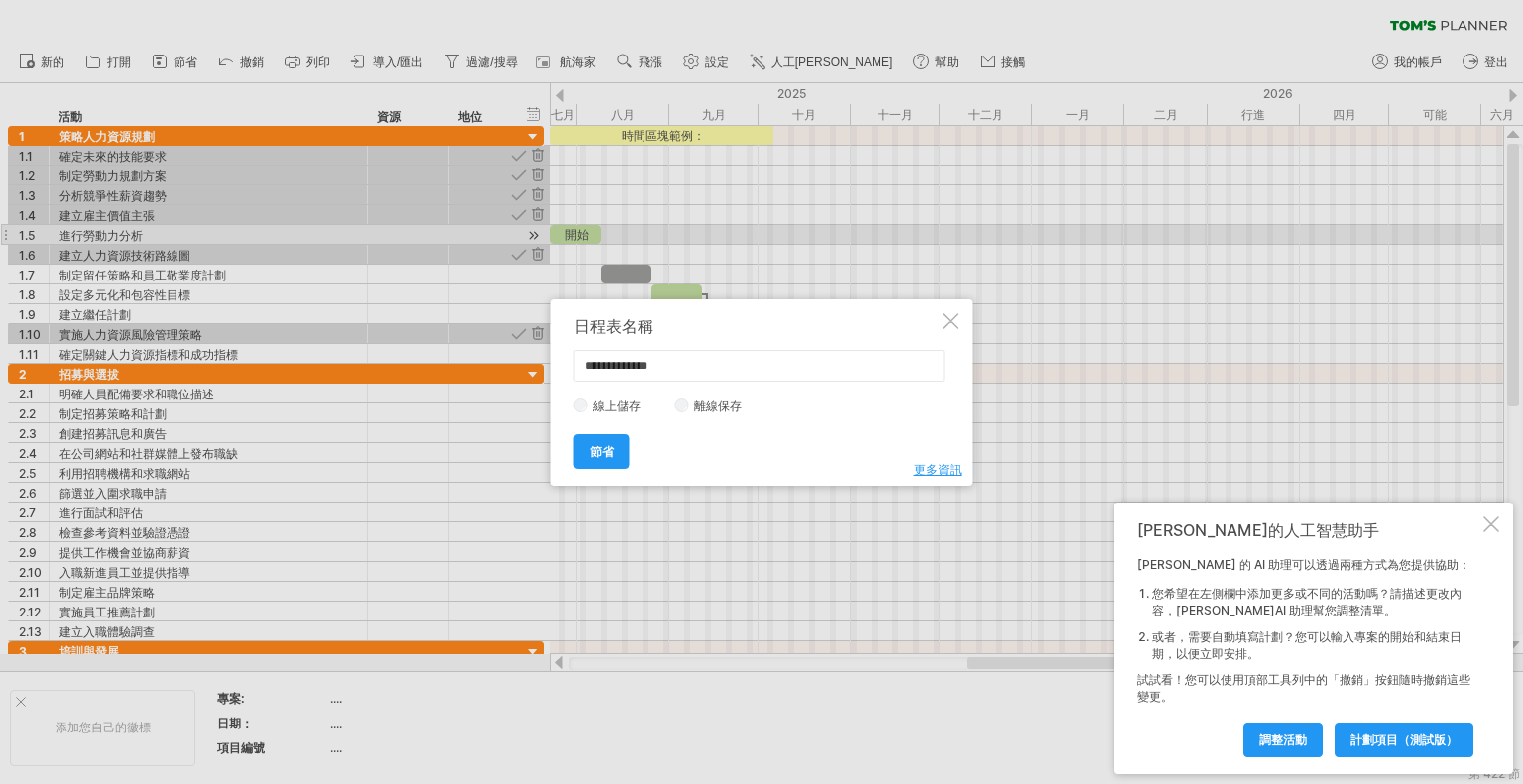 click on "更多資訊" at bounding box center (938, 469) 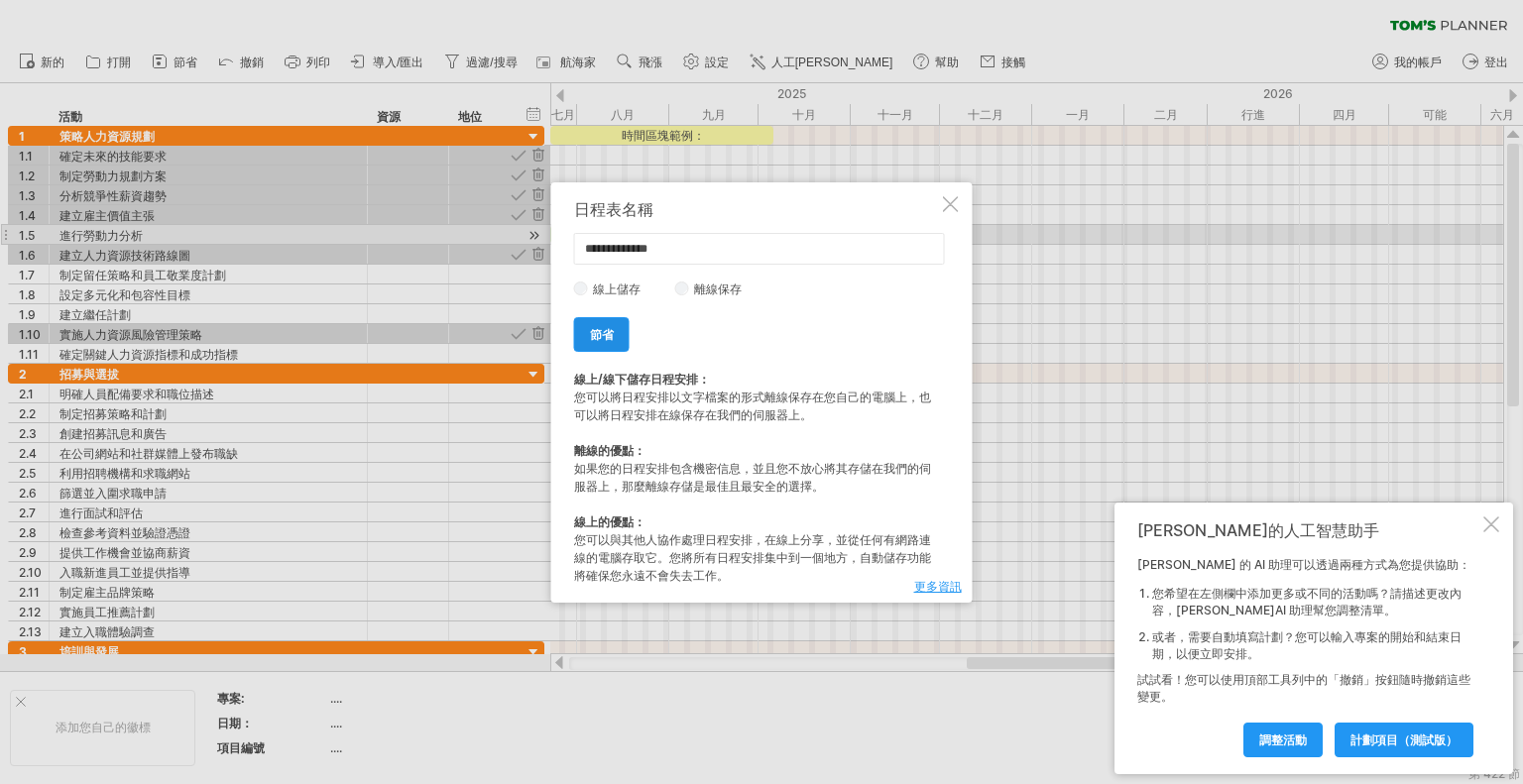 click on "節省" at bounding box center (602, 334) 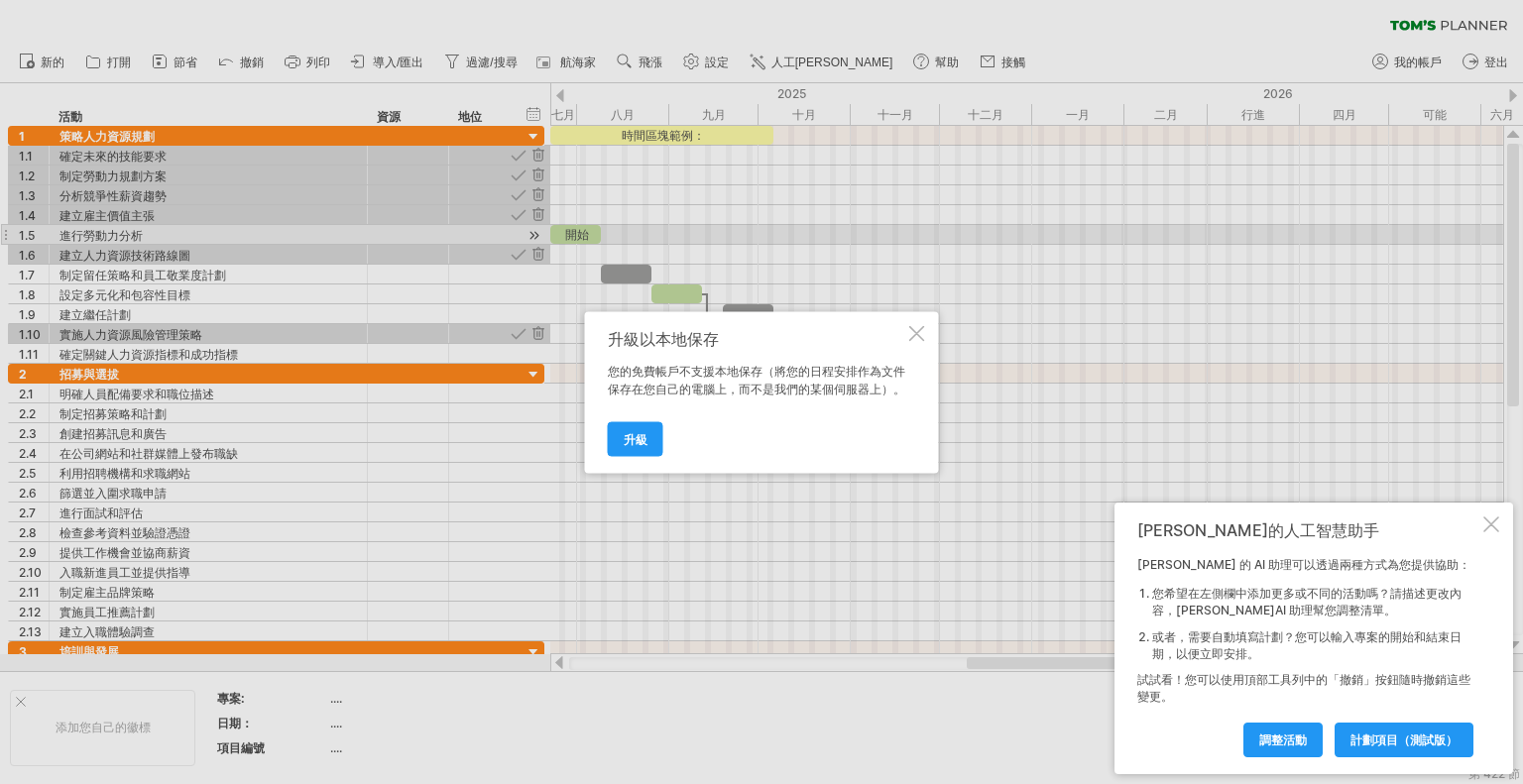 click at bounding box center [917, 333] 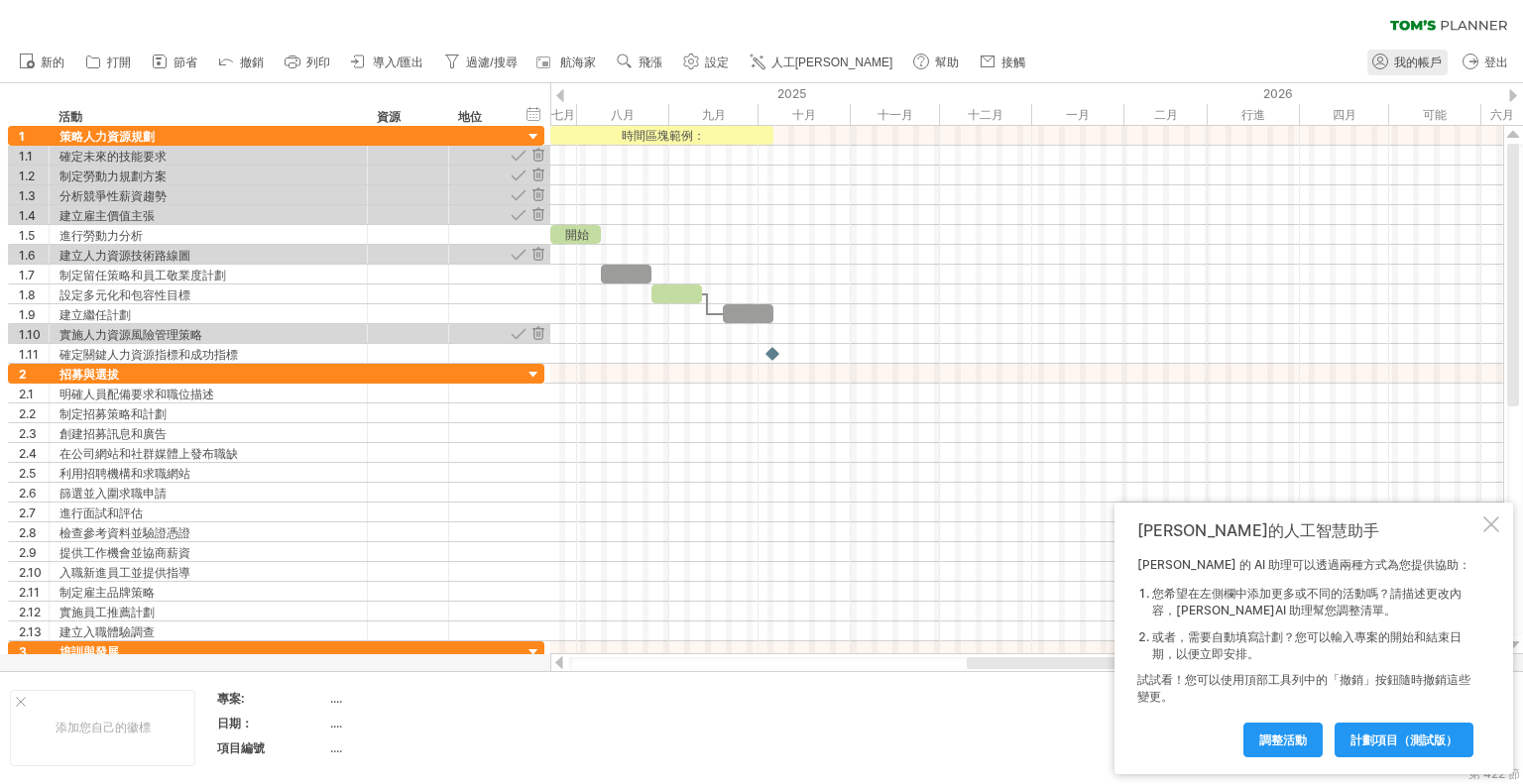 click on "我的帳戶" at bounding box center (1418, 62) 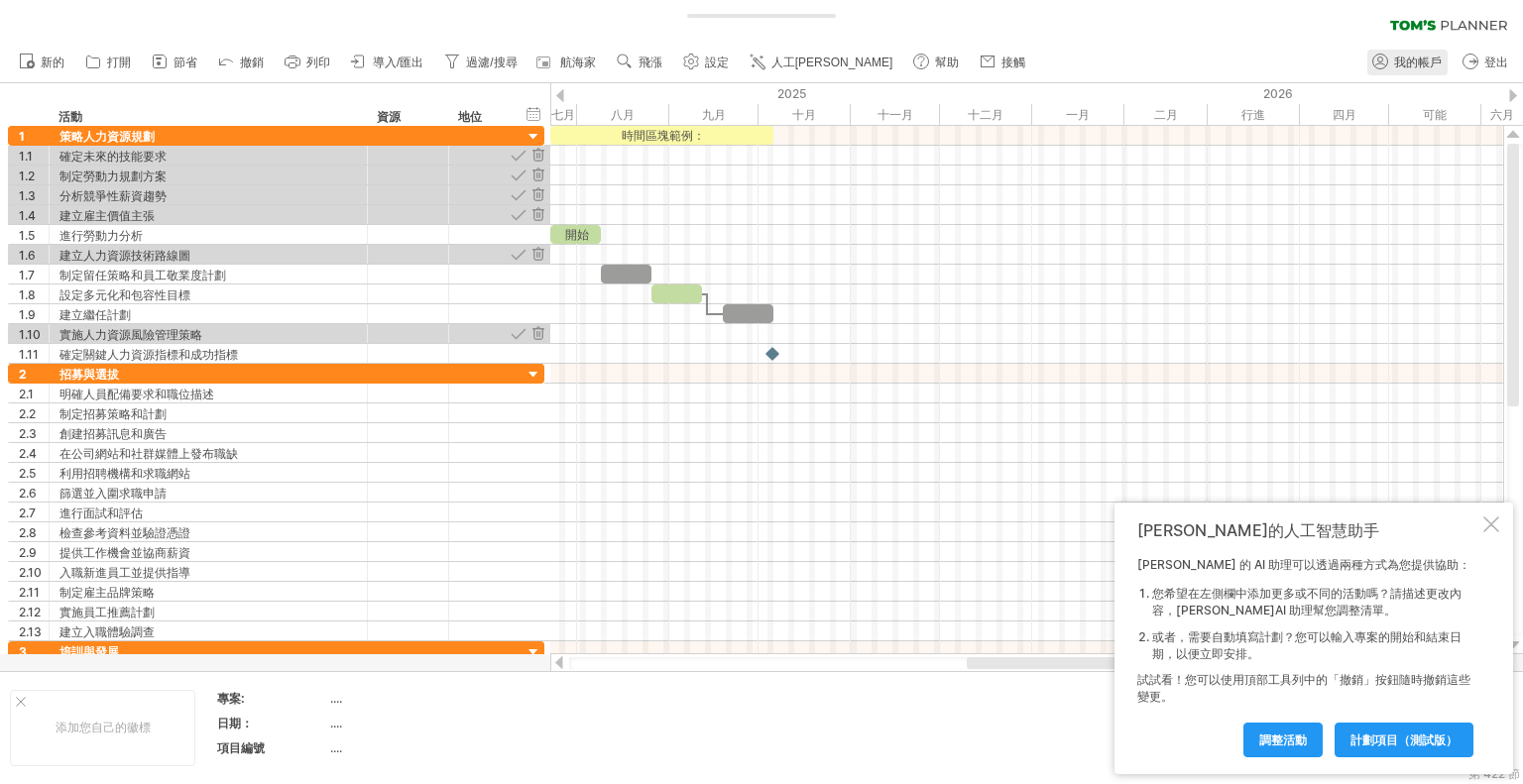 type on "**********" 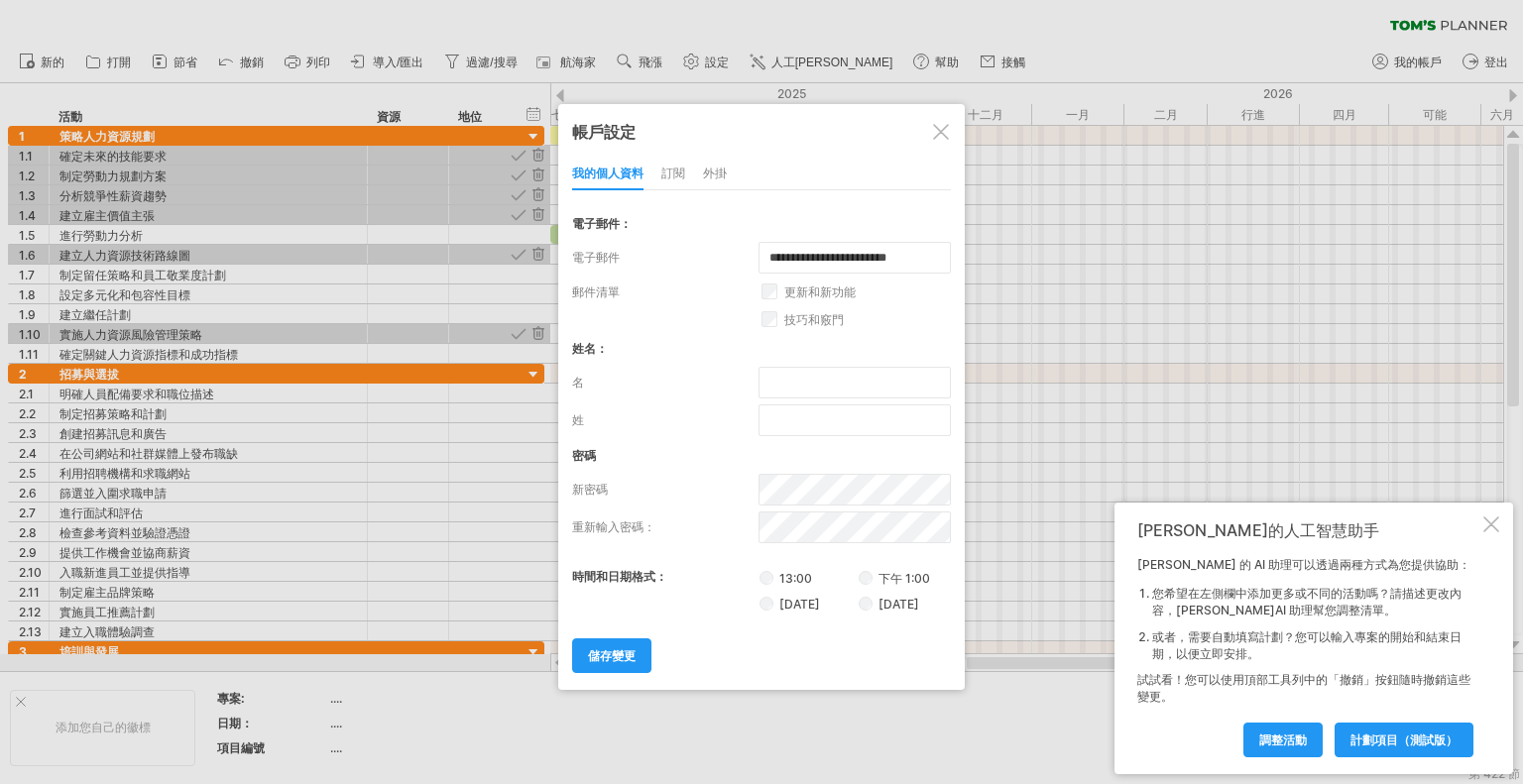 click at bounding box center [941, 132] 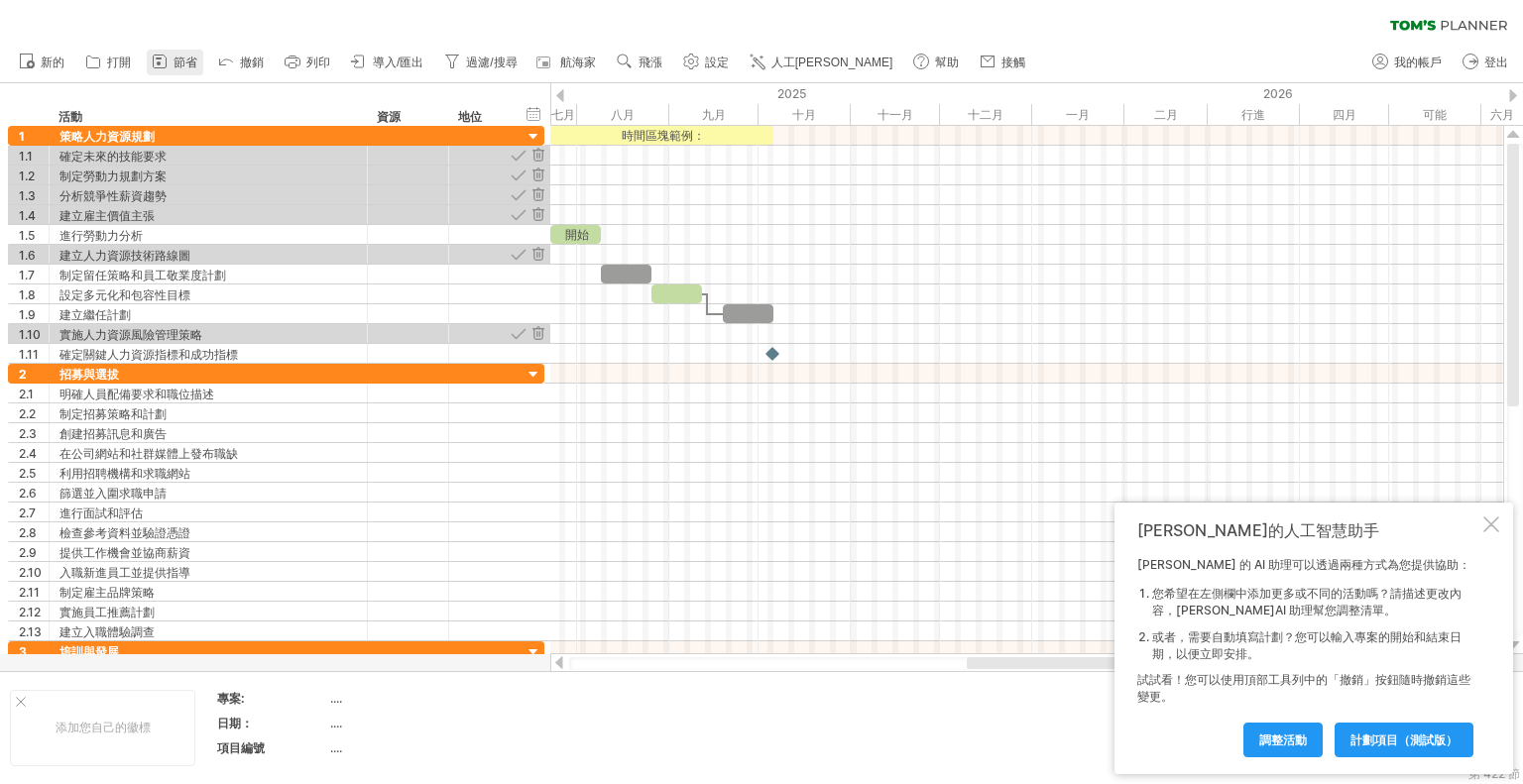 click on "節省" at bounding box center (185, 62) 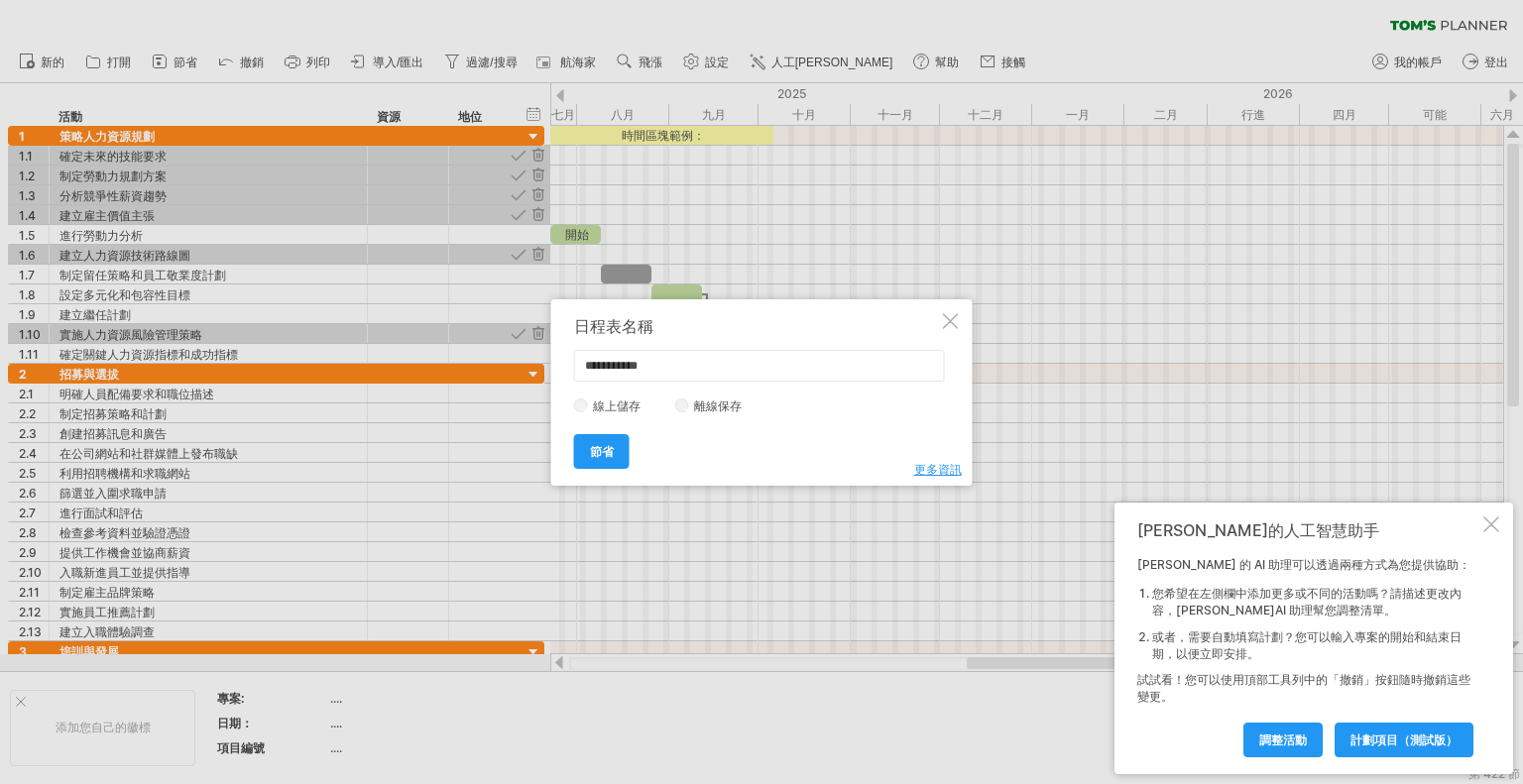 click on "更多資訊" at bounding box center (938, 469) 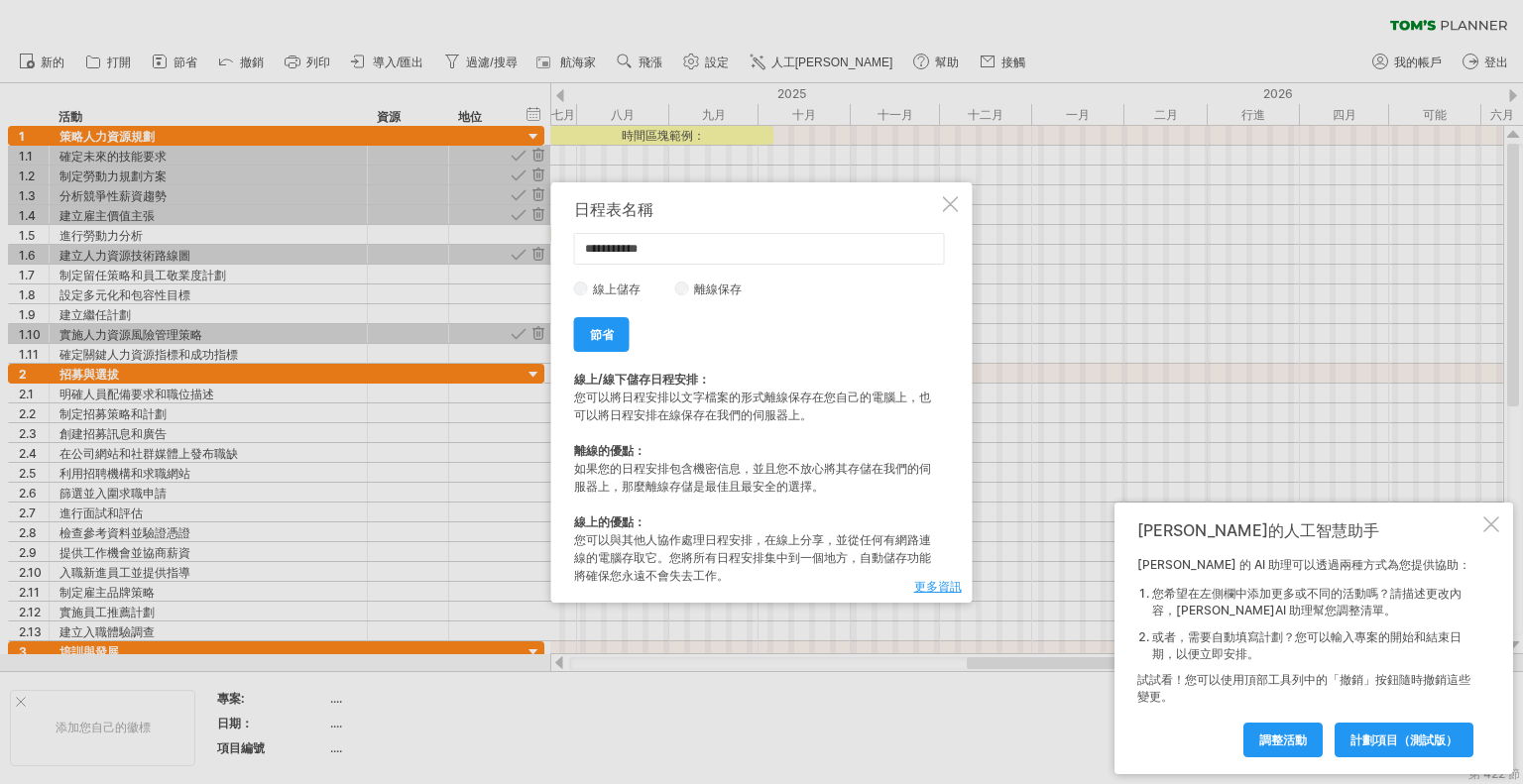 click at bounding box center (951, 204) 